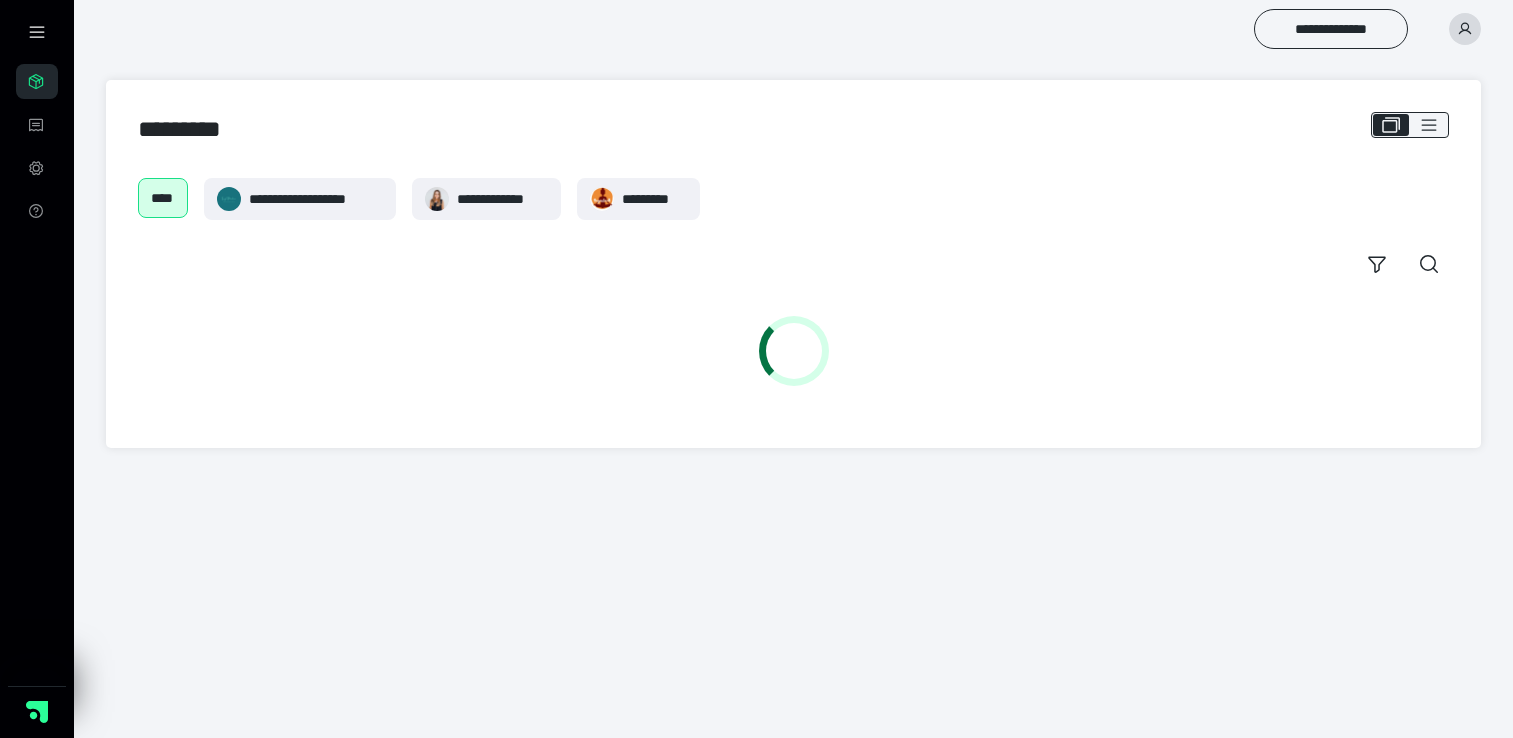 scroll, scrollTop: 0, scrollLeft: 0, axis: both 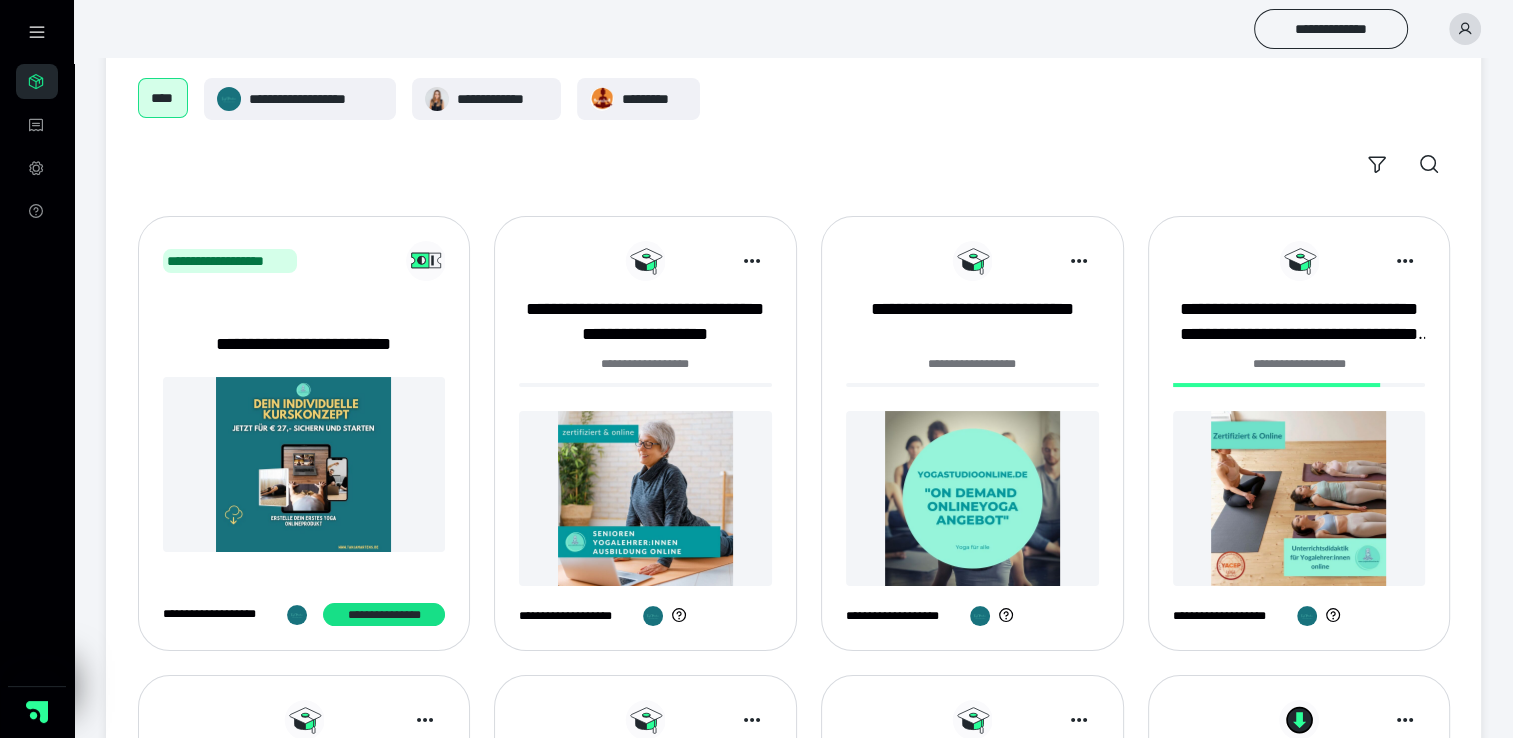 click at bounding box center [1299, 498] 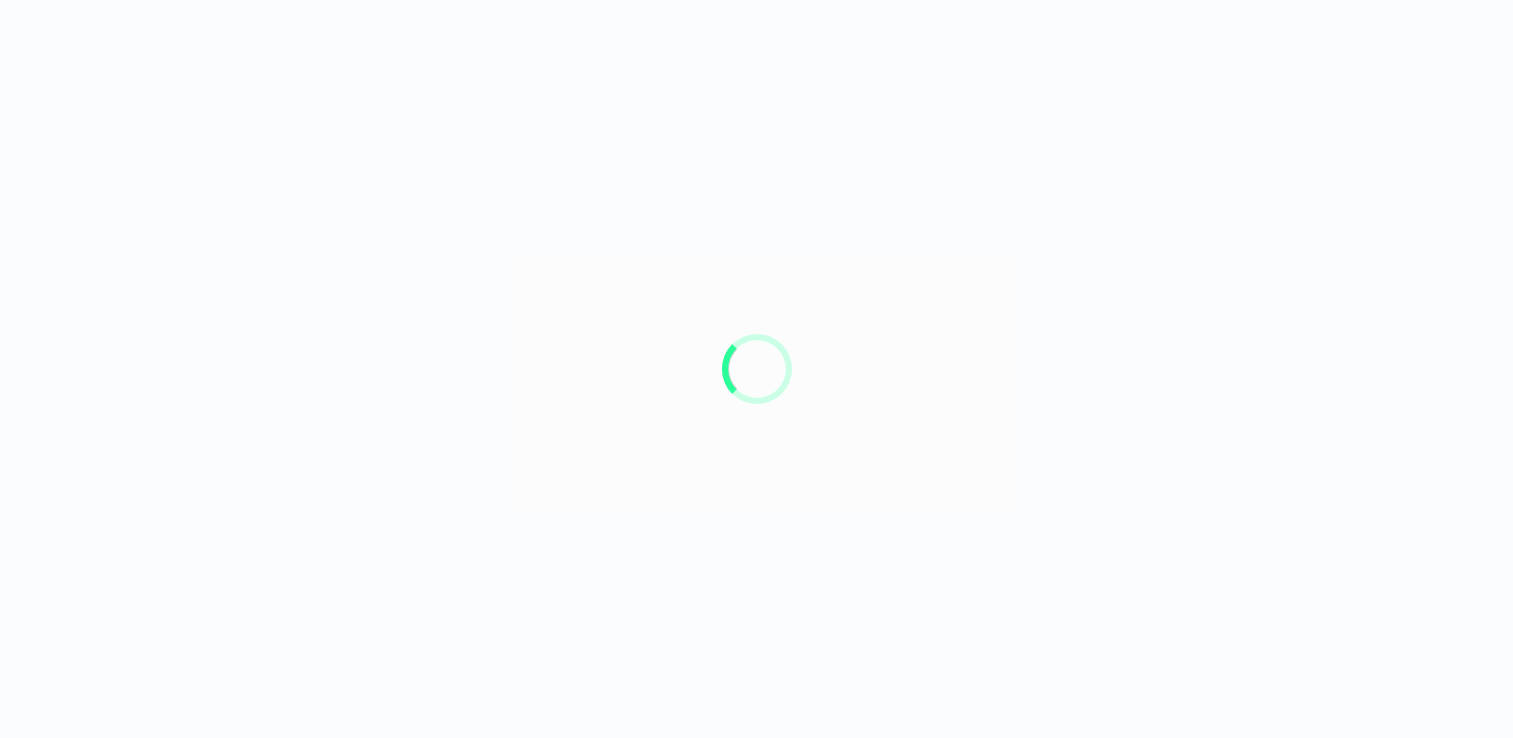 scroll, scrollTop: 0, scrollLeft: 0, axis: both 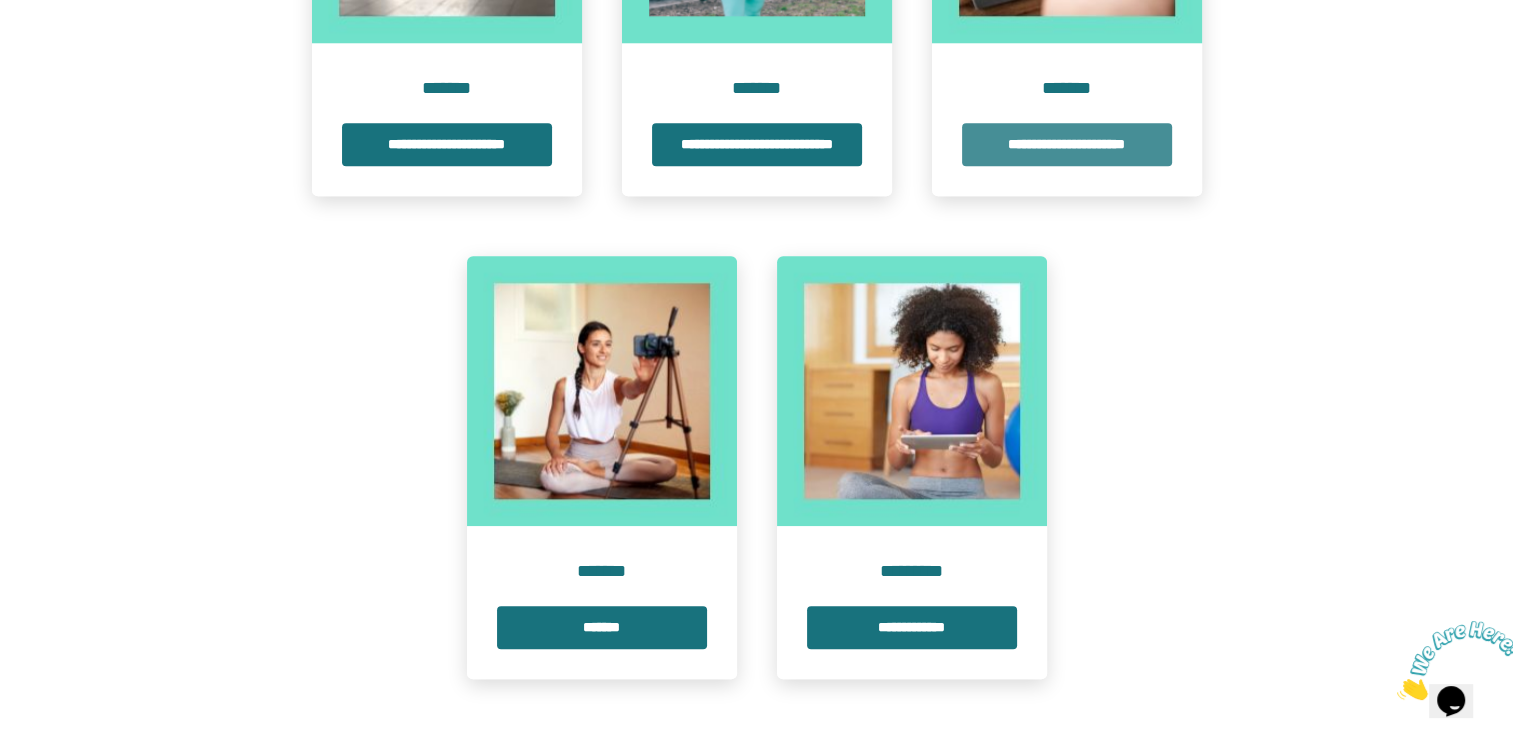 click on "**********" at bounding box center [1067, 144] 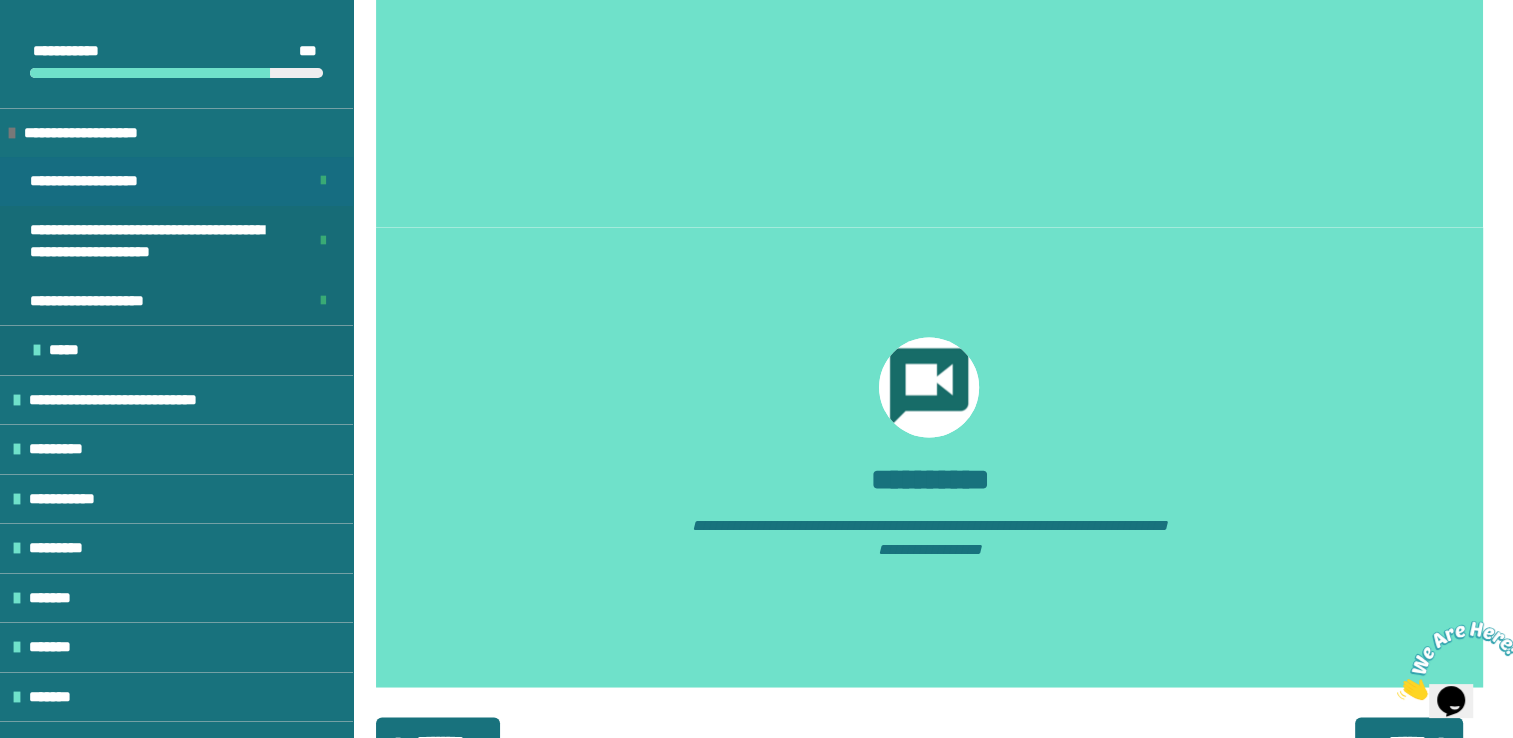 scroll, scrollTop: 3493, scrollLeft: 0, axis: vertical 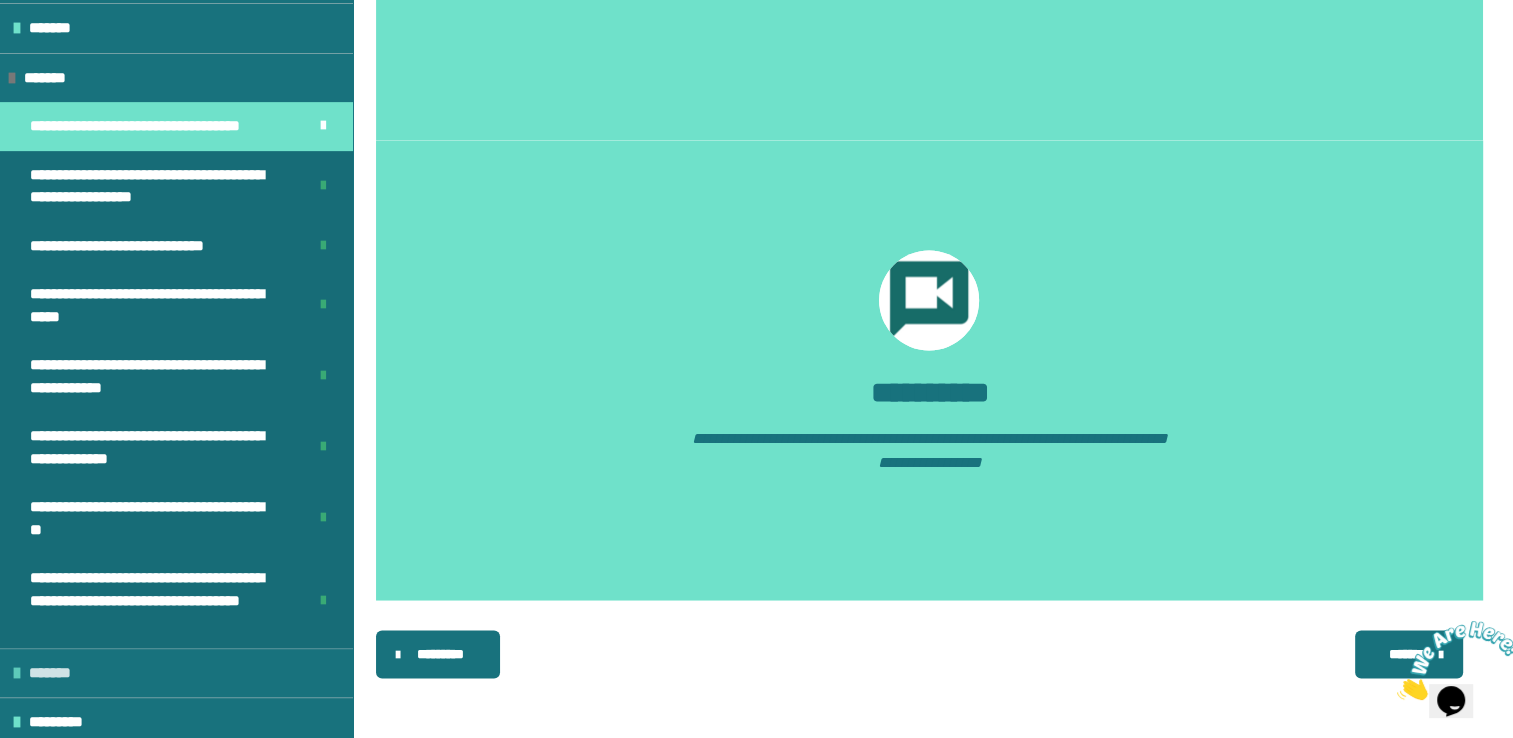 click on "*******" at bounding box center [56, 673] 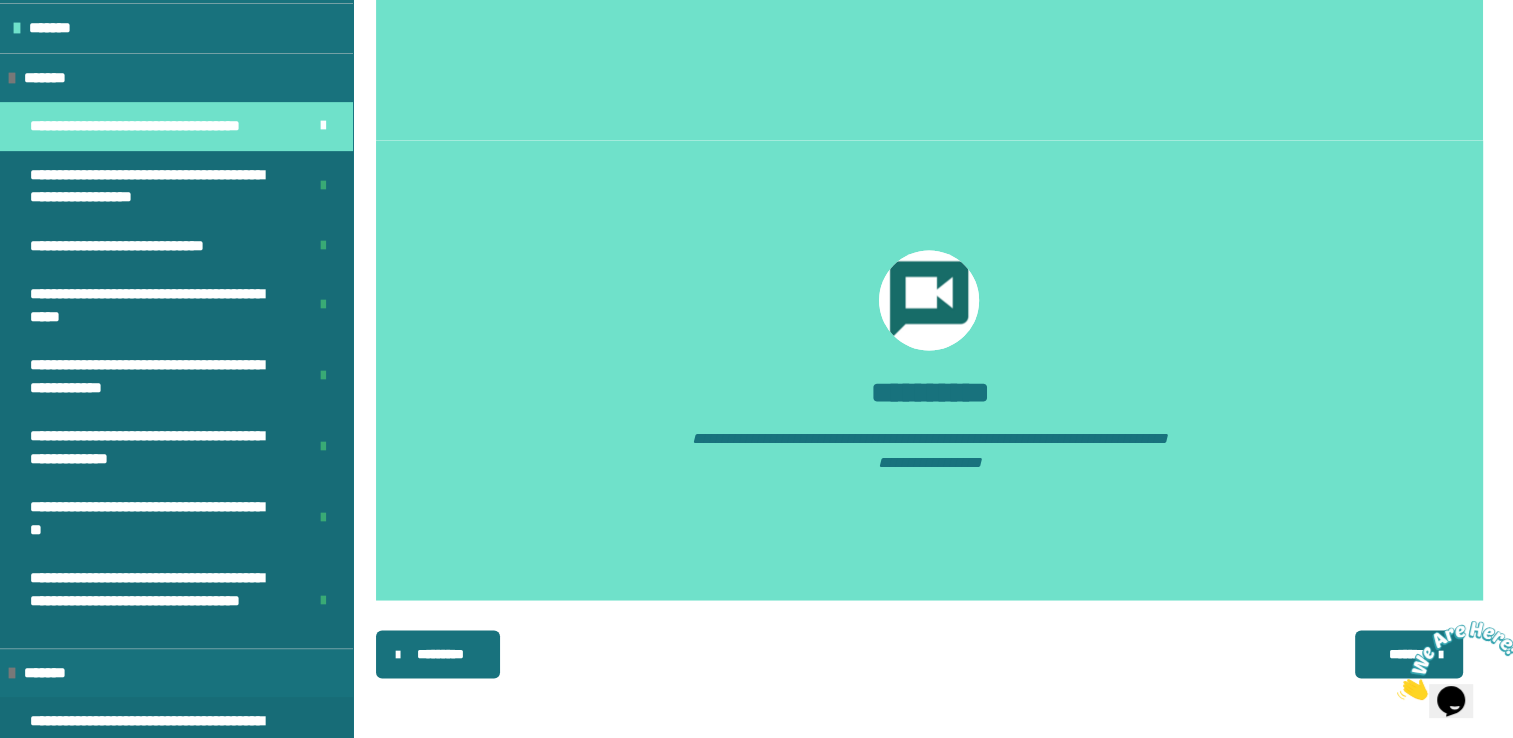 click at bounding box center (1459, 660) 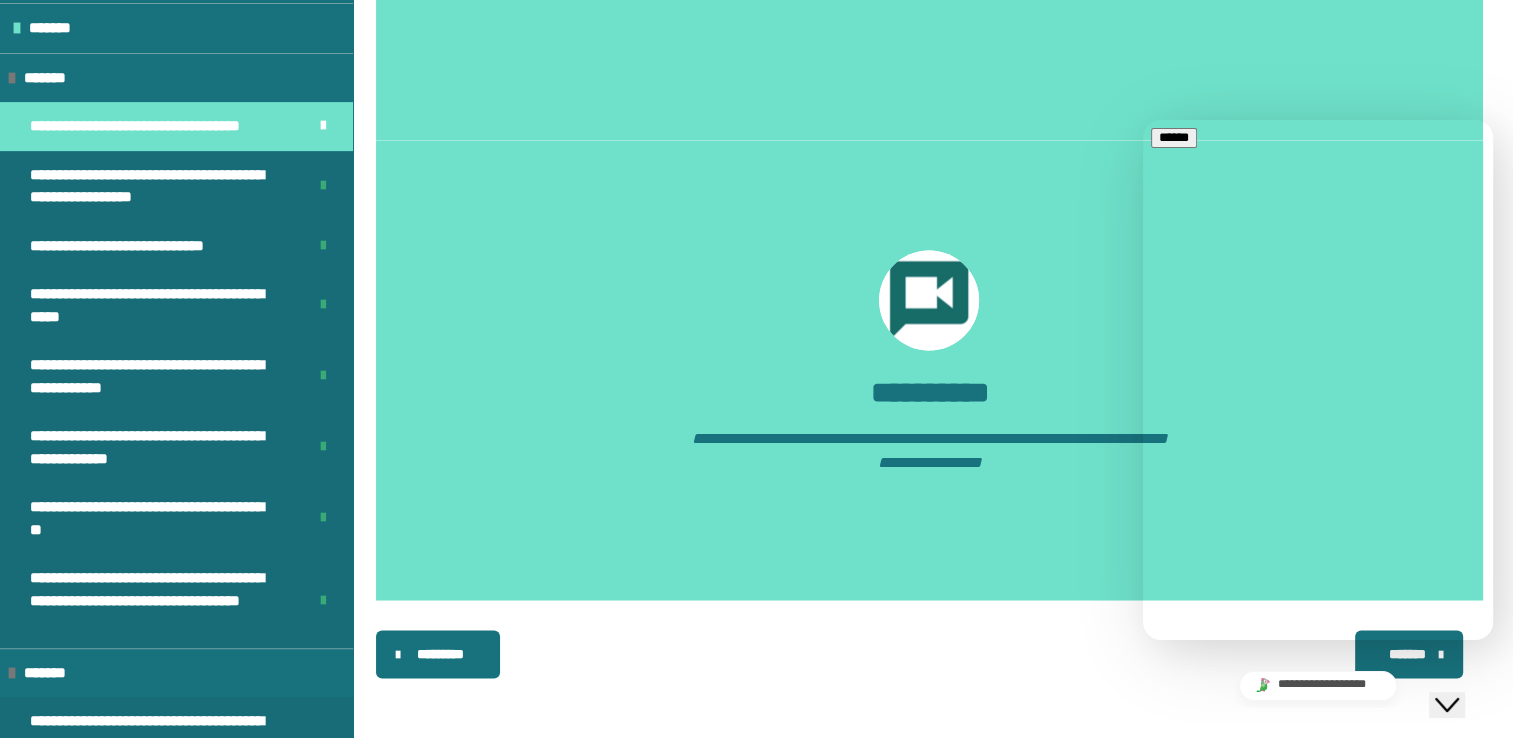 click on "********* ******** *******" at bounding box center (929, 654) 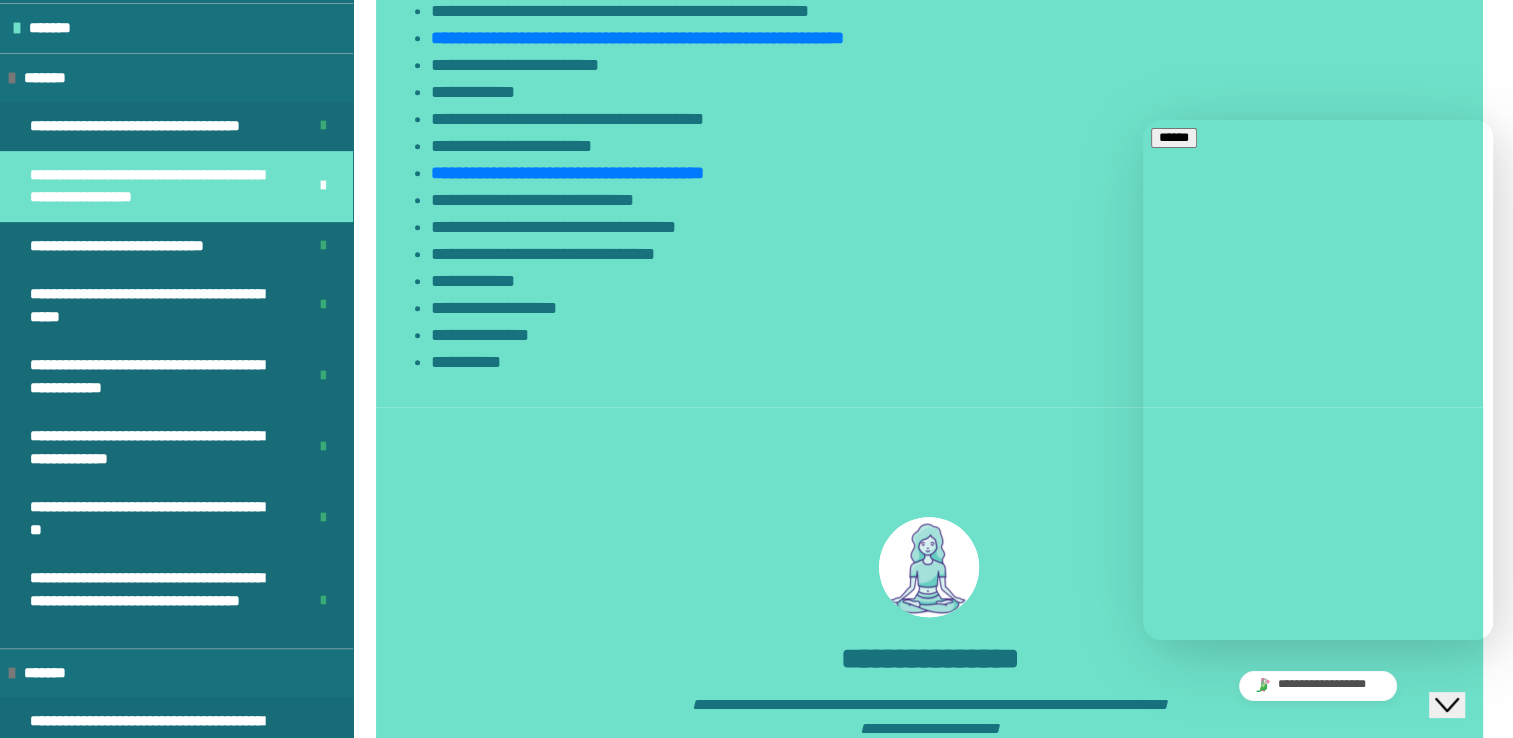 scroll, scrollTop: 1593, scrollLeft: 0, axis: vertical 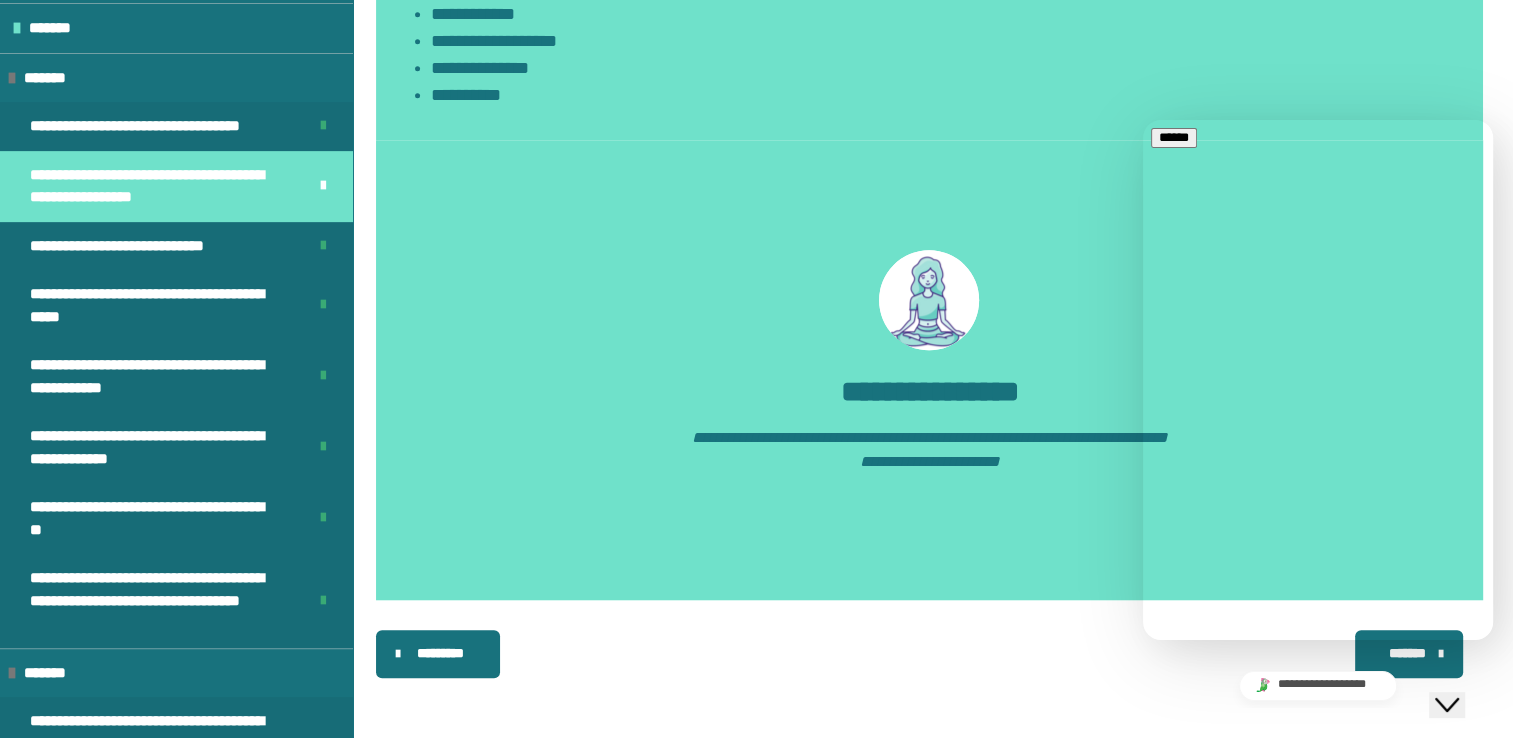 click 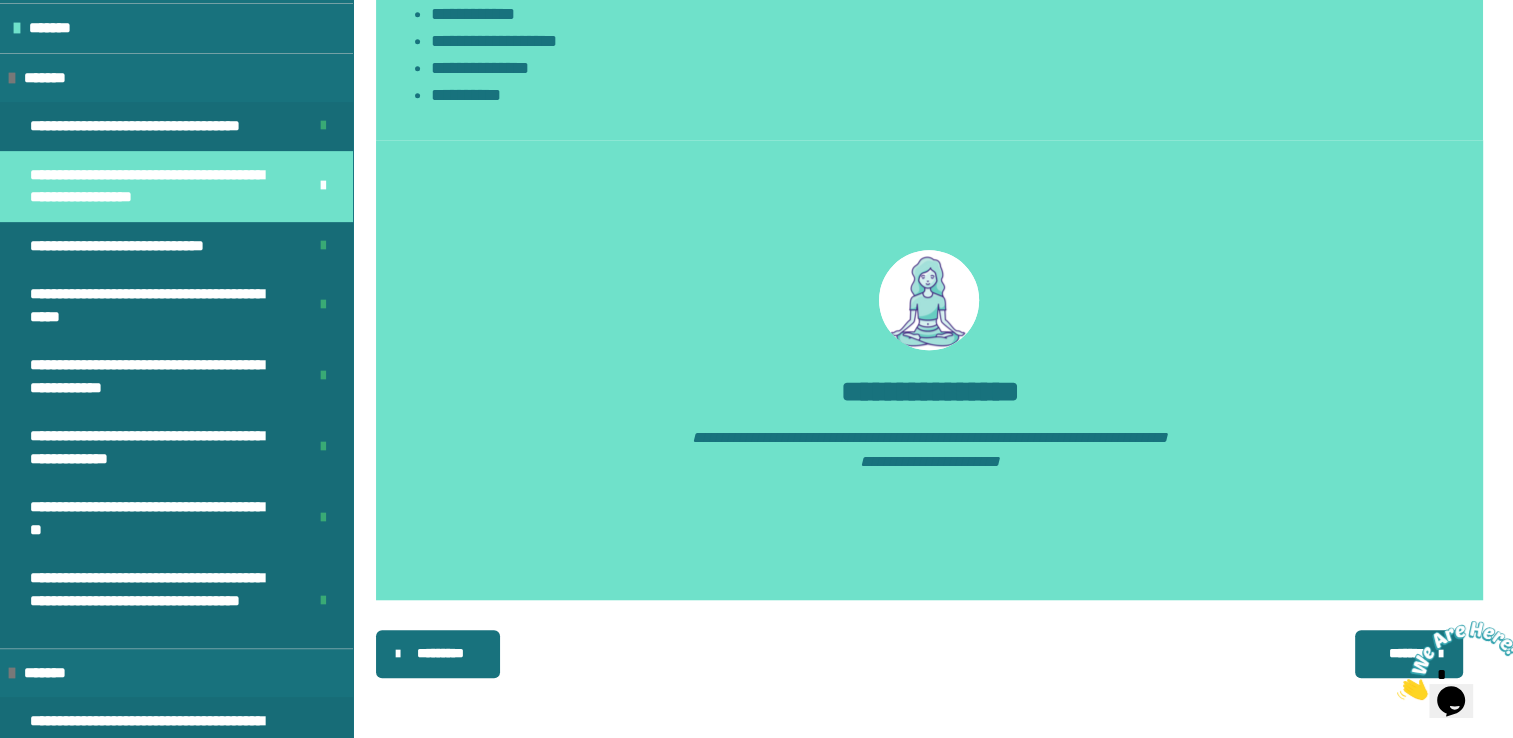 click at bounding box center (1397, 695) 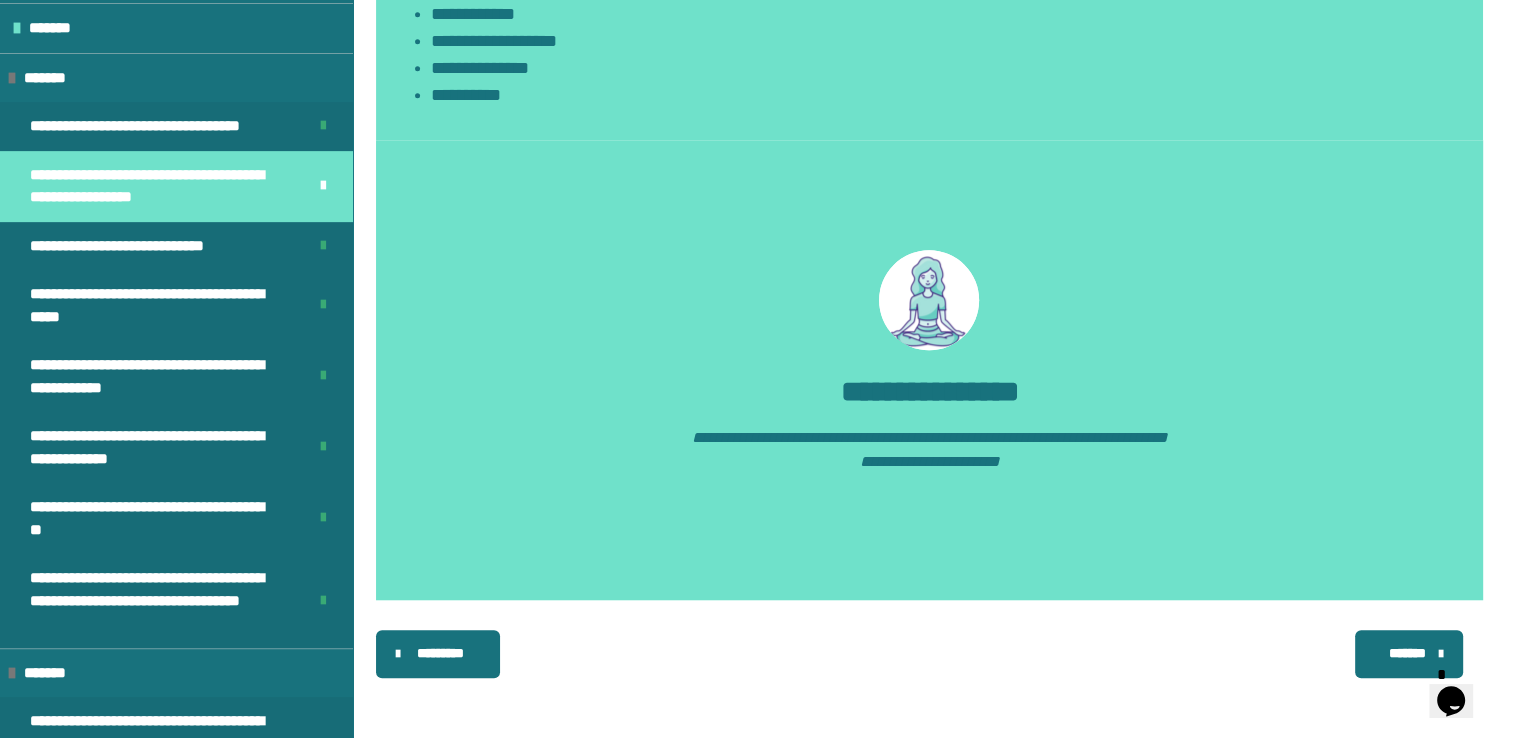 click on "*******" at bounding box center [1409, 654] 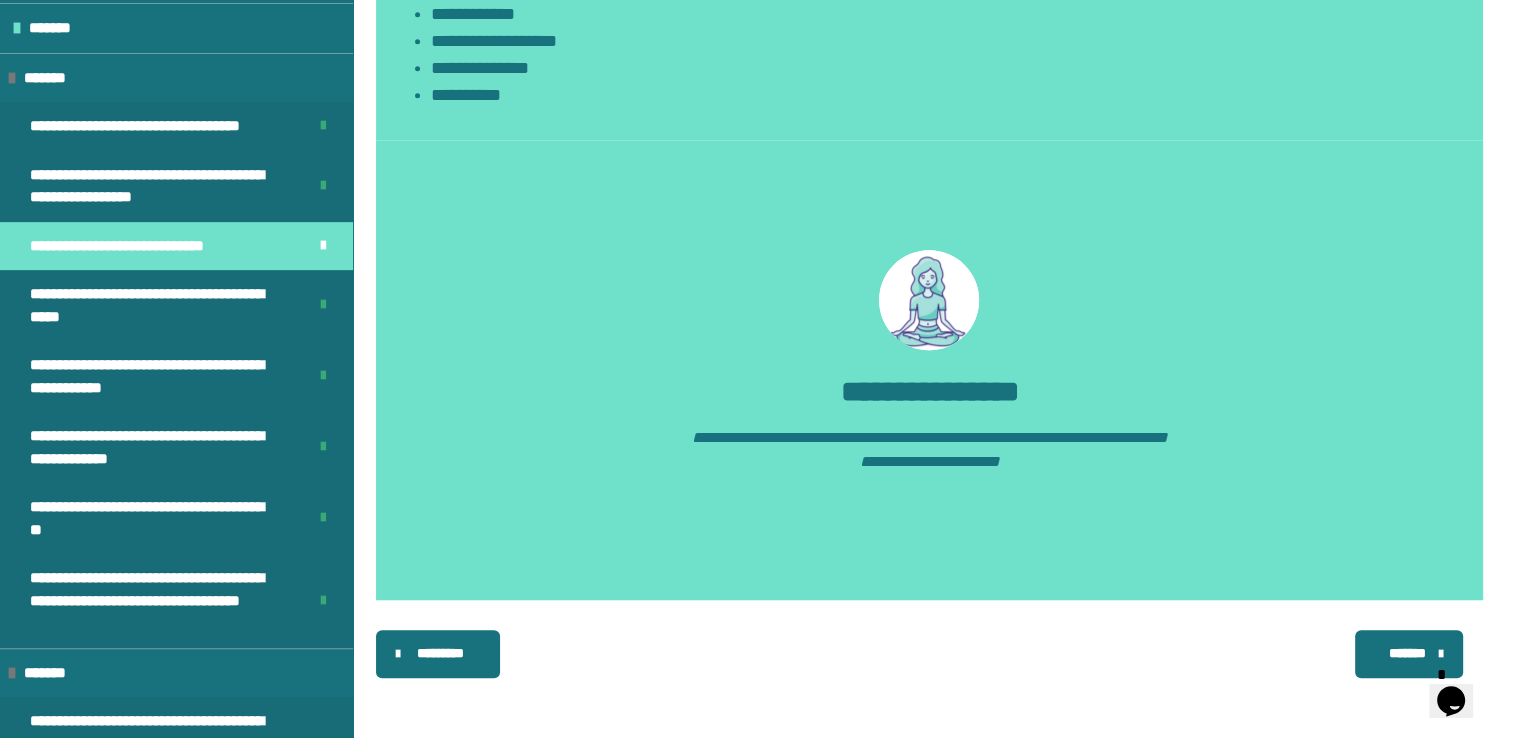 scroll, scrollTop: 998, scrollLeft: 0, axis: vertical 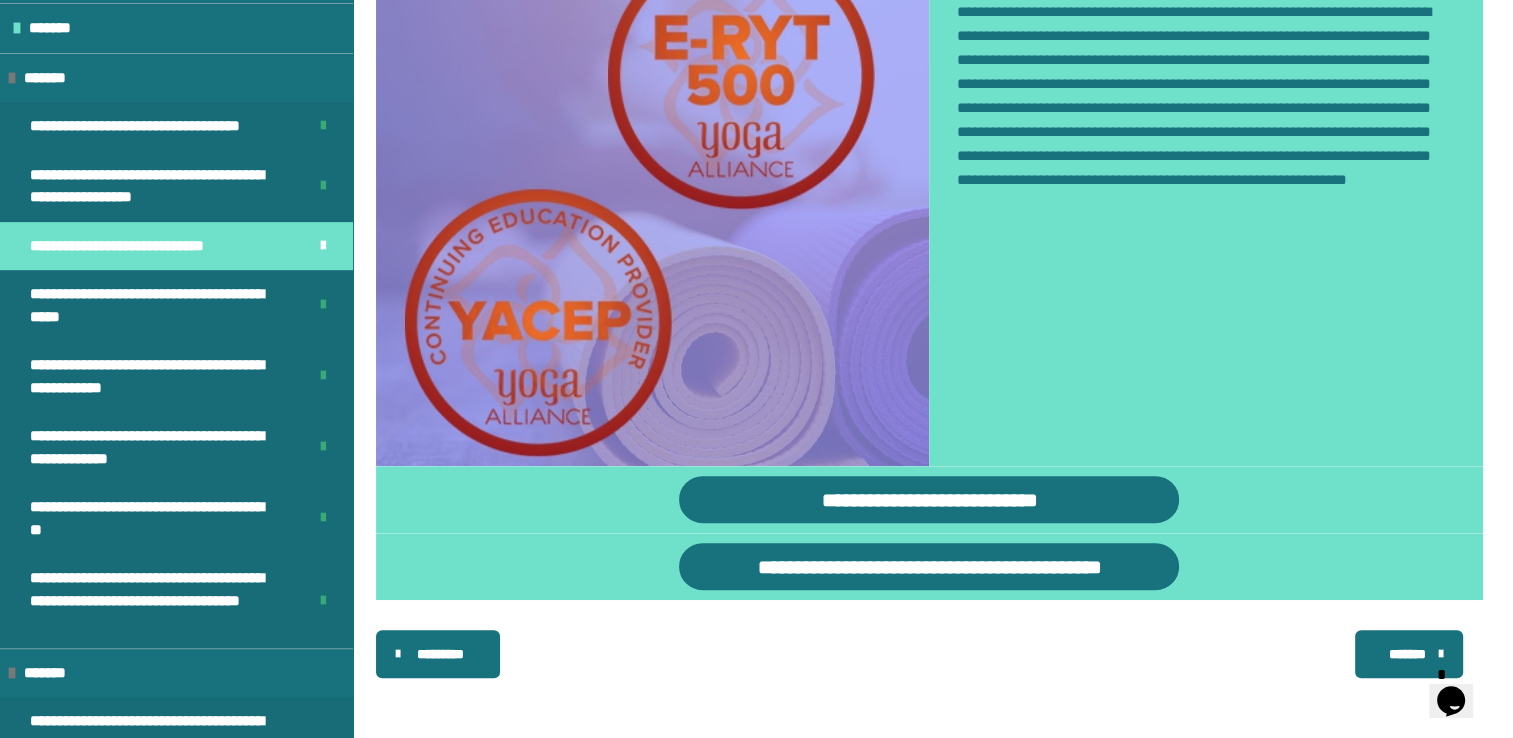click on "*******" at bounding box center [1409, 654] 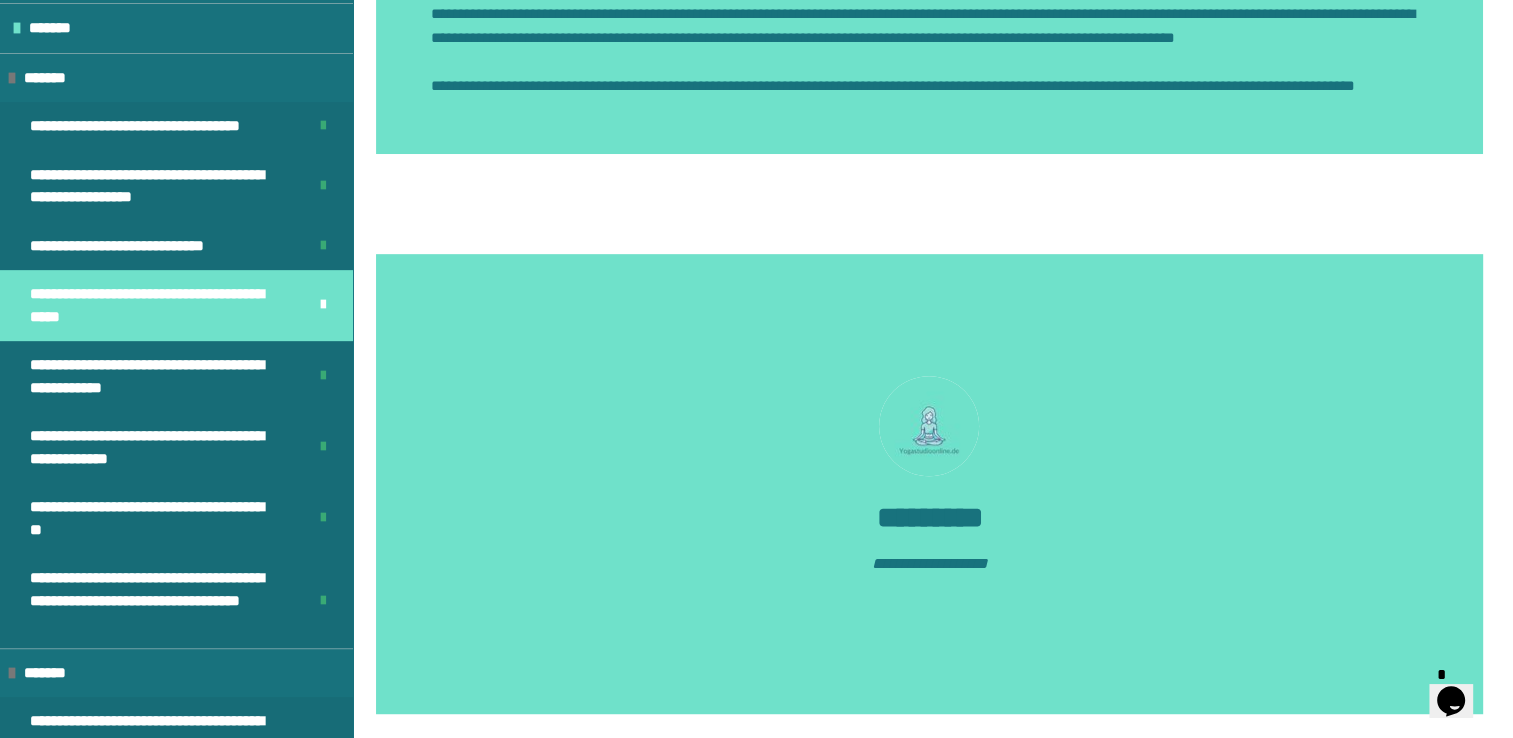 scroll, scrollTop: 1546, scrollLeft: 0, axis: vertical 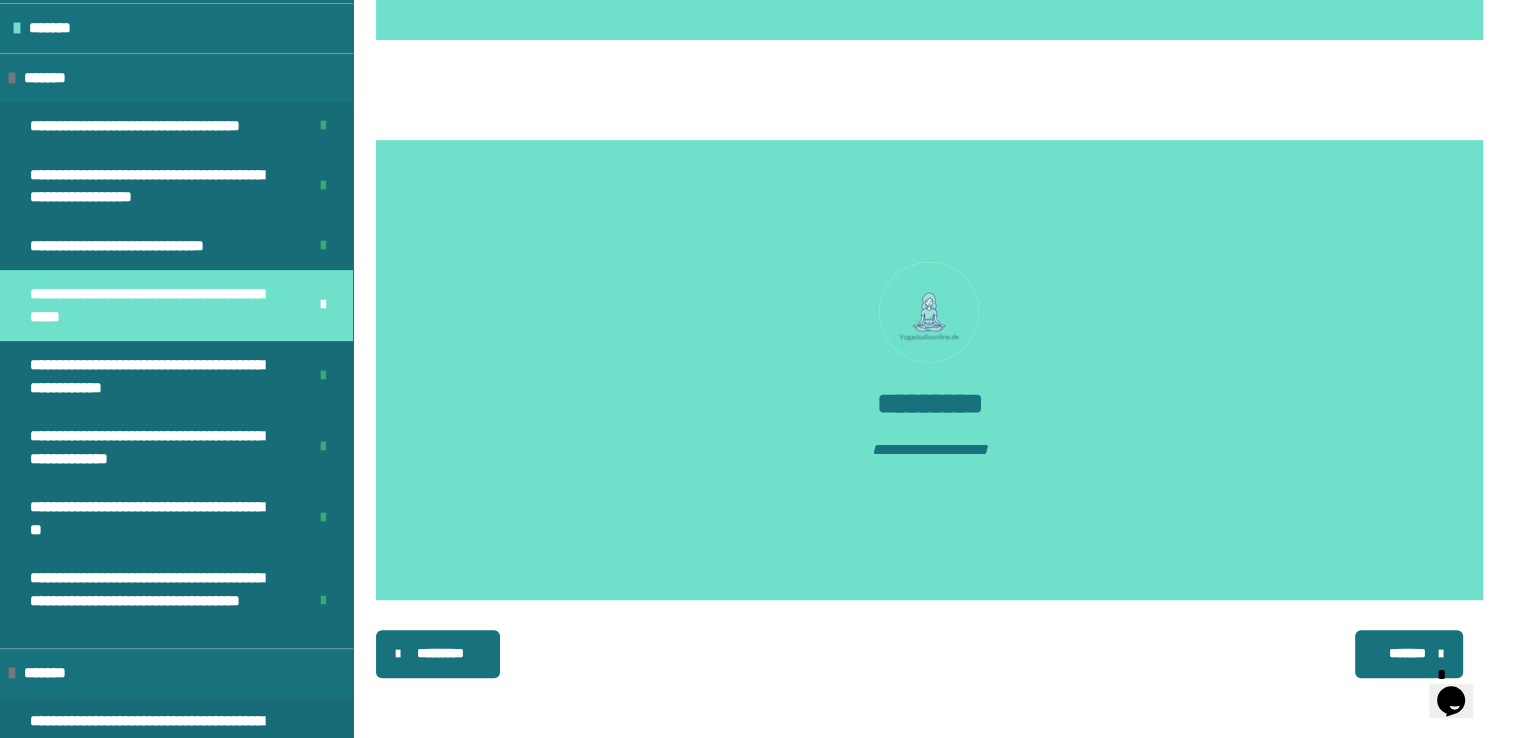 click on "*******" at bounding box center [1409, 654] 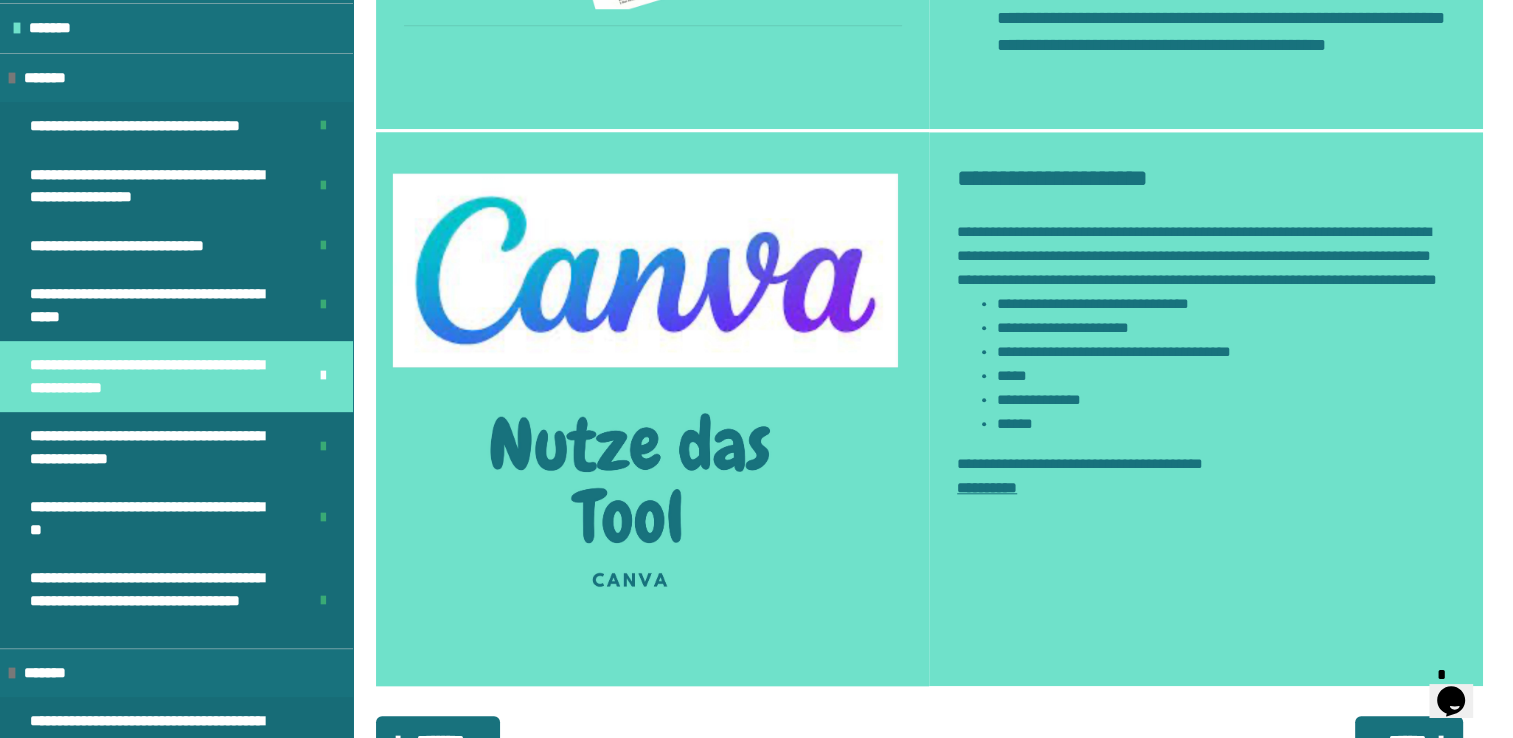 scroll, scrollTop: 1935, scrollLeft: 0, axis: vertical 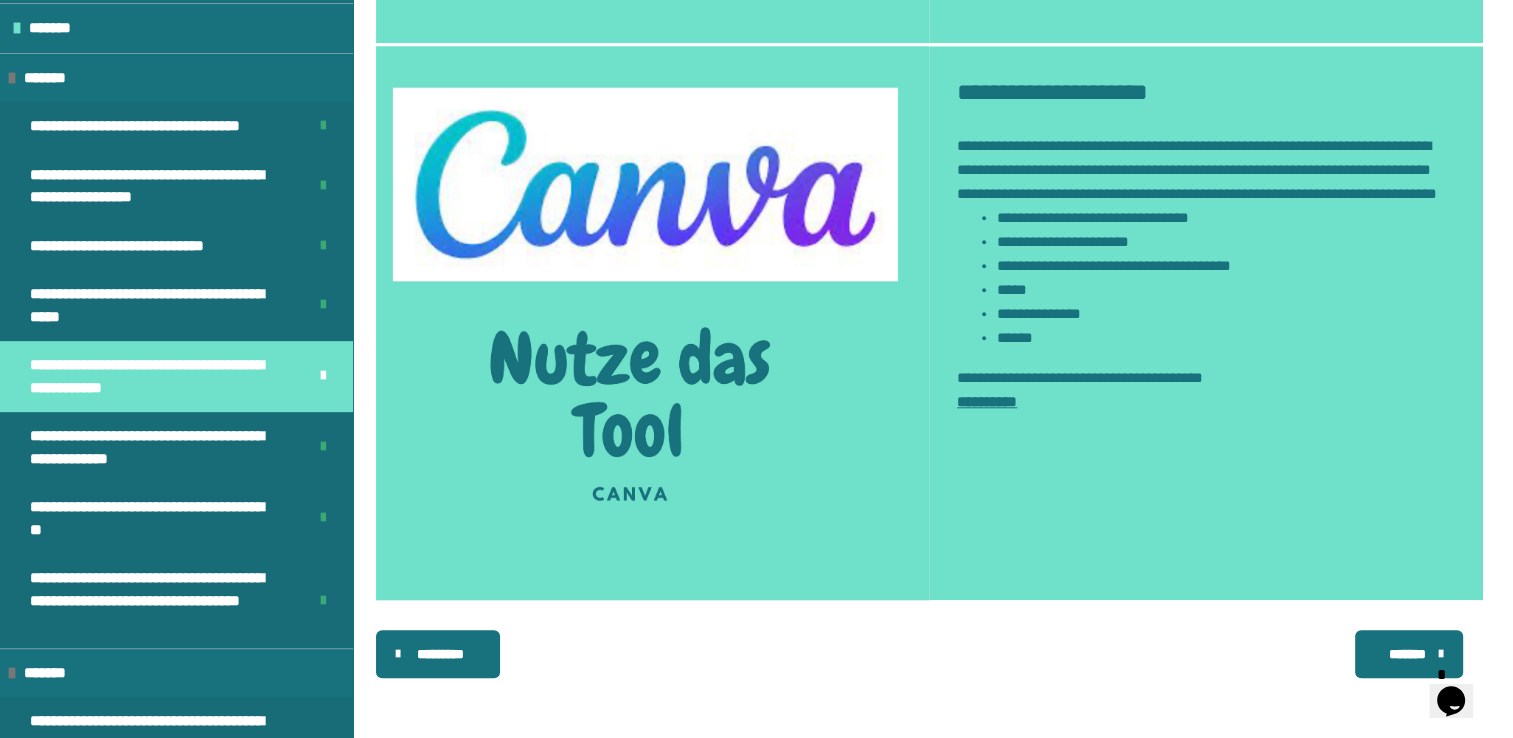click on "*******" at bounding box center [1407, 654] 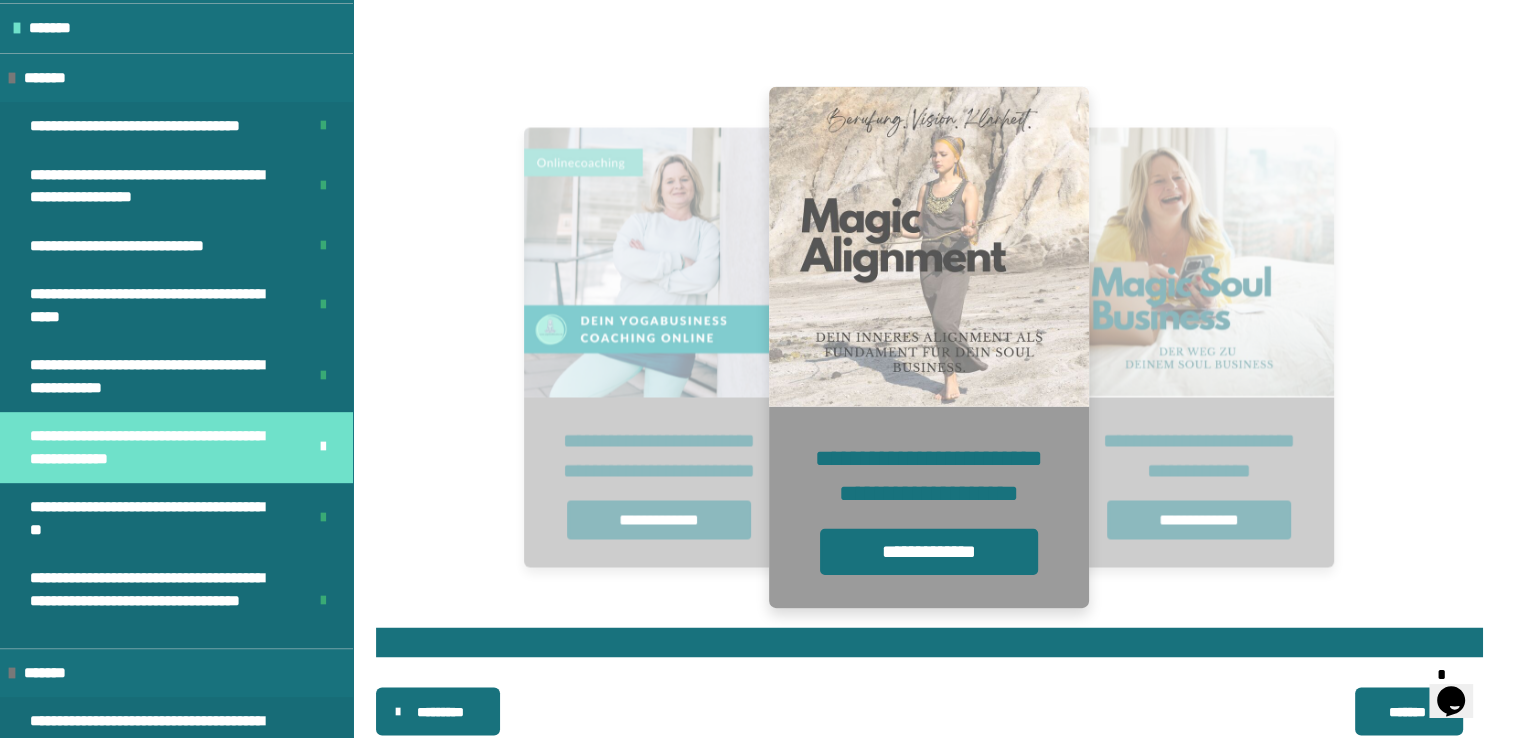 scroll, scrollTop: 3332, scrollLeft: 0, axis: vertical 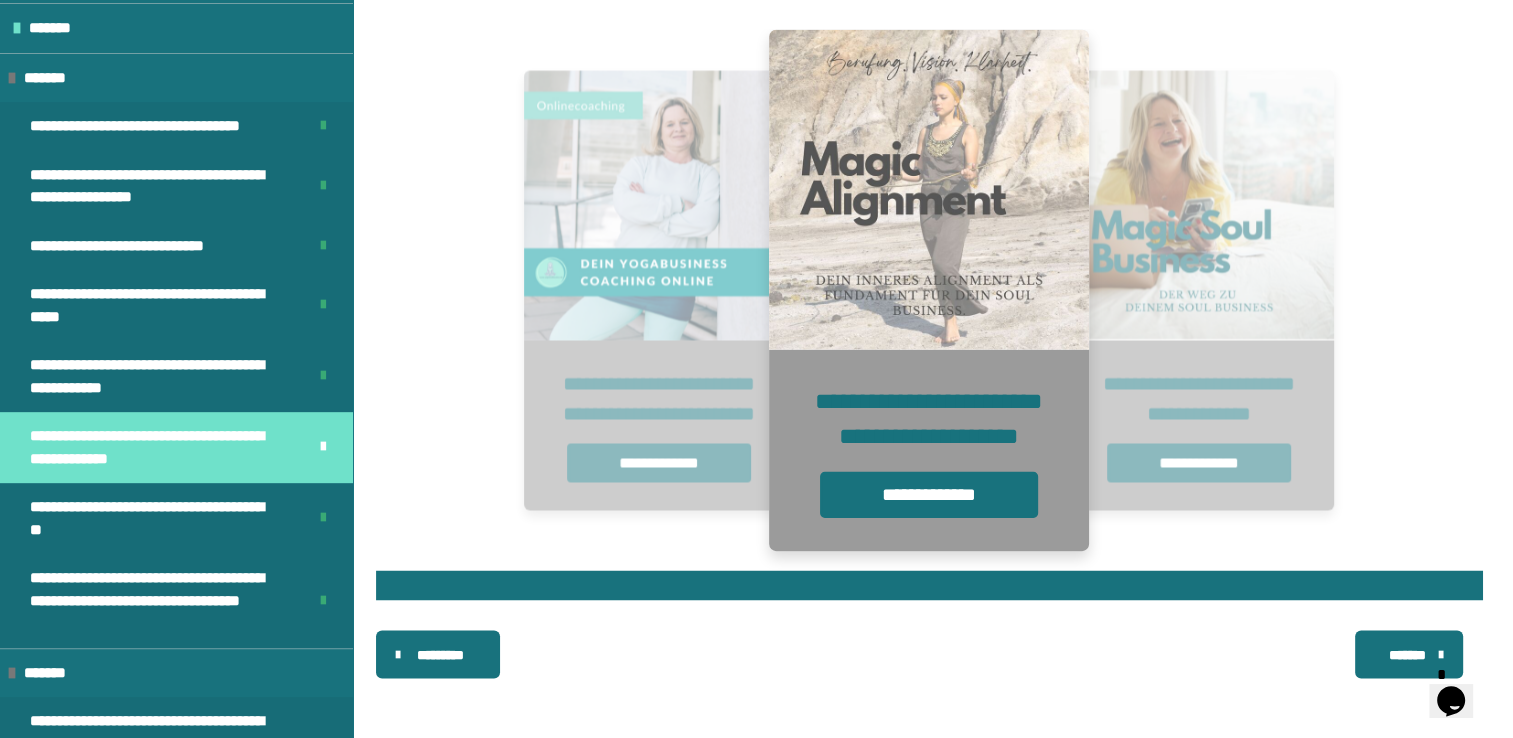 click on "*******" at bounding box center [1407, 654] 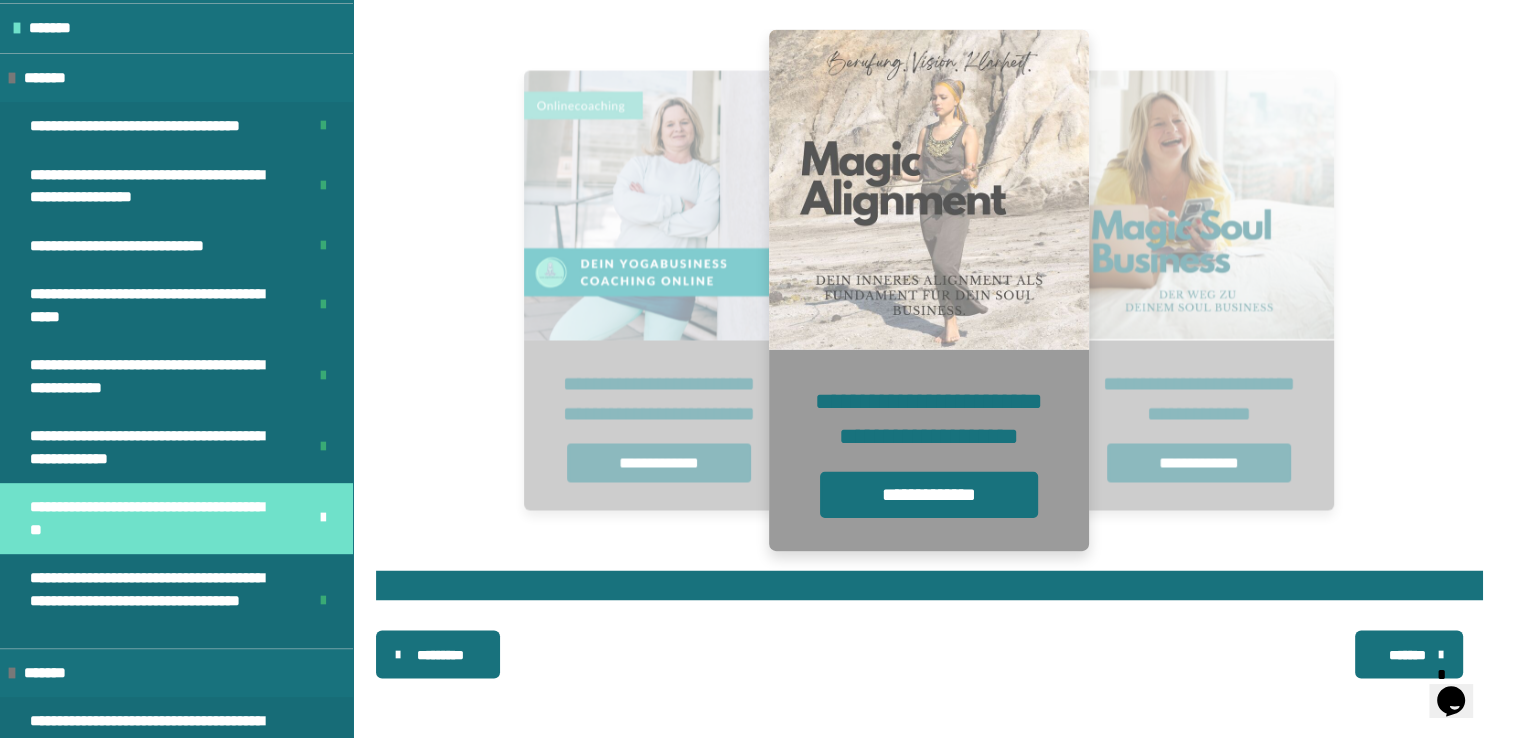 scroll, scrollTop: 777, scrollLeft: 0, axis: vertical 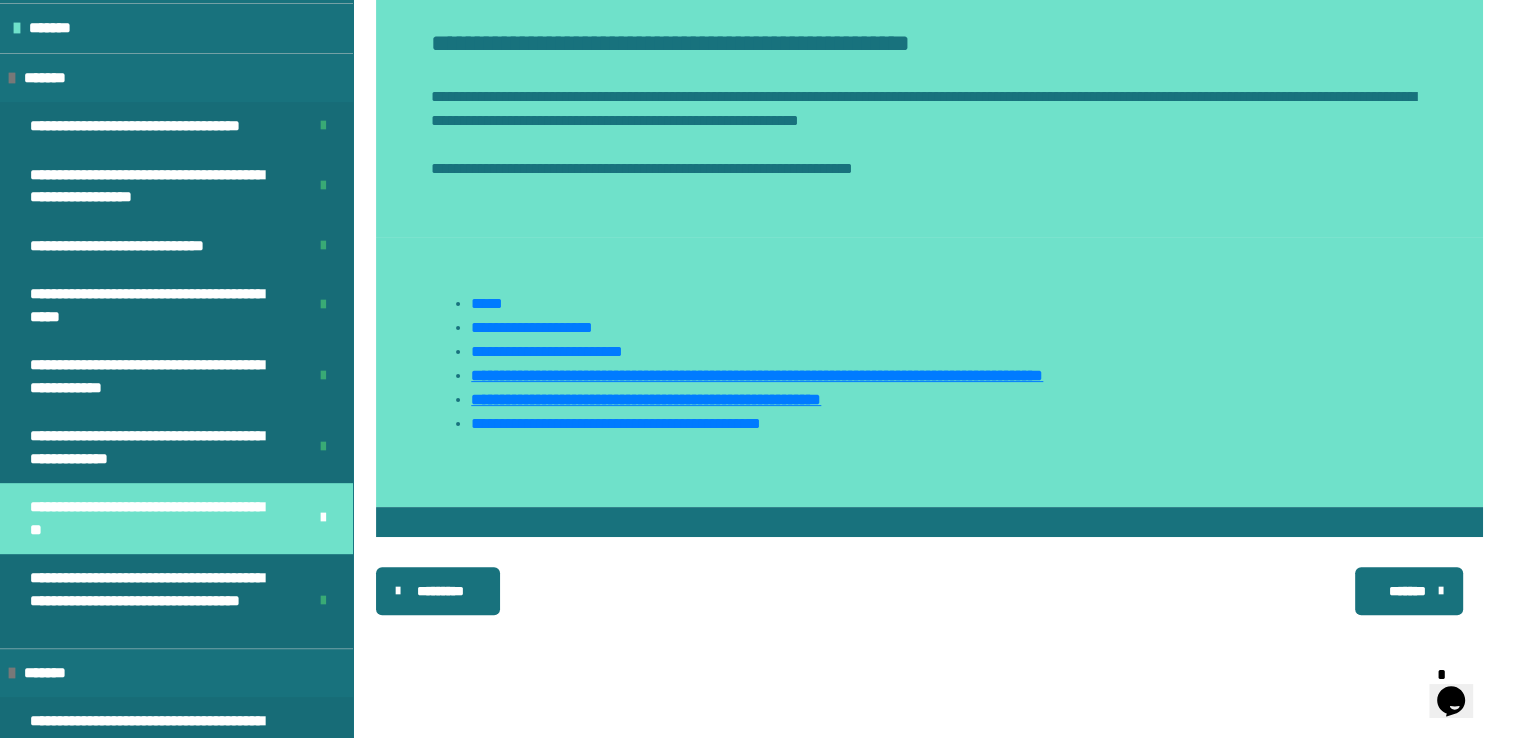 click on "*******" at bounding box center (1407, 591) 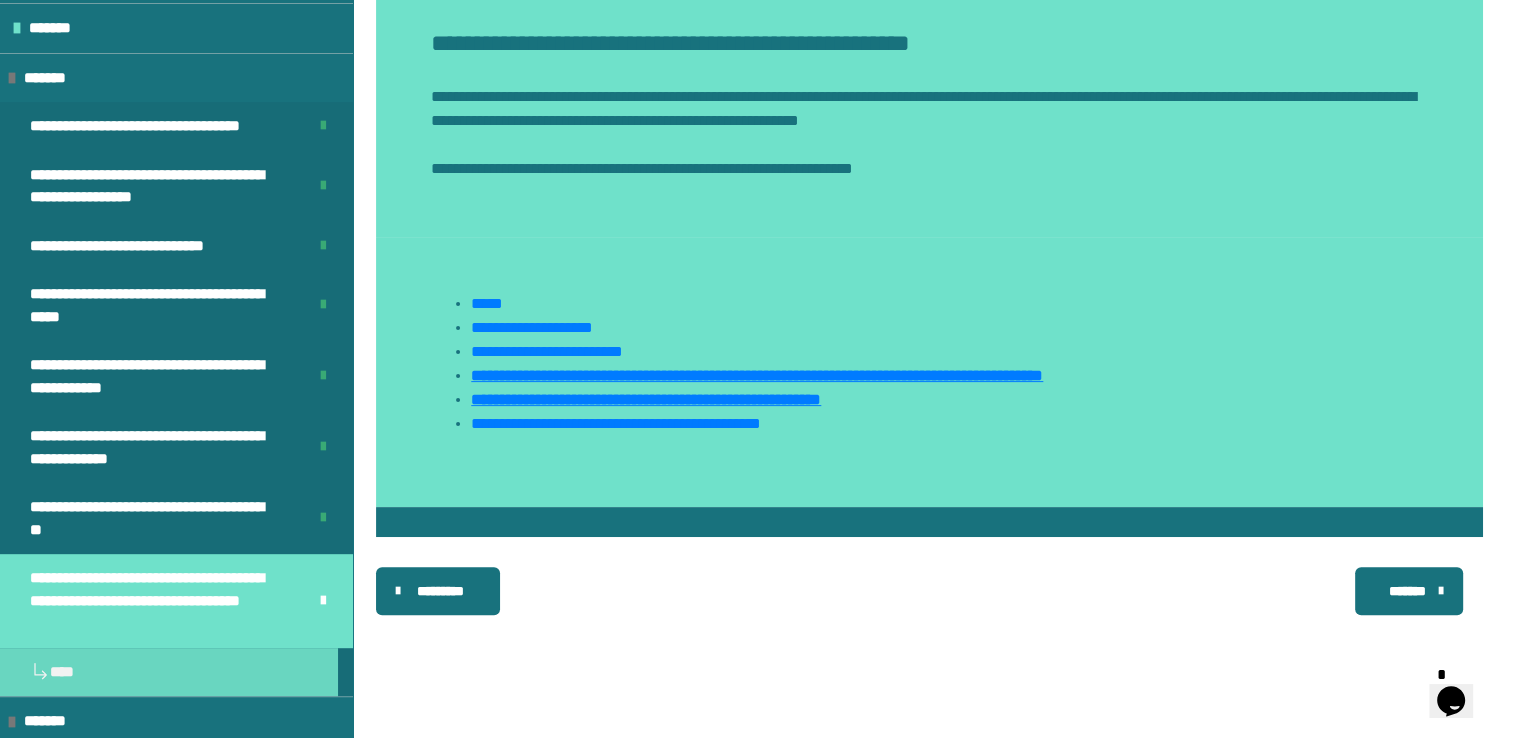 scroll, scrollTop: 606, scrollLeft: 0, axis: vertical 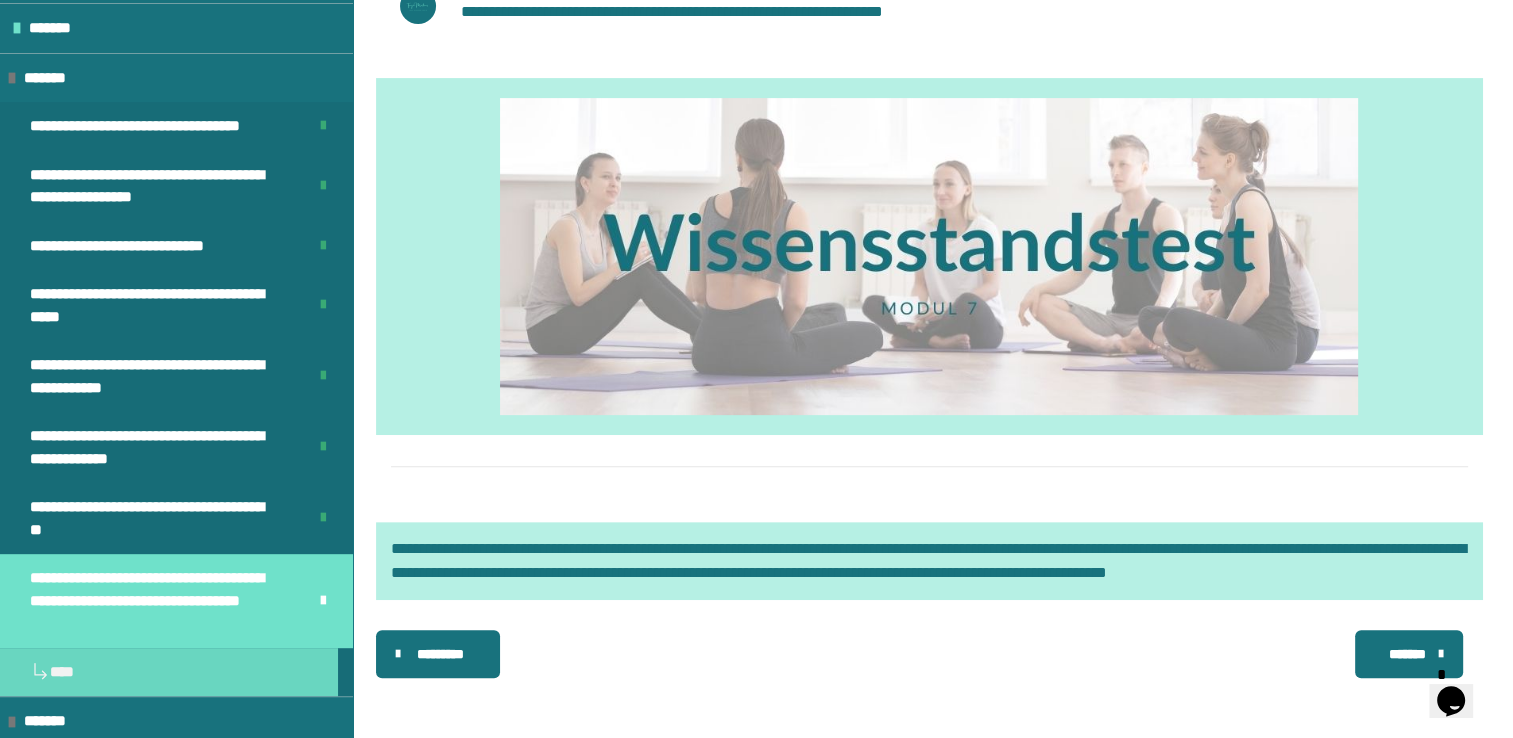 click on "*******" at bounding box center (1407, 654) 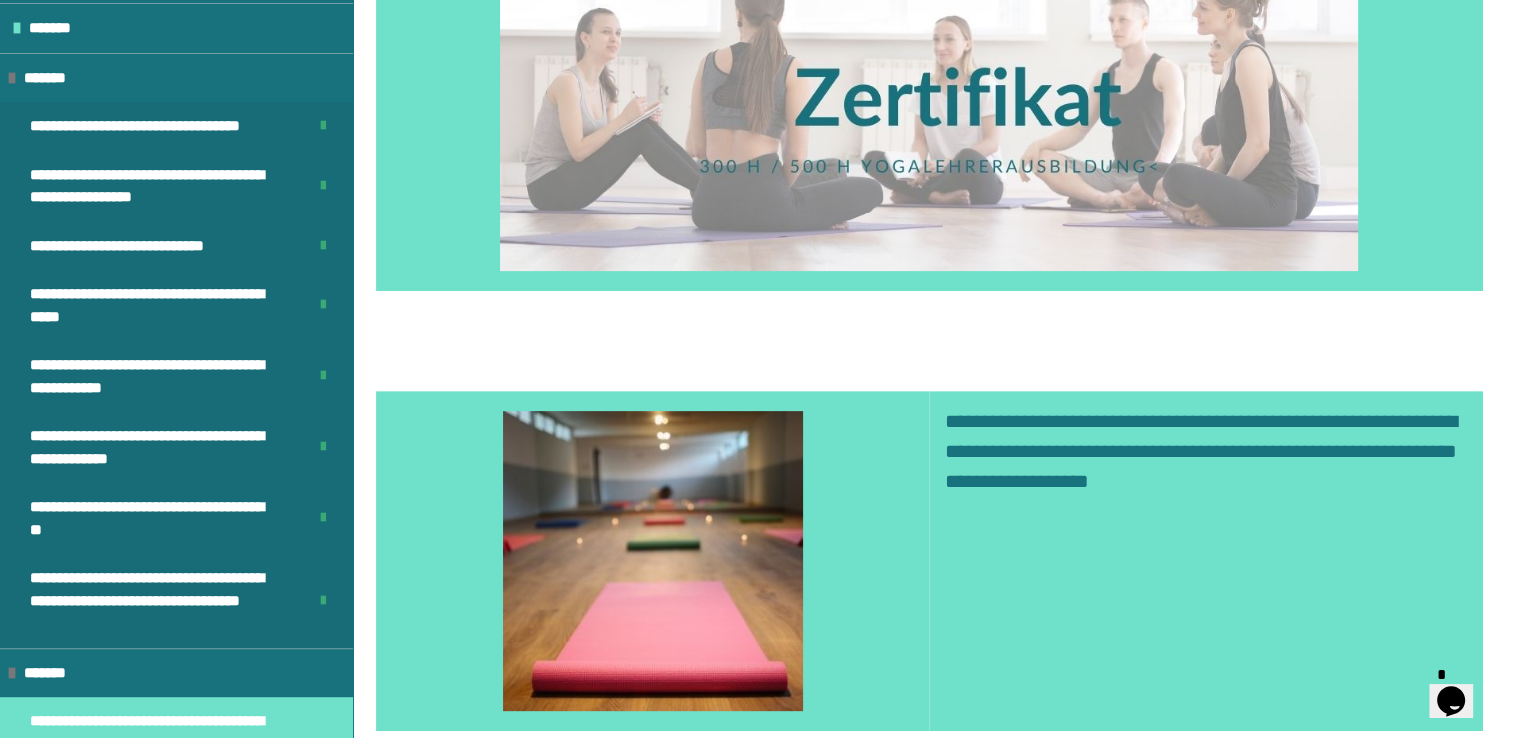 scroll, scrollTop: 234, scrollLeft: 0, axis: vertical 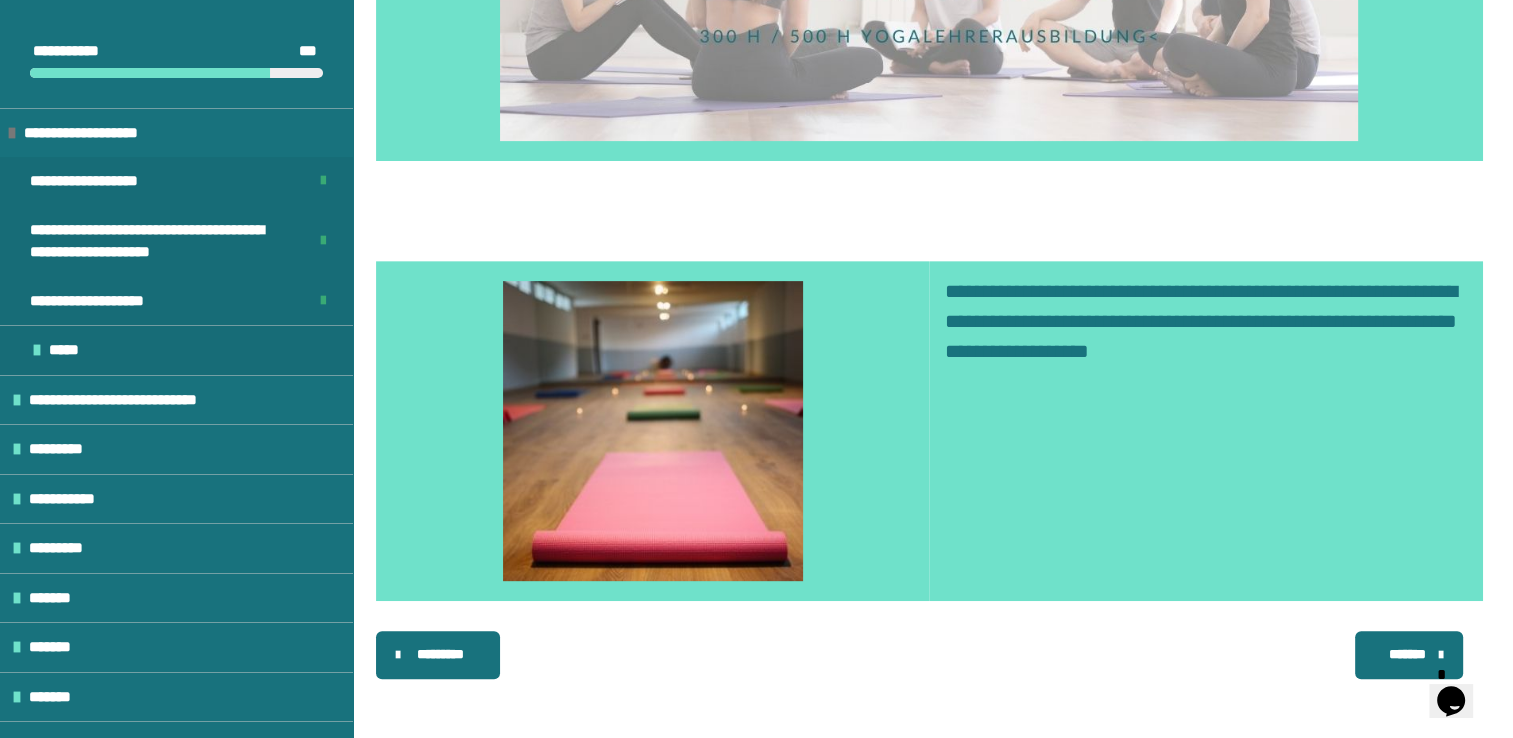 click on "*******" at bounding box center [1407, 654] 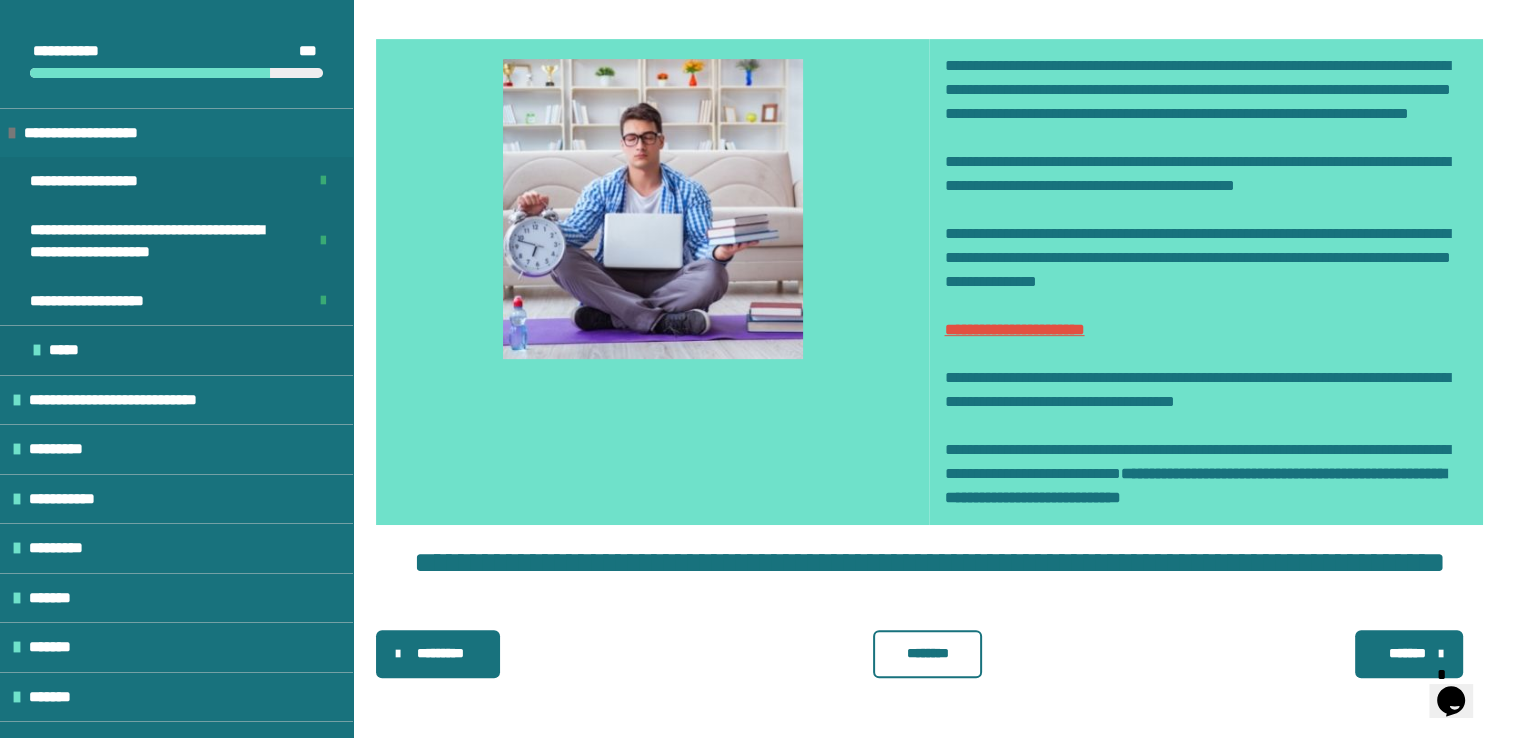 scroll, scrollTop: 900, scrollLeft: 0, axis: vertical 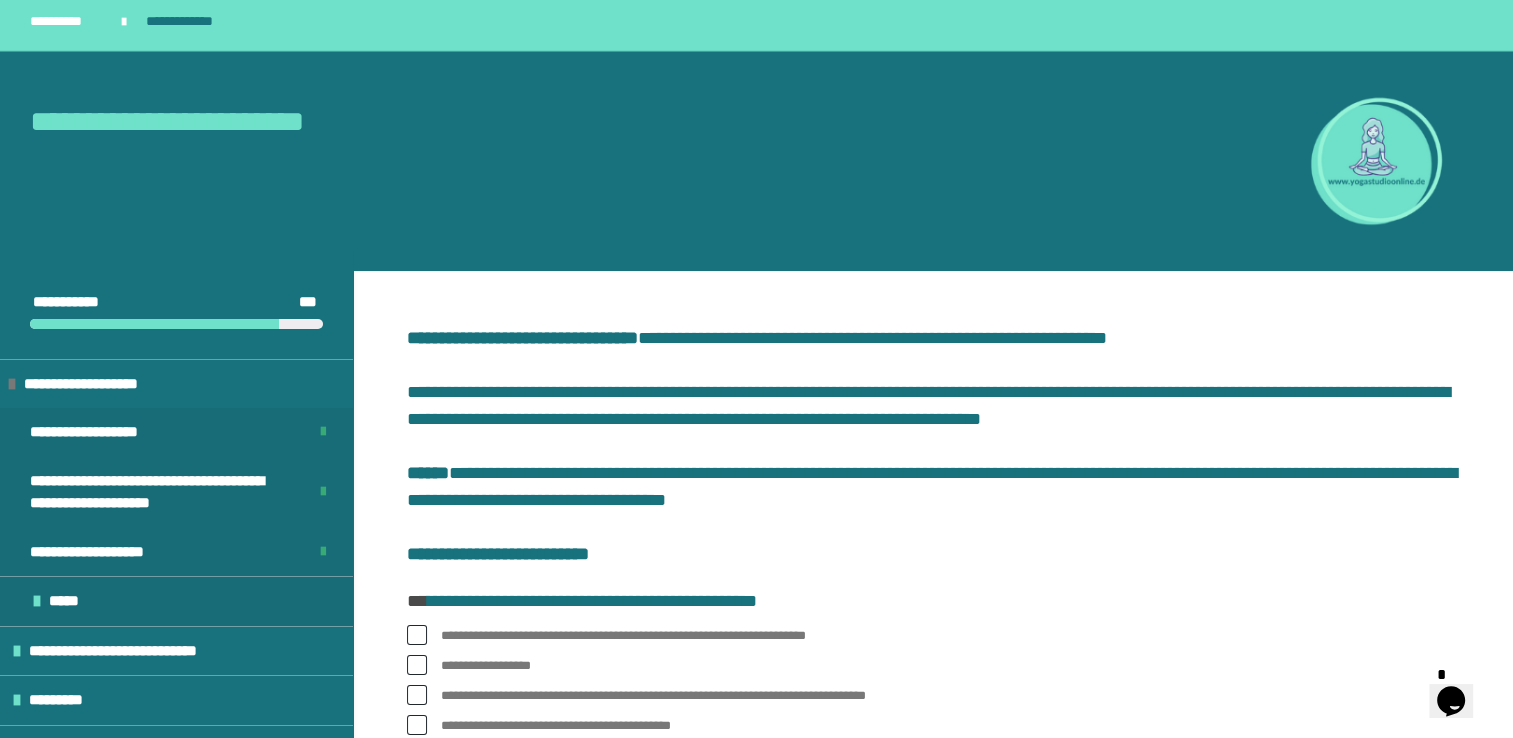 click at bounding box center (417, 635) 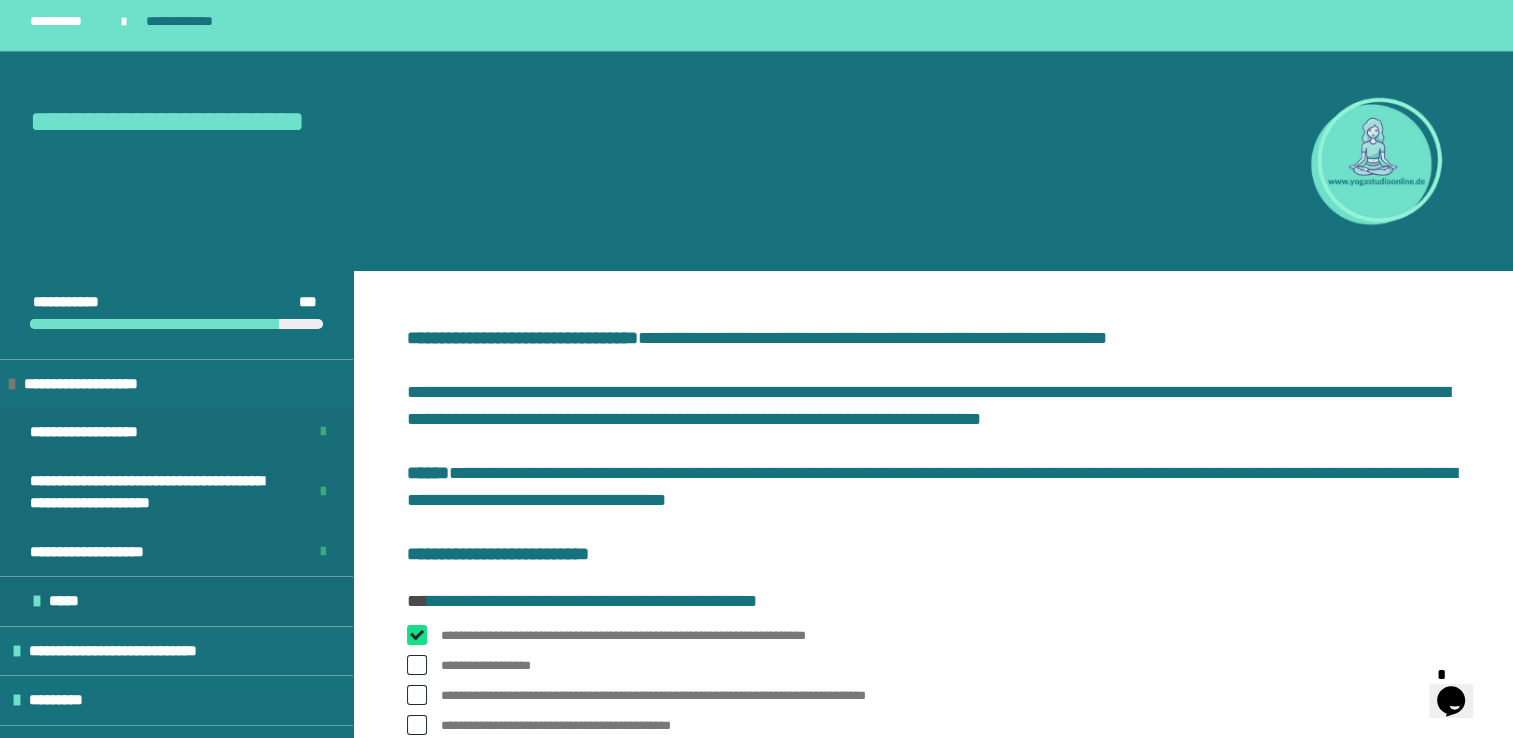 checkbox on "****" 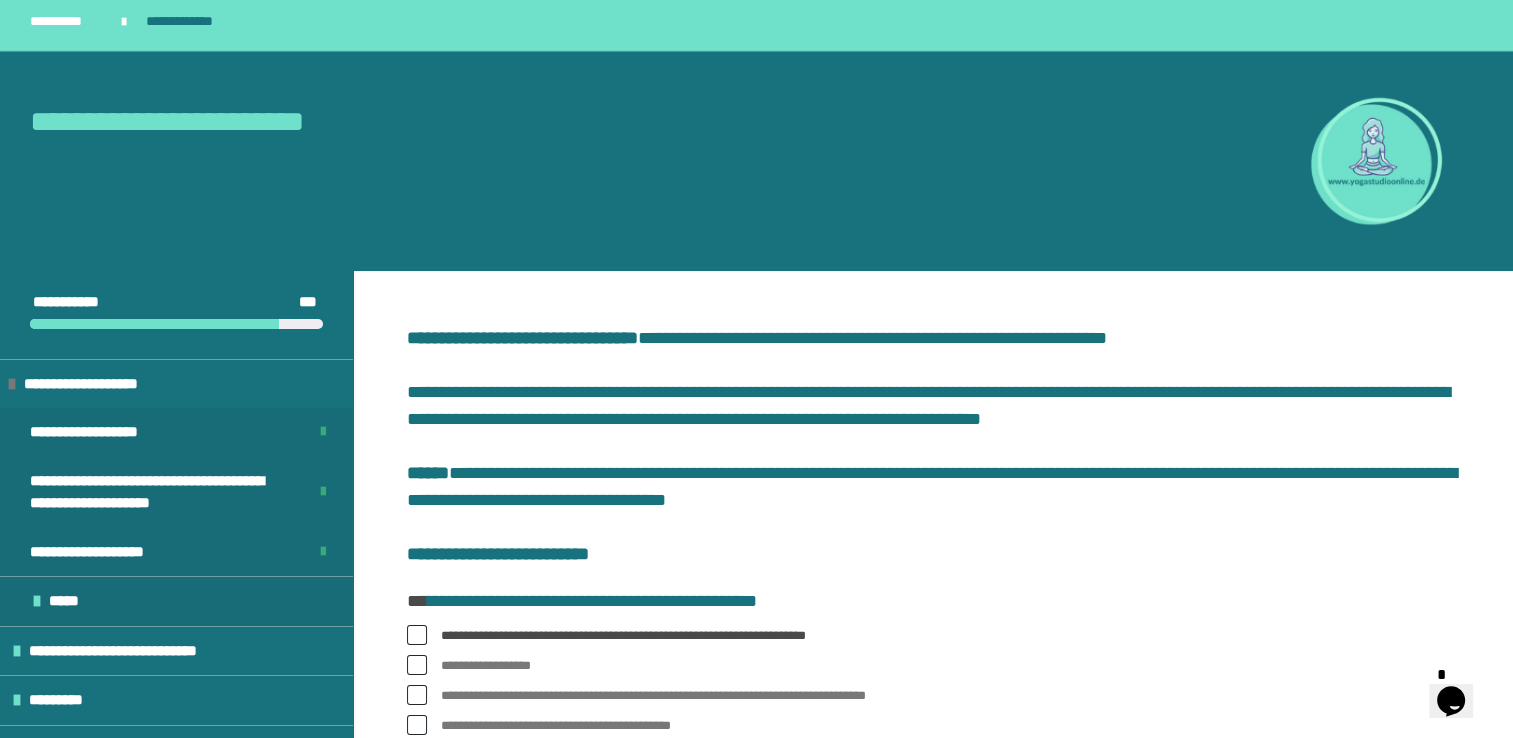 click at bounding box center (417, 665) 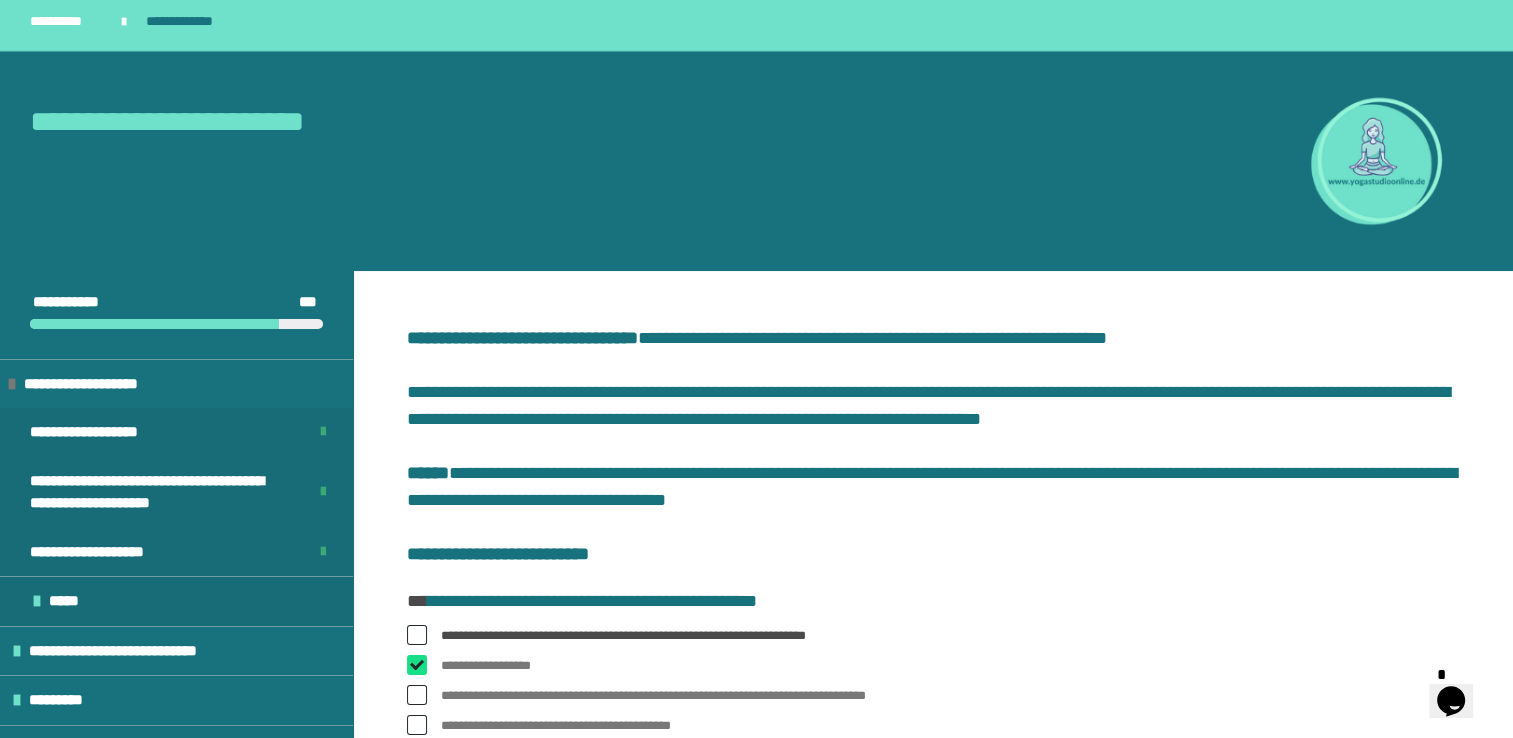 checkbox on "****" 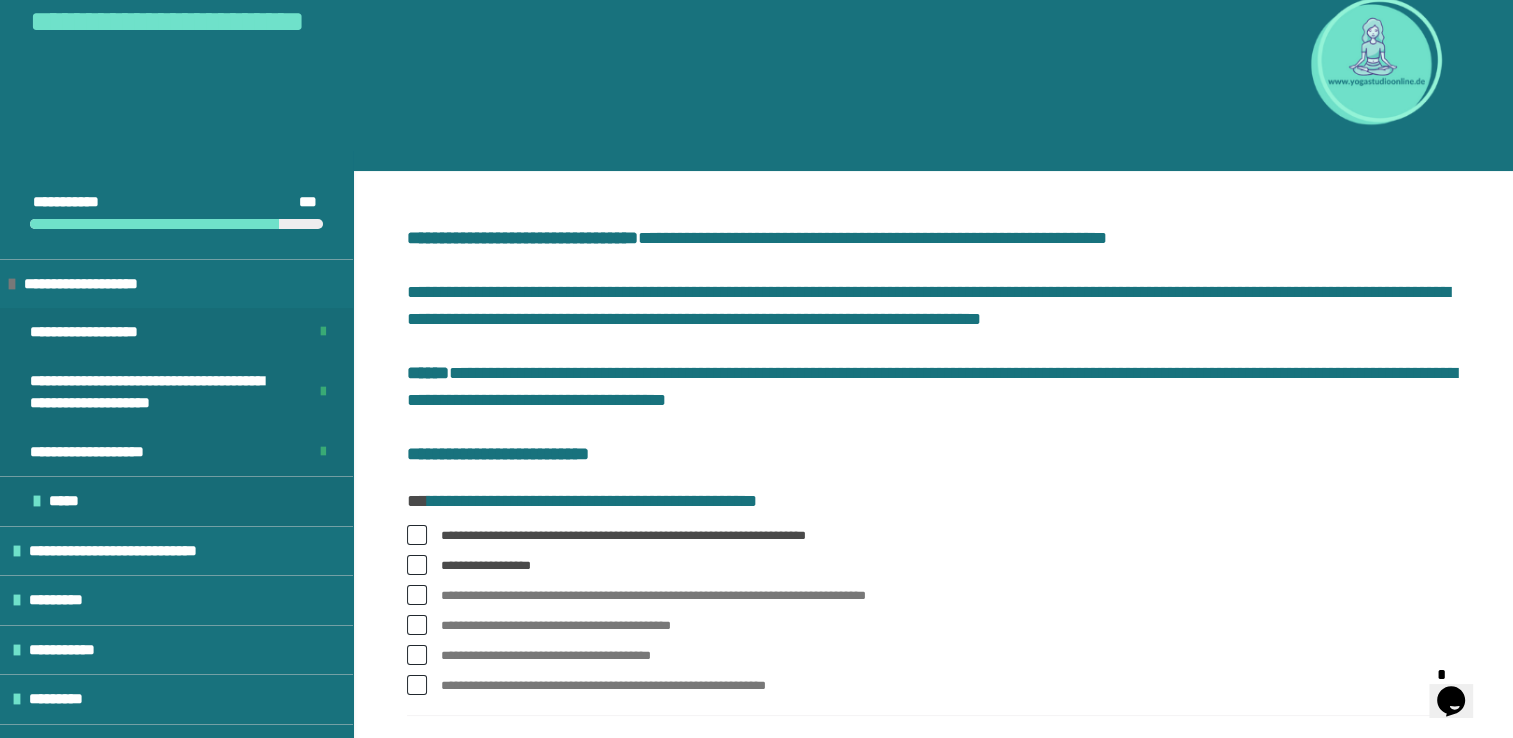 scroll, scrollTop: 300, scrollLeft: 0, axis: vertical 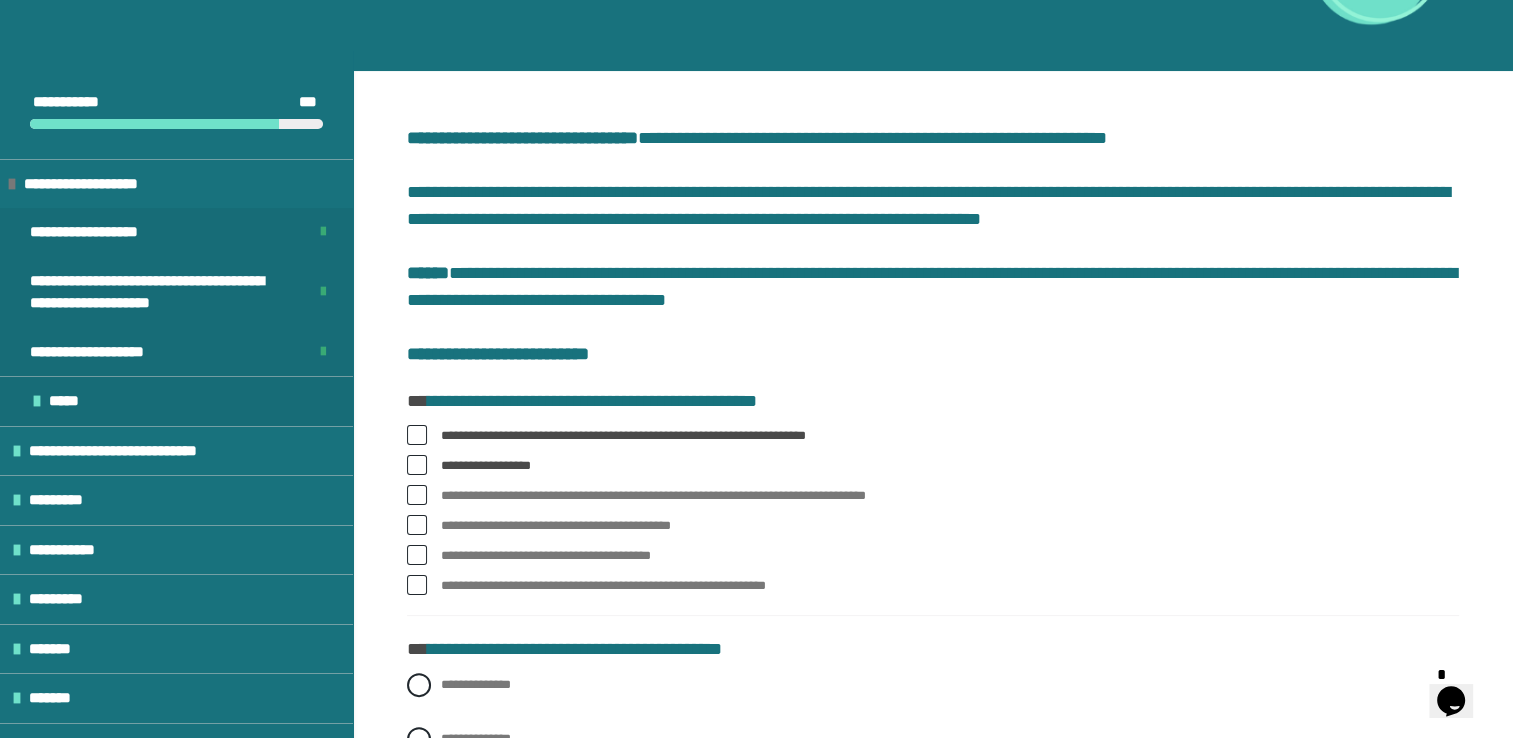 click at bounding box center [417, 525] 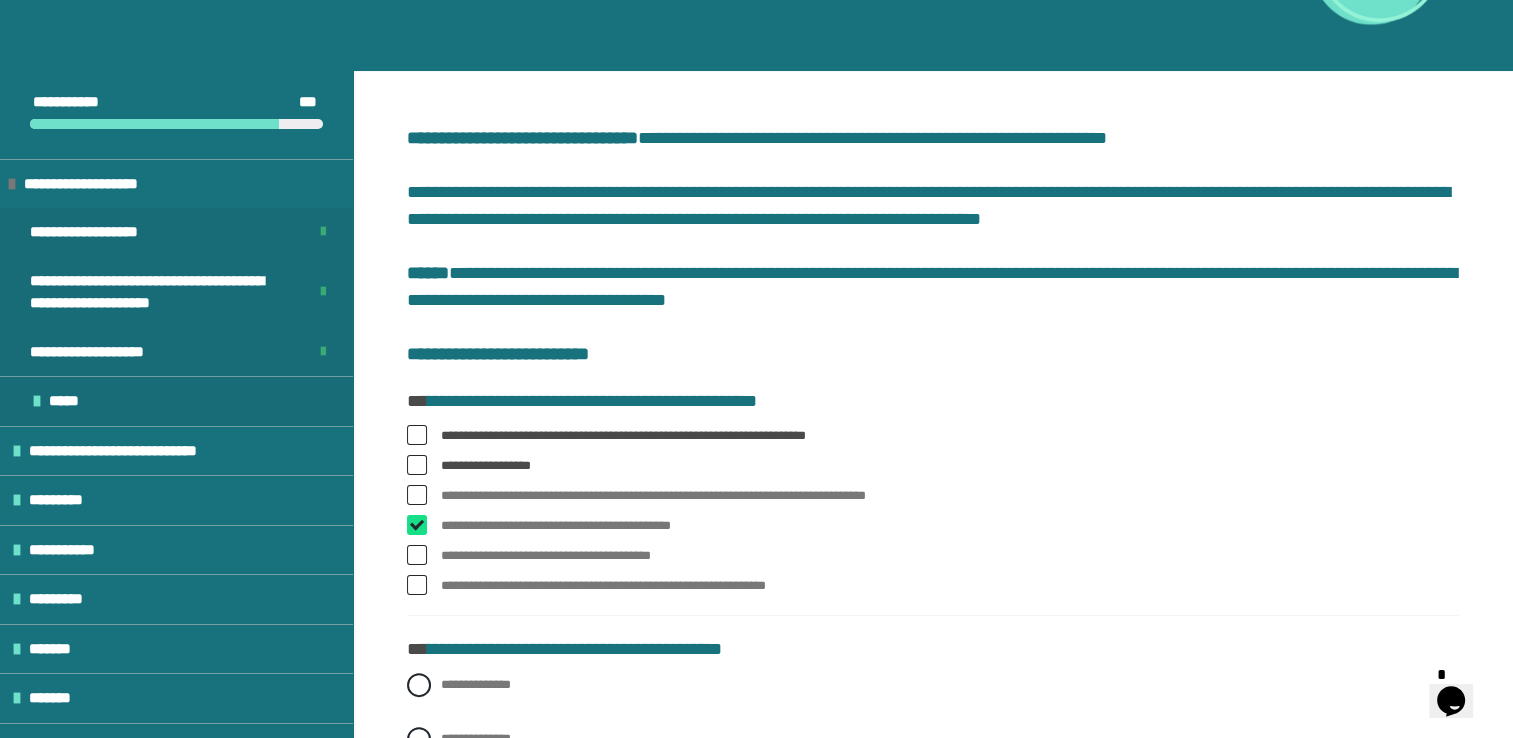 checkbox on "****" 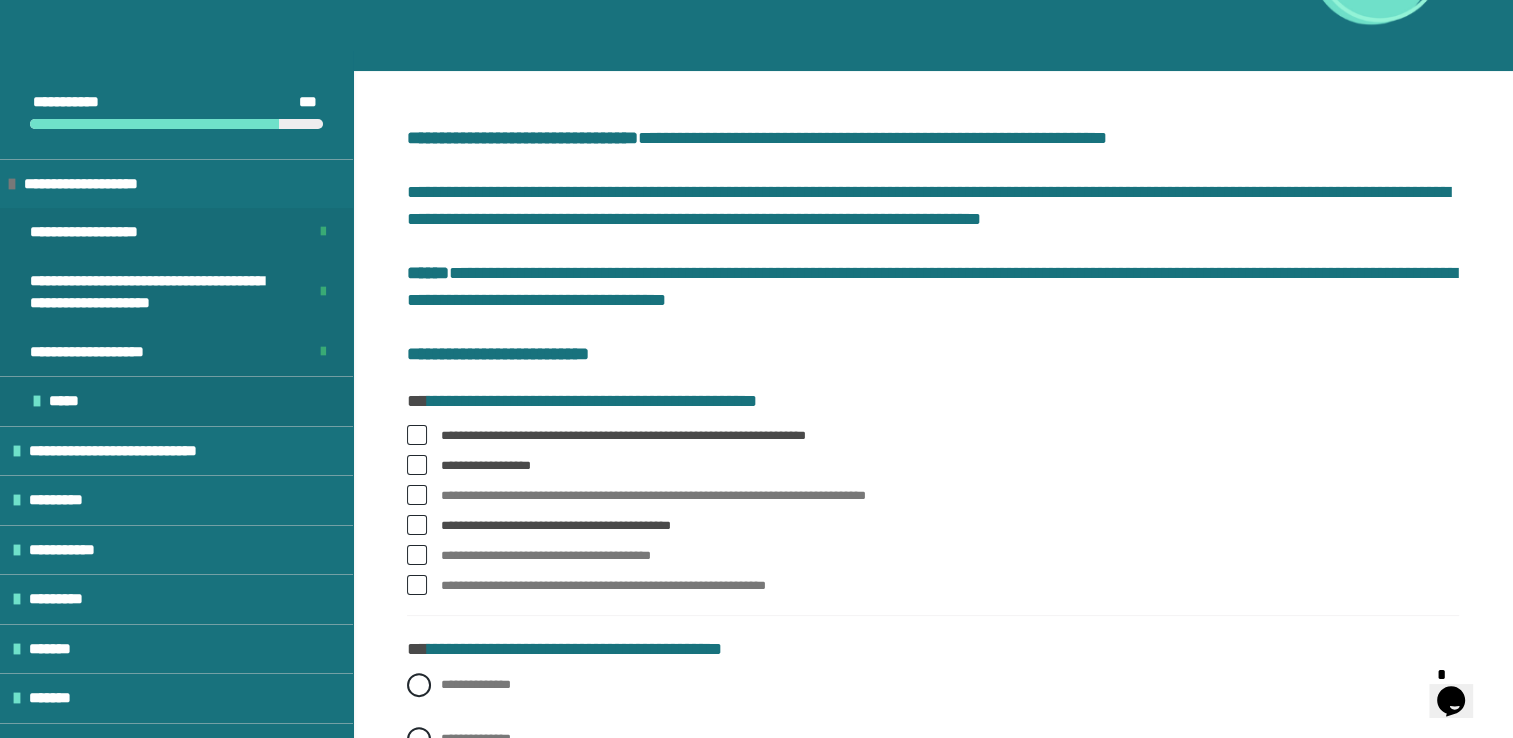 click at bounding box center [417, 555] 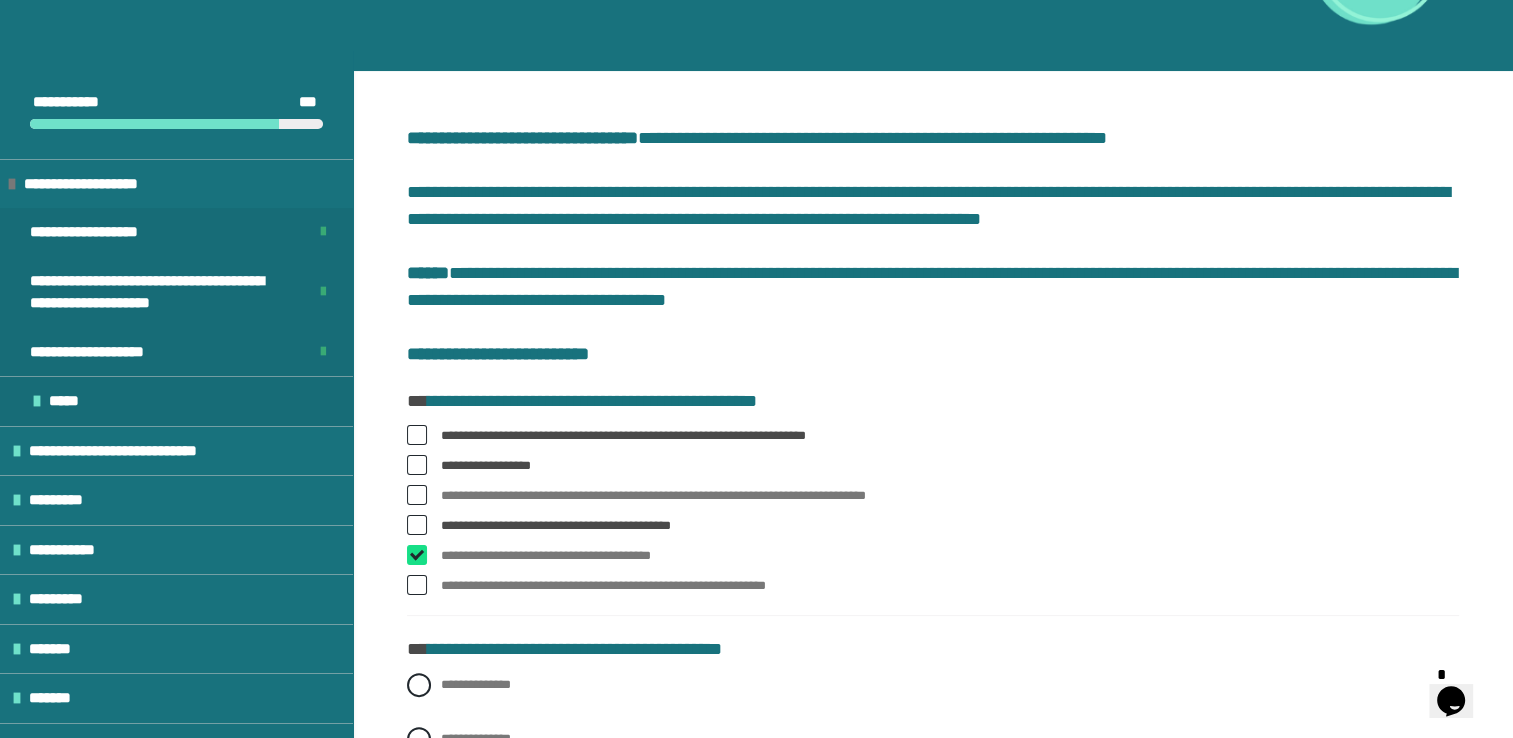 checkbox on "****" 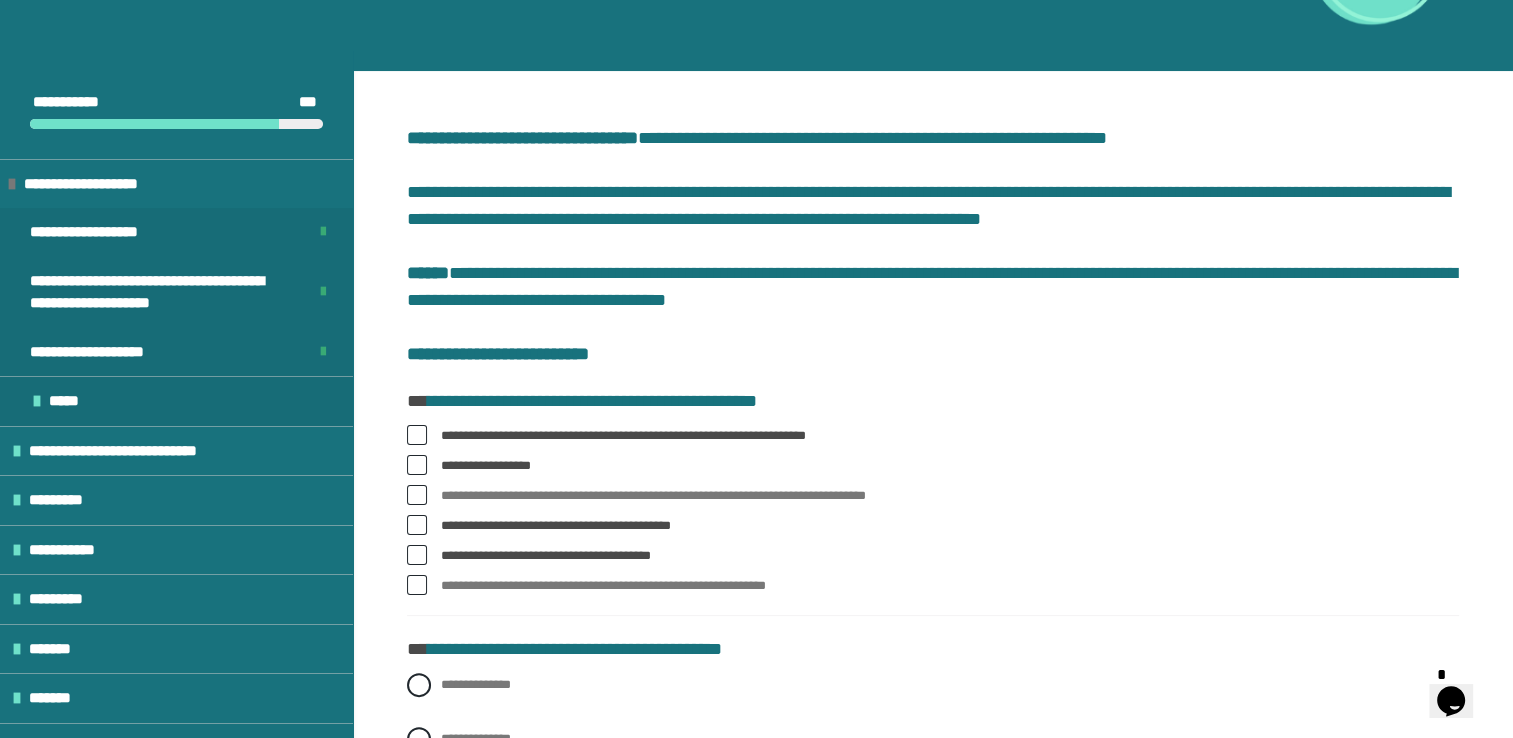click at bounding box center [417, 585] 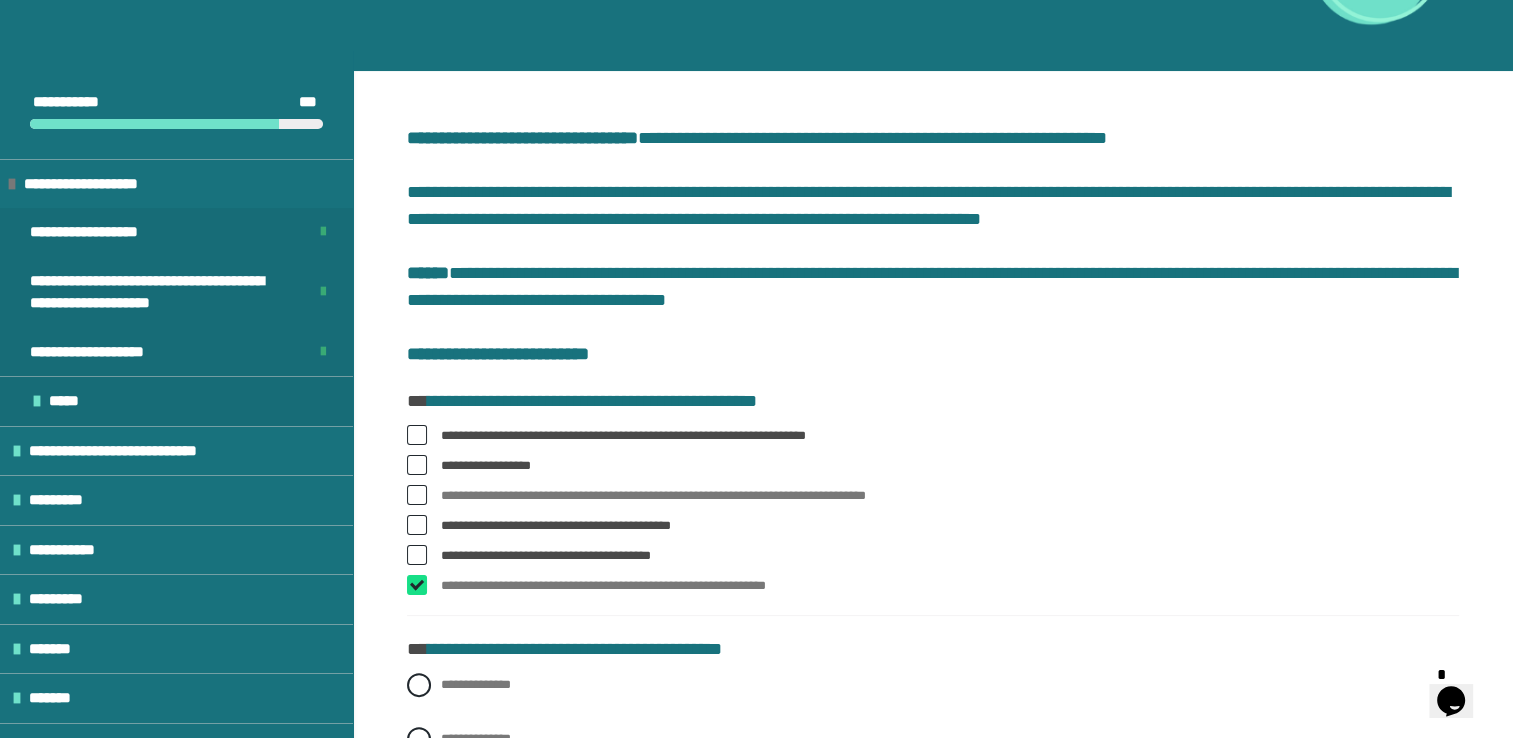 checkbox on "****" 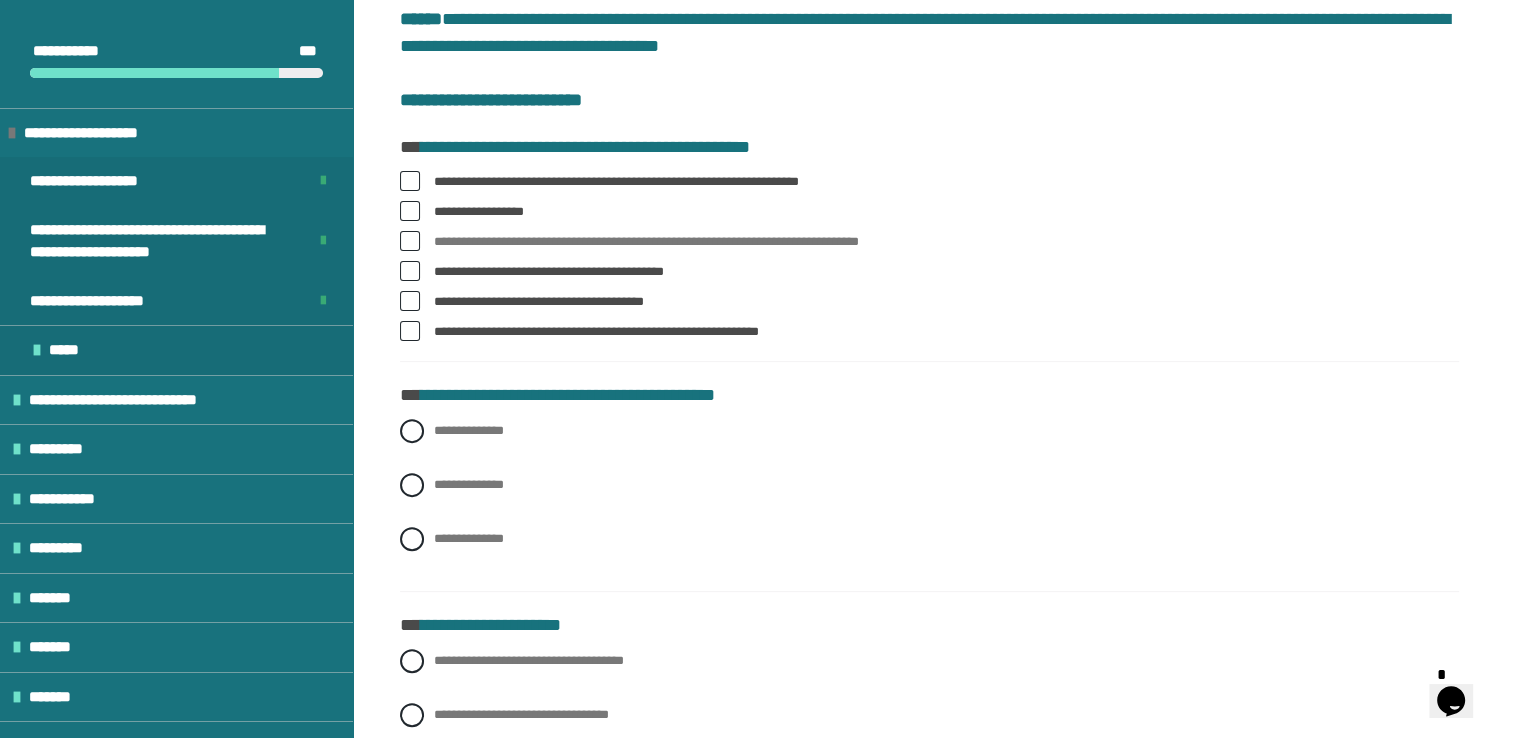 scroll, scrollTop: 600, scrollLeft: 0, axis: vertical 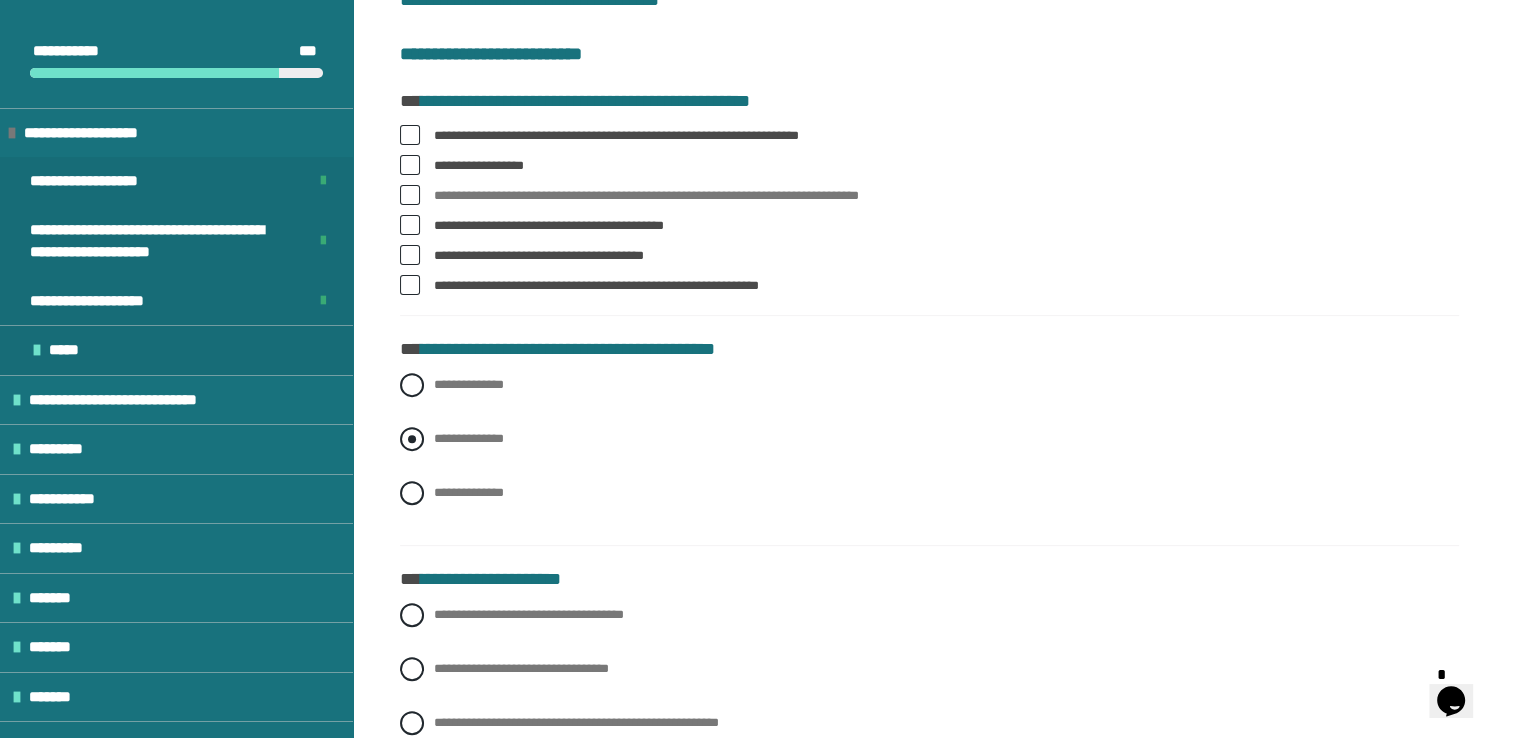 click at bounding box center (412, 439) 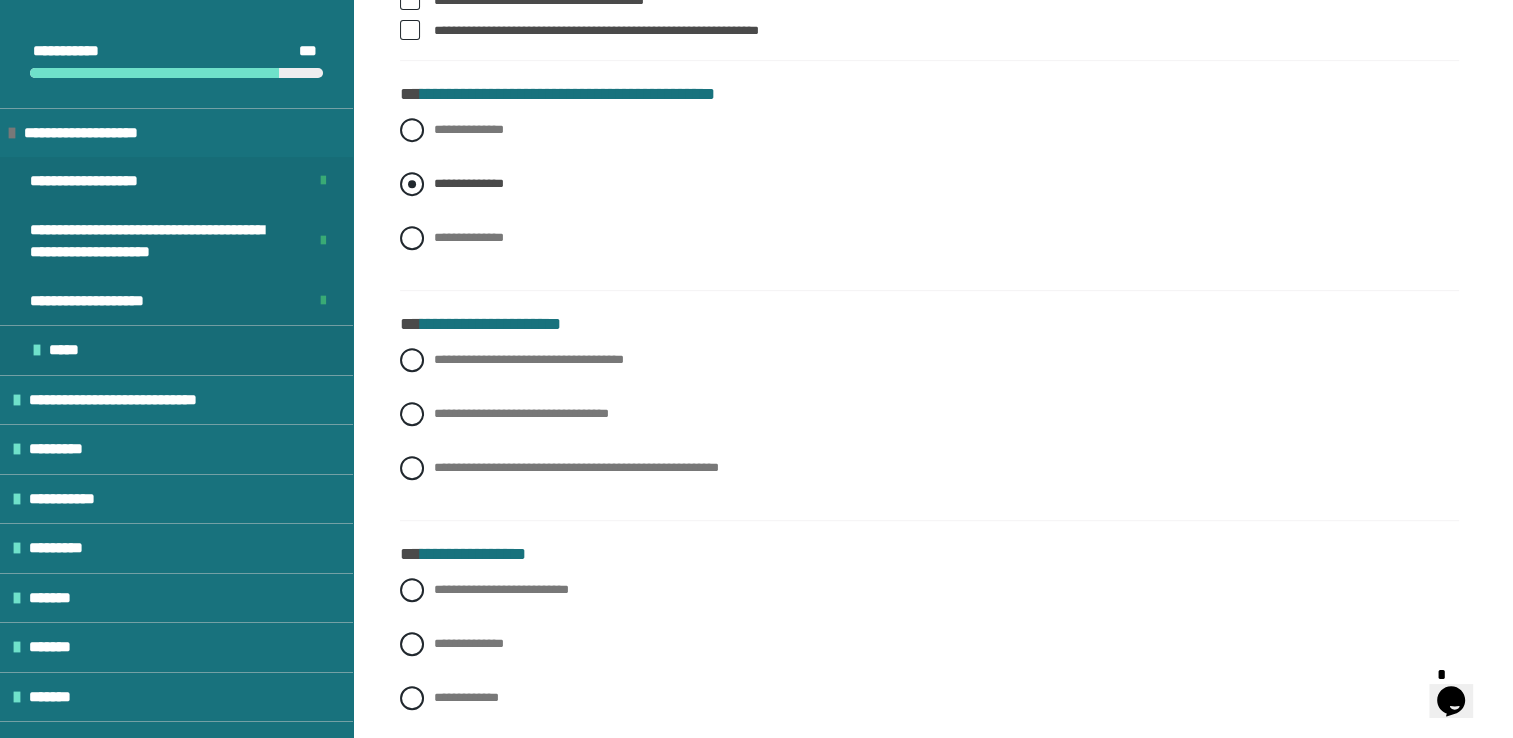 scroll, scrollTop: 900, scrollLeft: 0, axis: vertical 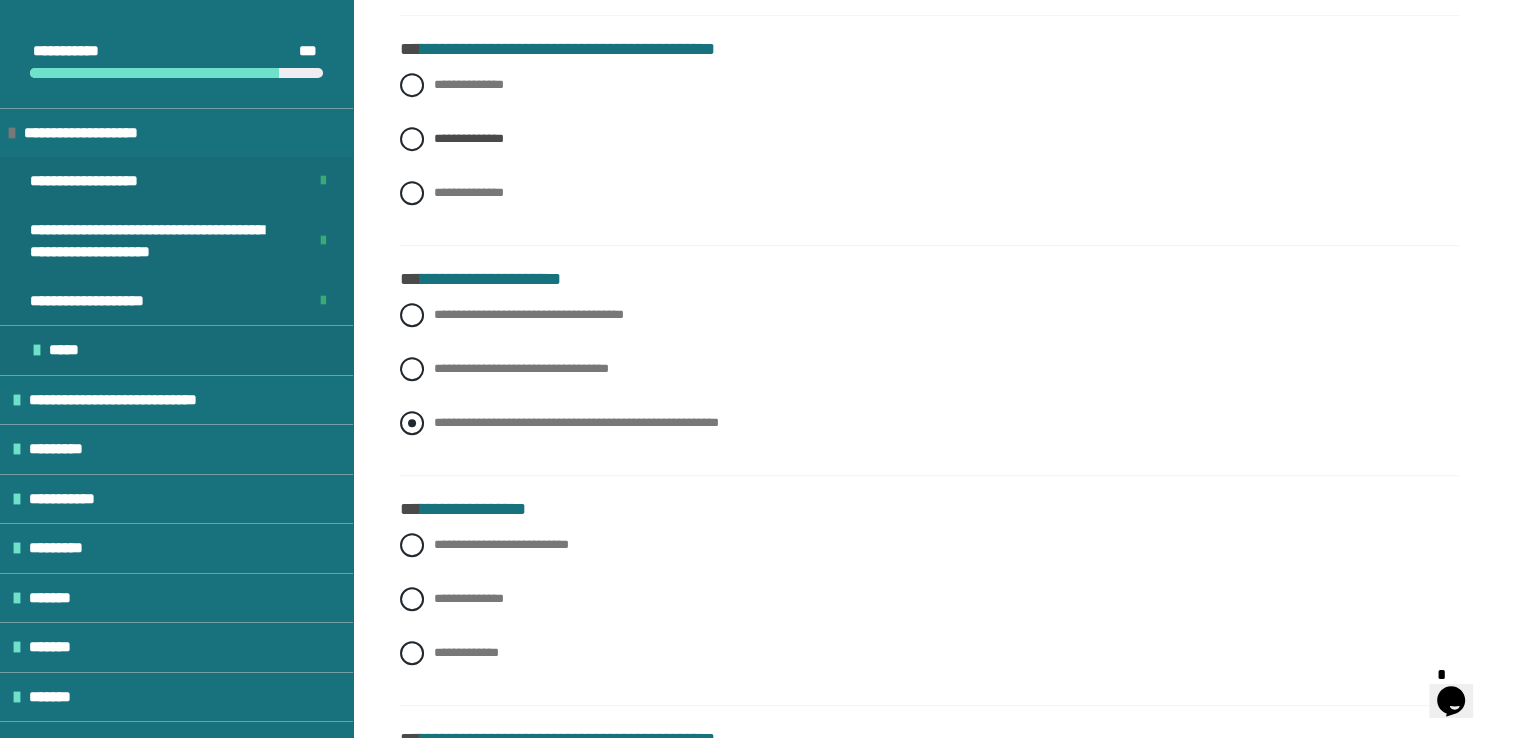 click at bounding box center [412, 423] 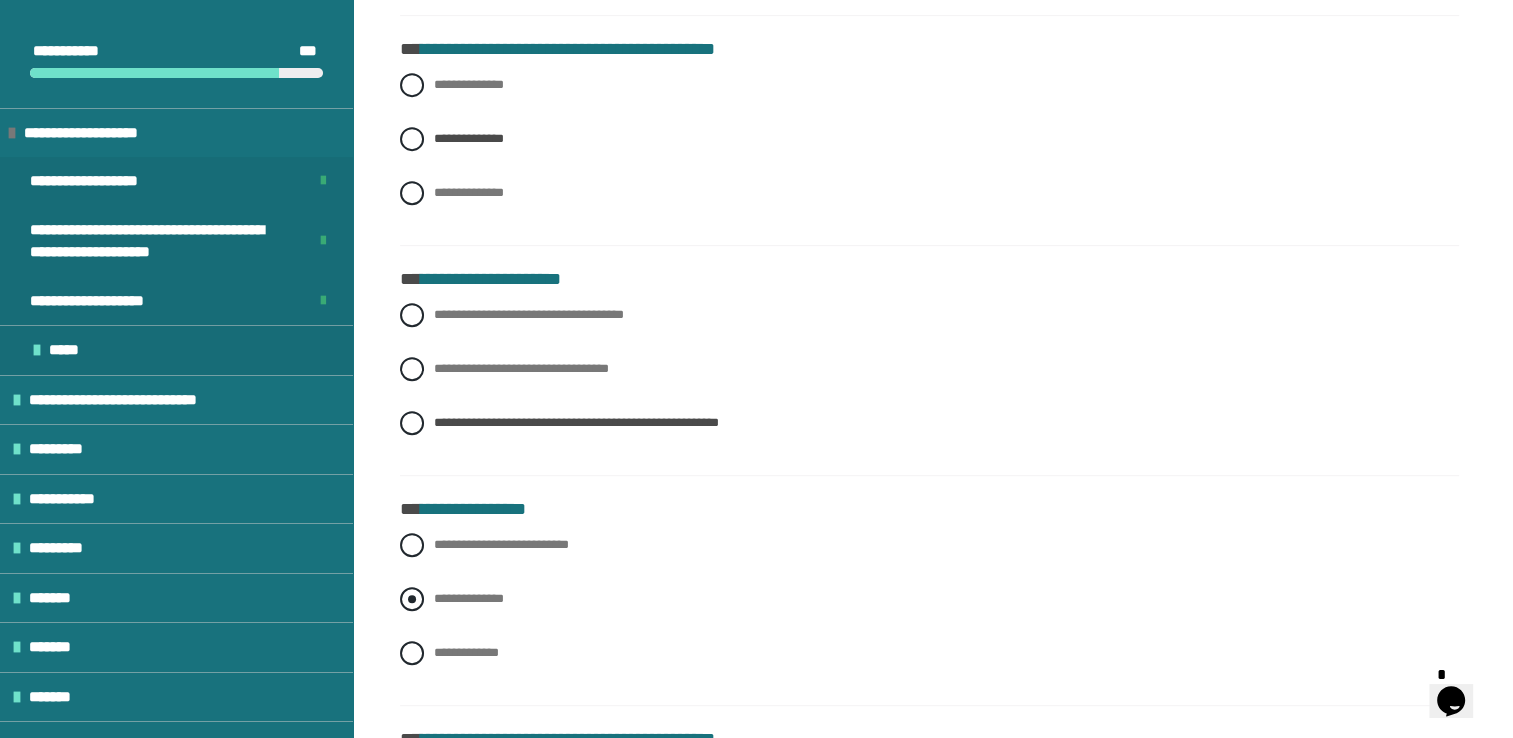 click at bounding box center (412, 599) 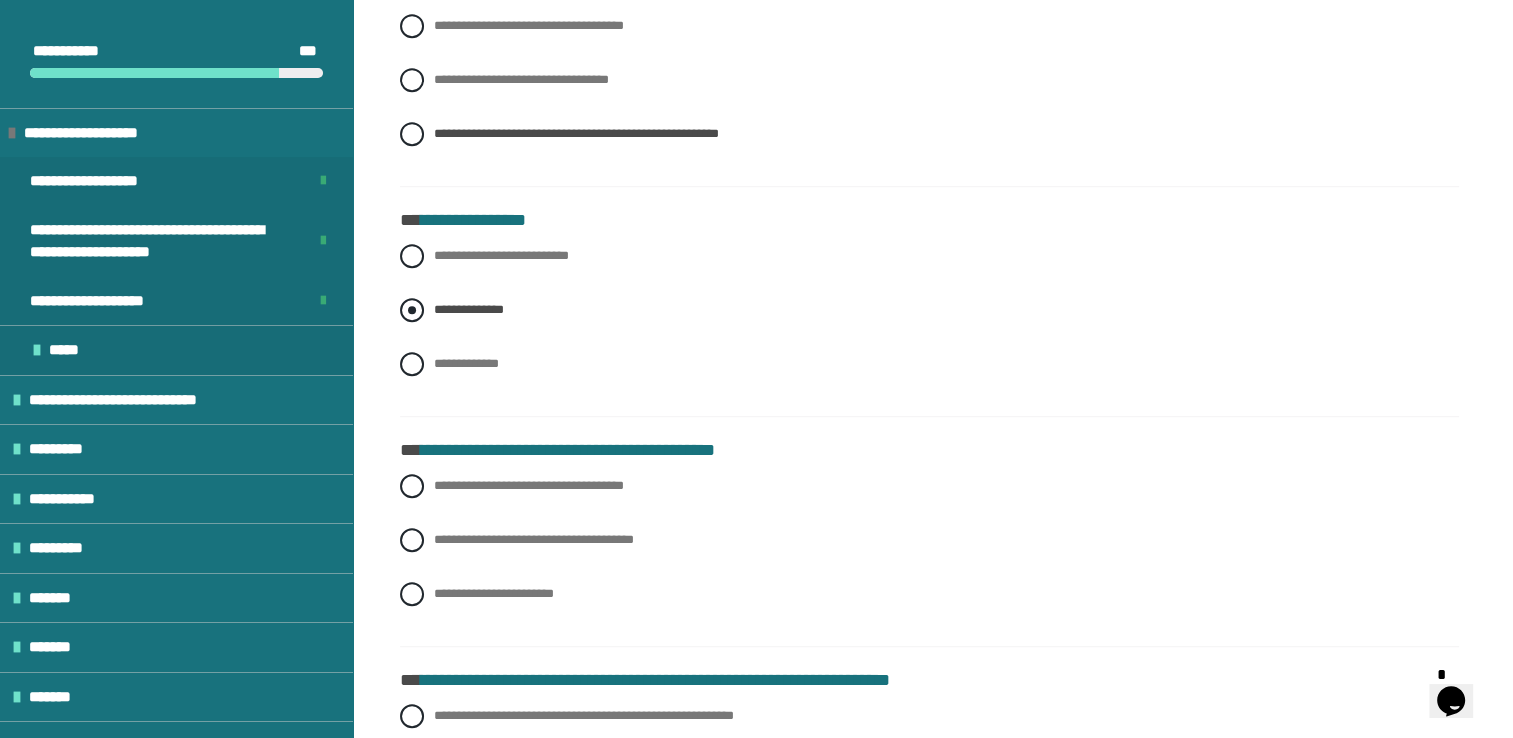scroll, scrollTop: 1200, scrollLeft: 0, axis: vertical 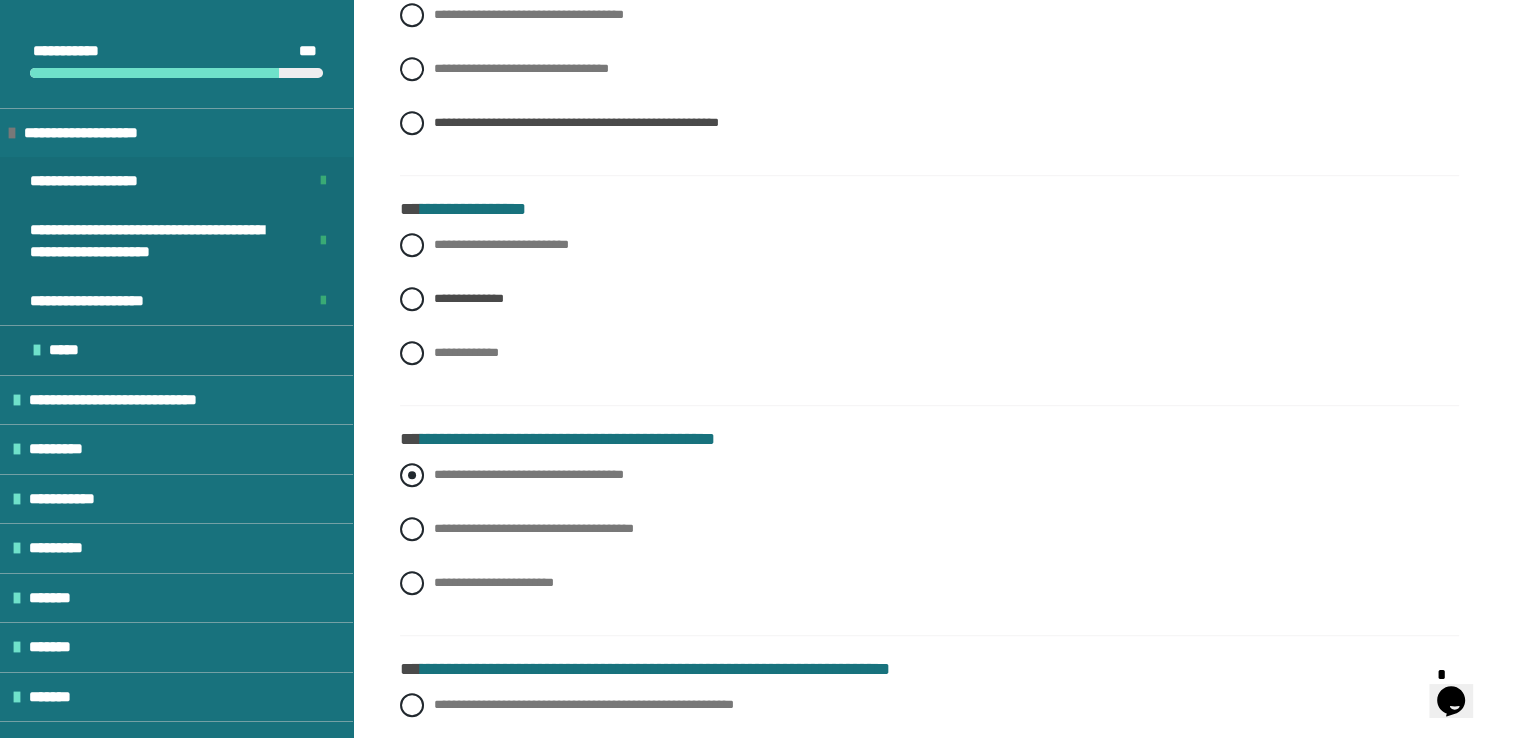 click at bounding box center (412, 475) 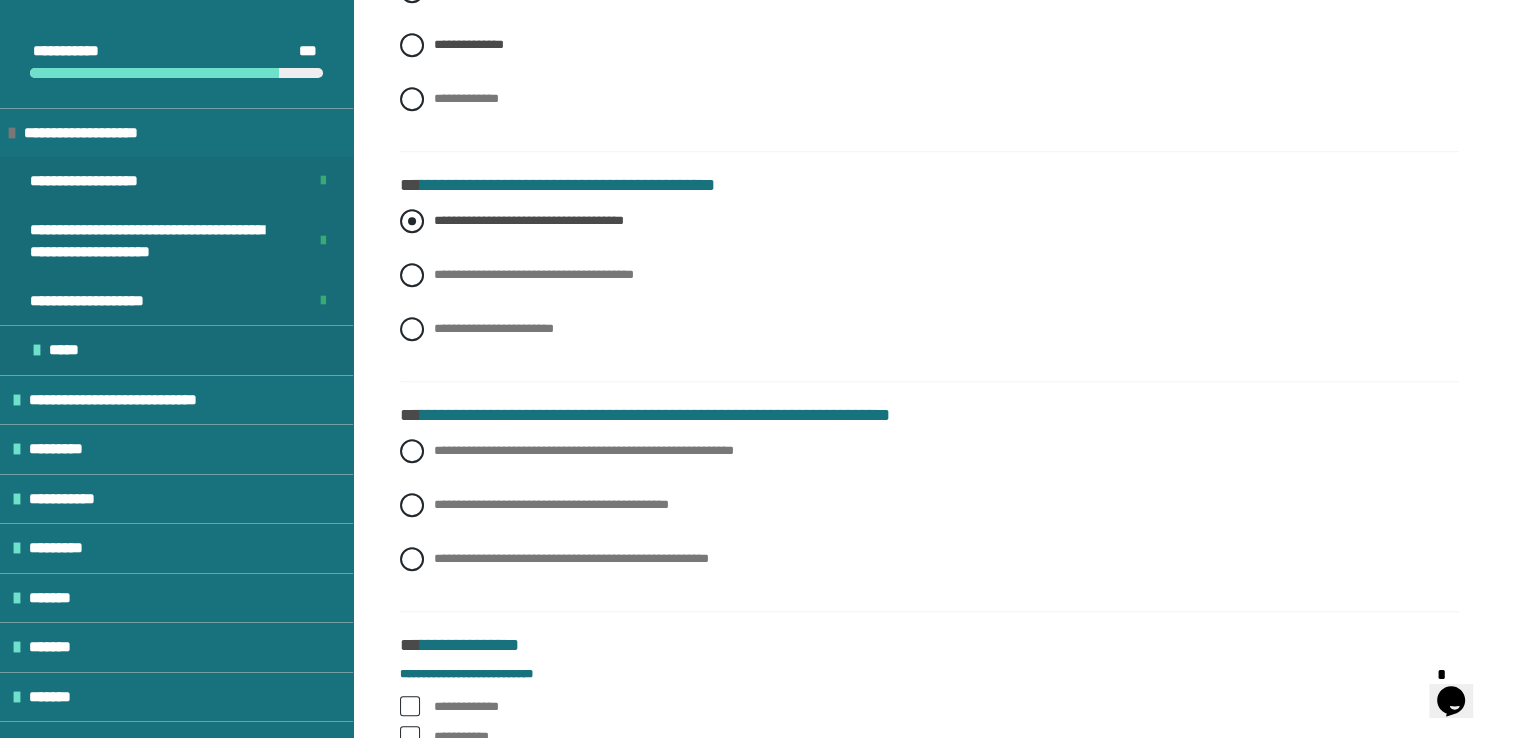 scroll, scrollTop: 1500, scrollLeft: 0, axis: vertical 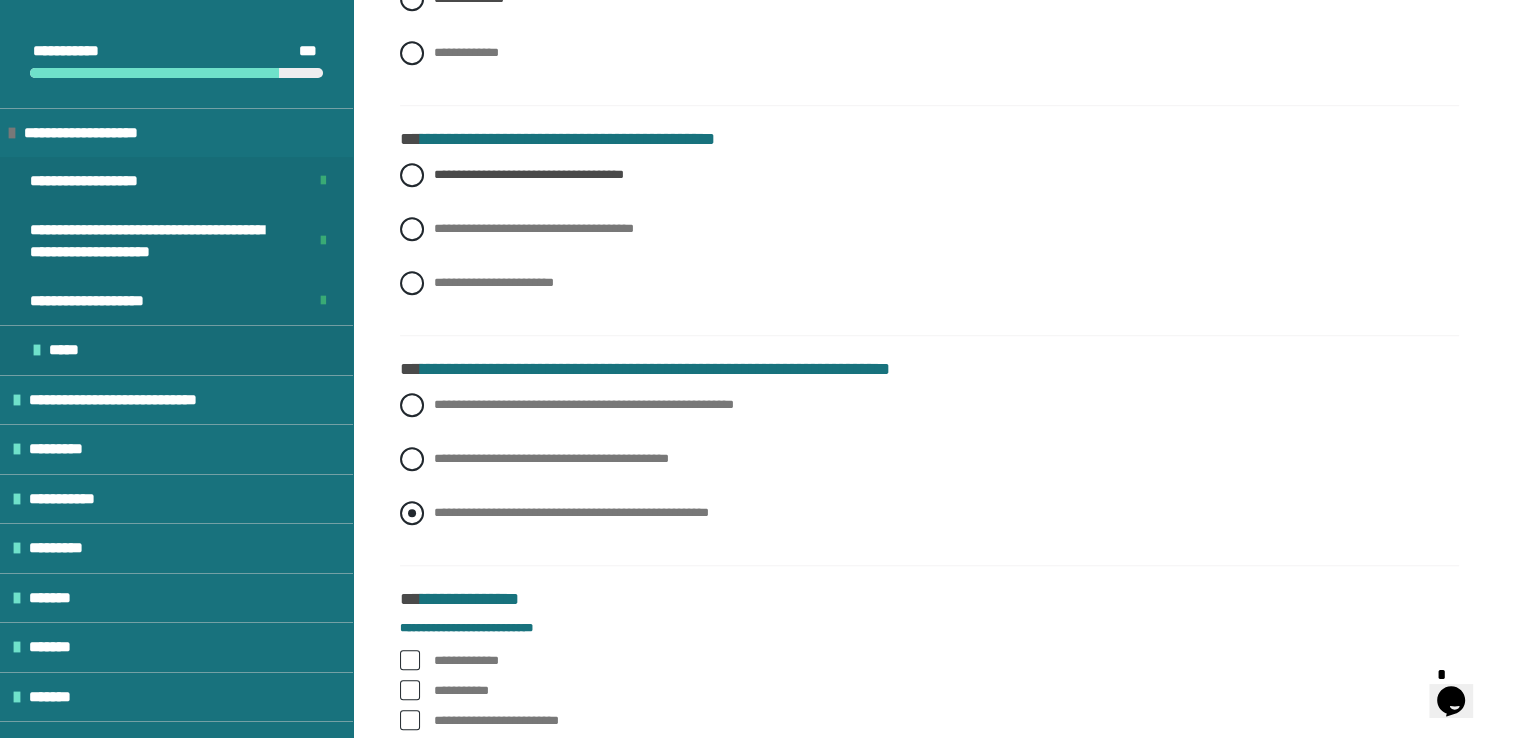click at bounding box center [412, 513] 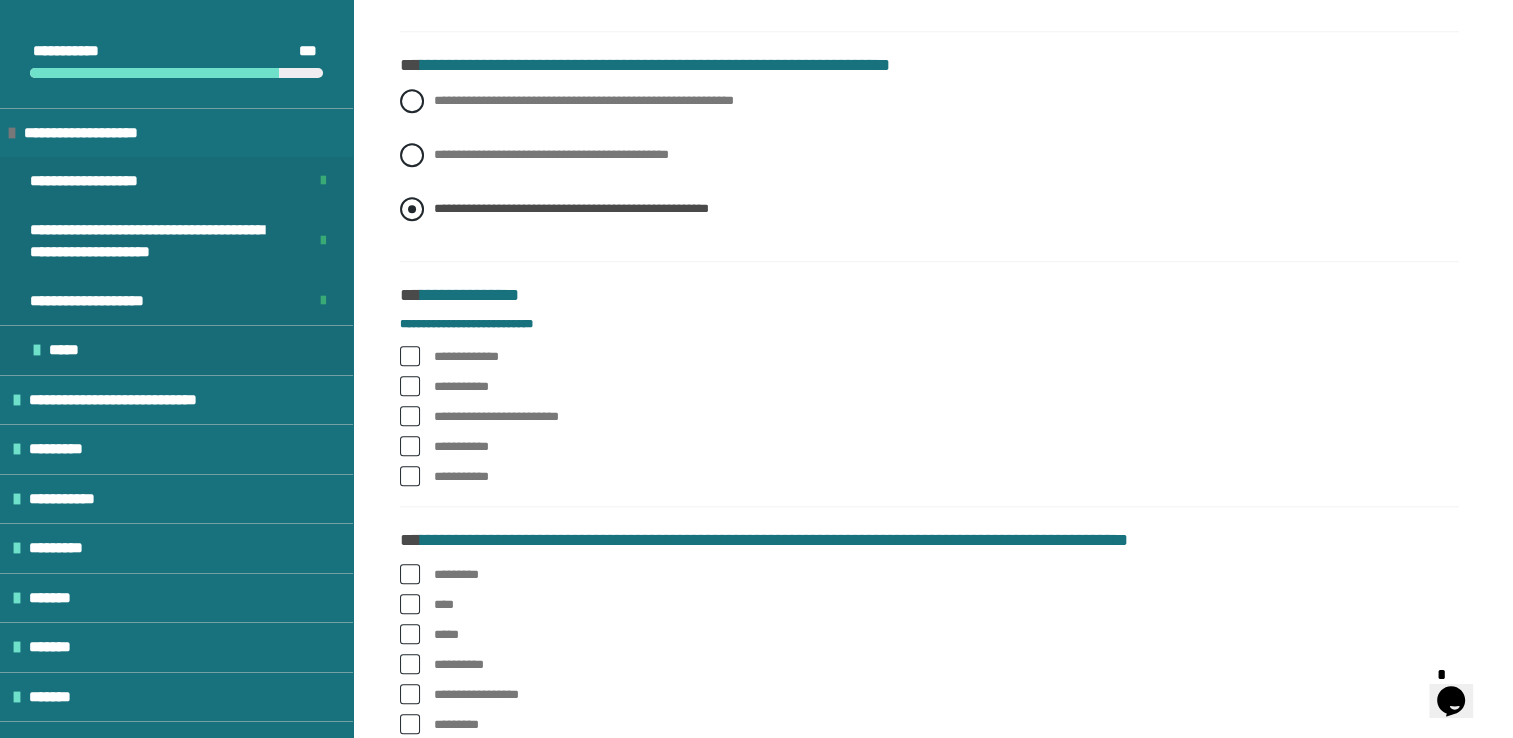 scroll, scrollTop: 1900, scrollLeft: 0, axis: vertical 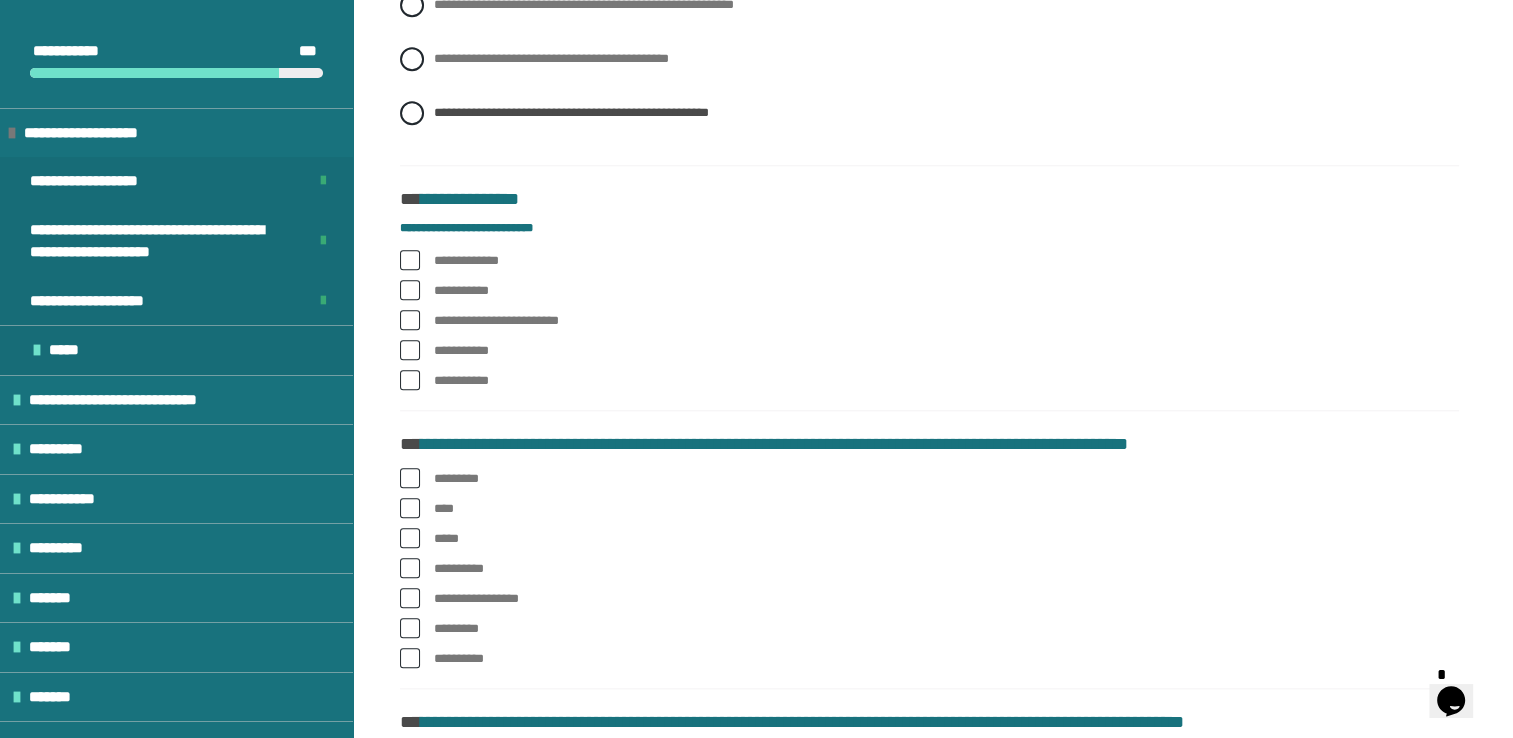 click at bounding box center [410, 320] 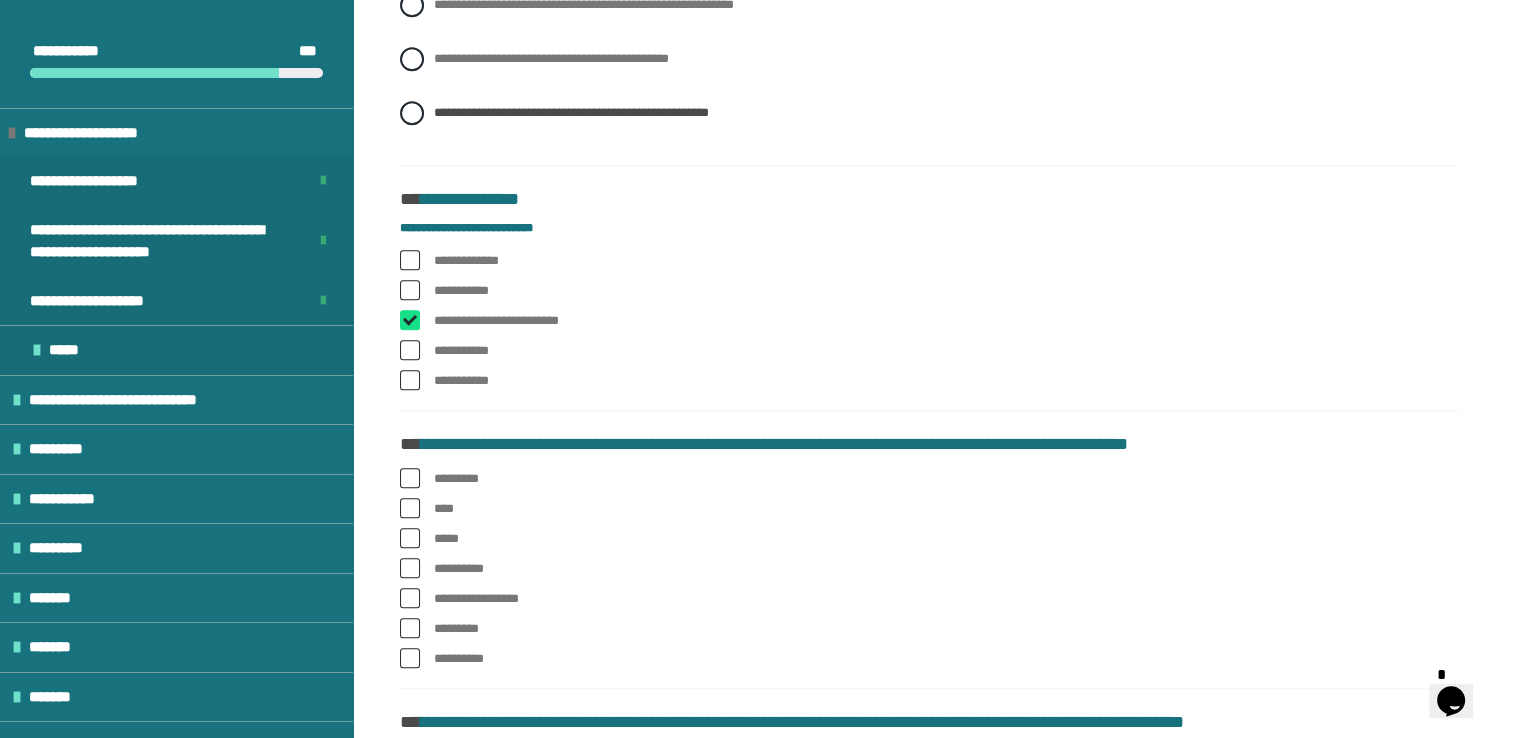 checkbox on "****" 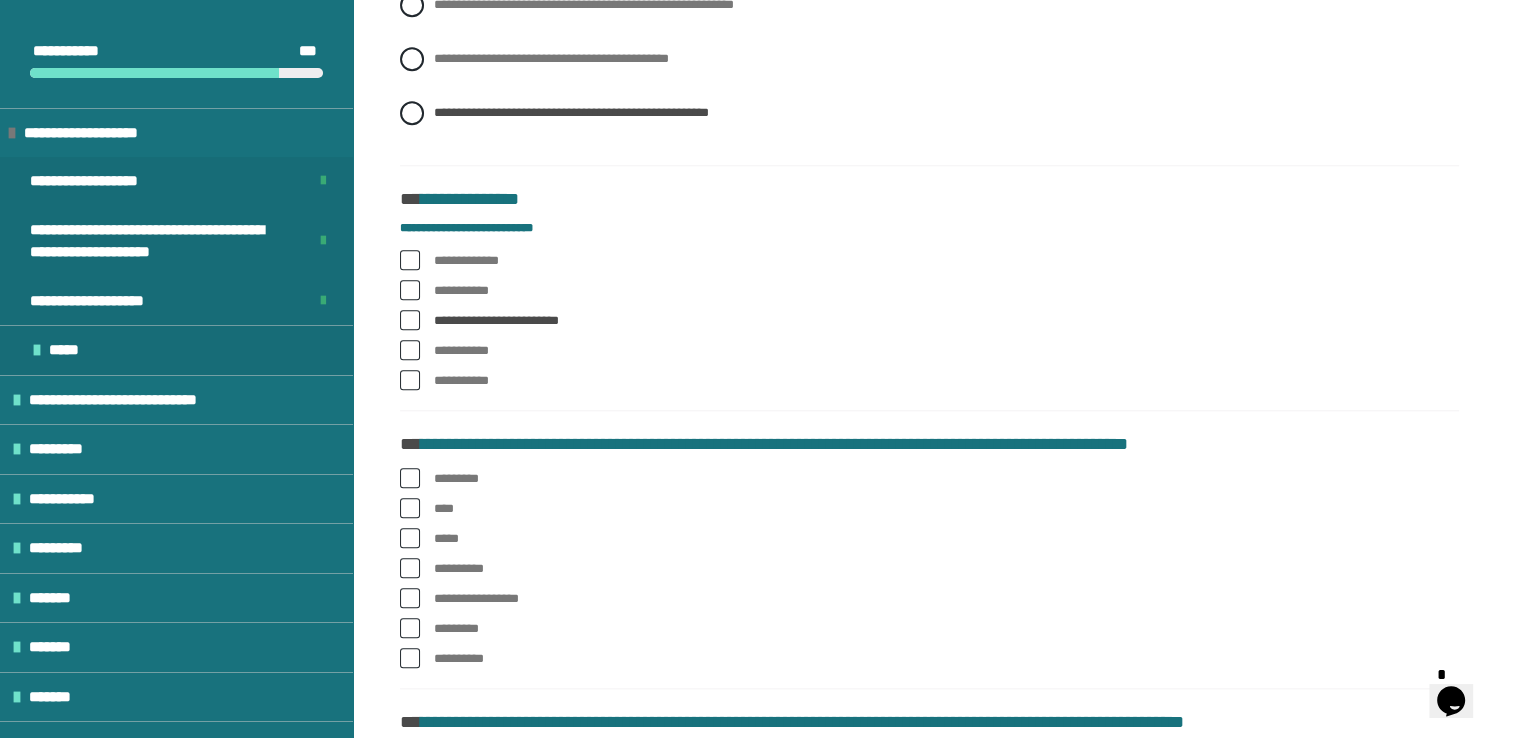 click at bounding box center [410, 478] 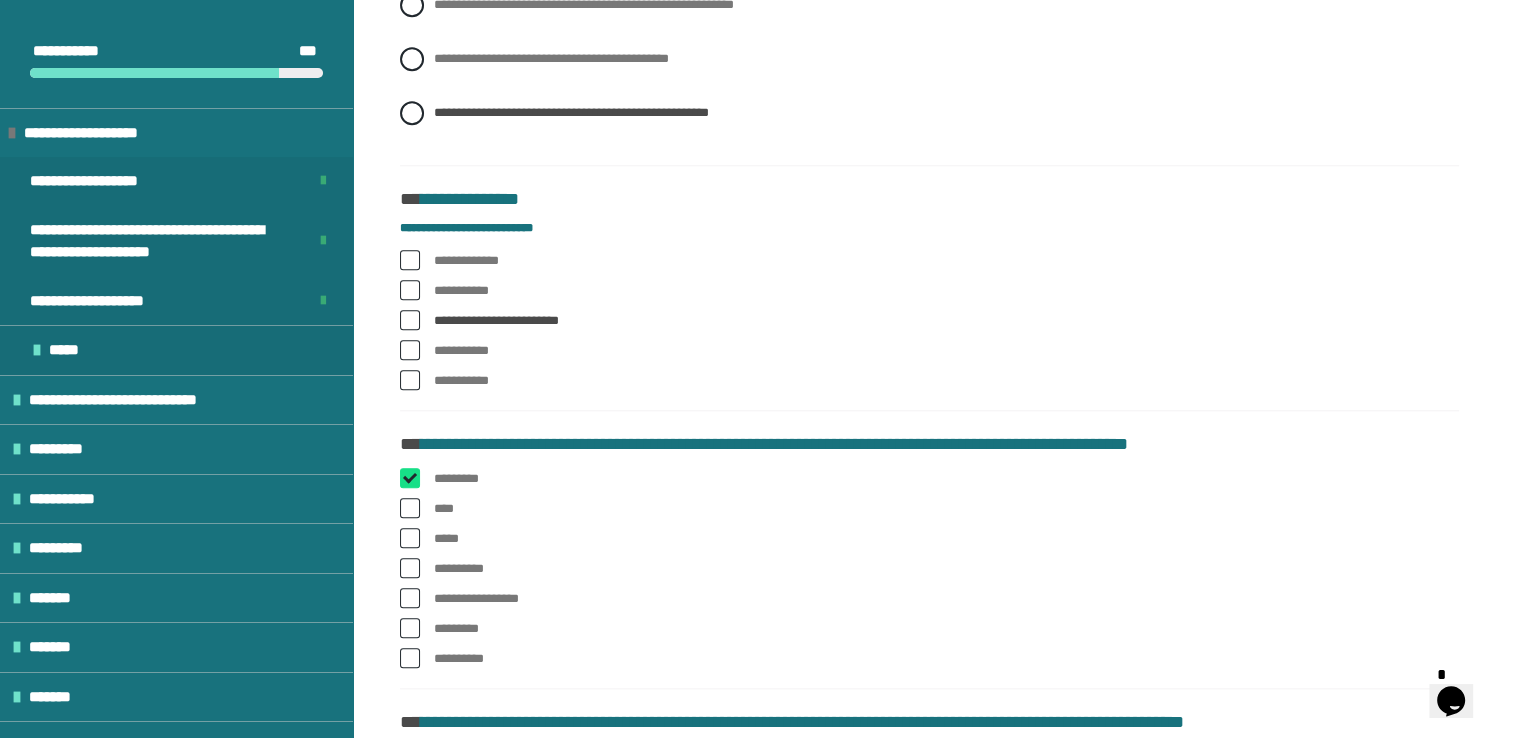 checkbox on "****" 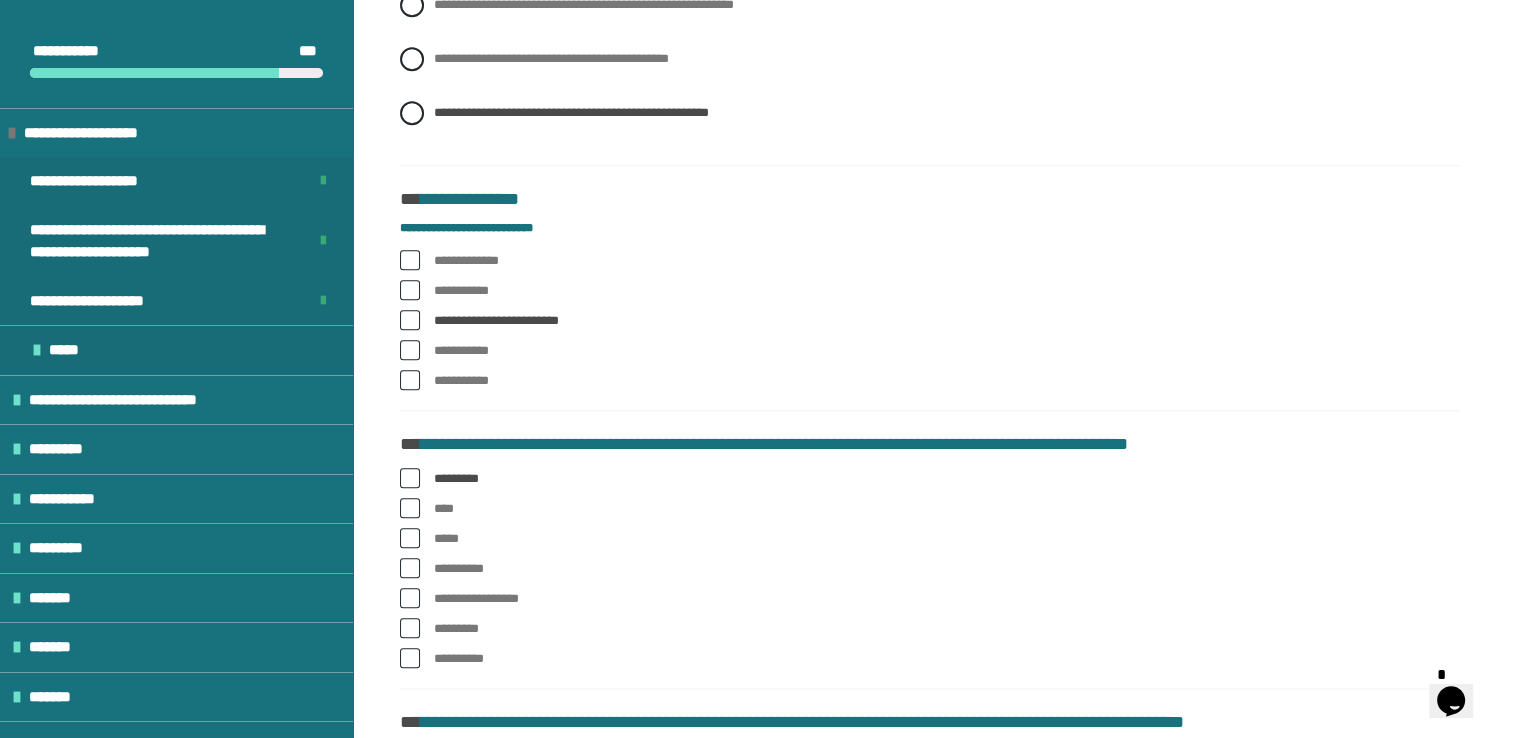 click at bounding box center (410, 538) 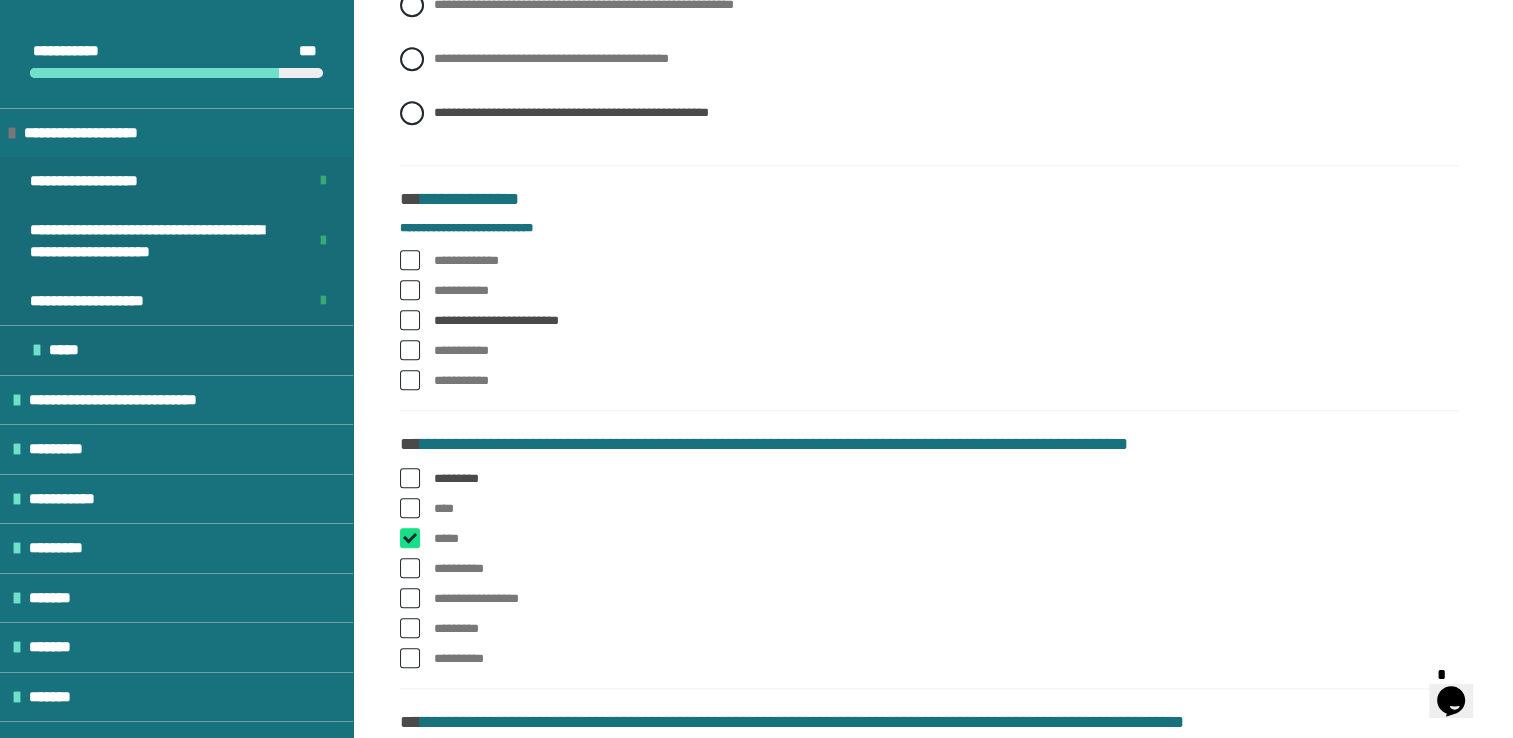 checkbox on "****" 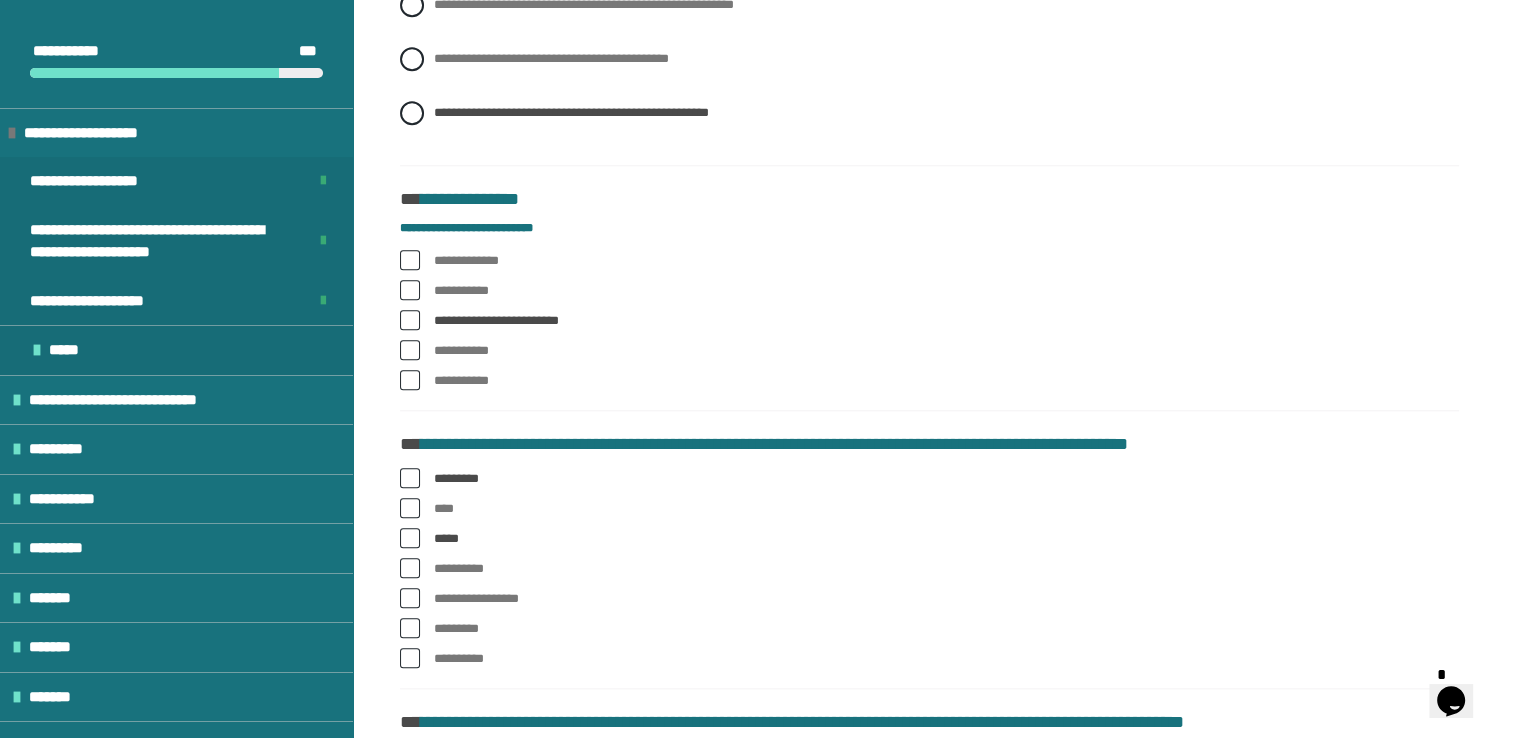 click at bounding box center [410, 598] 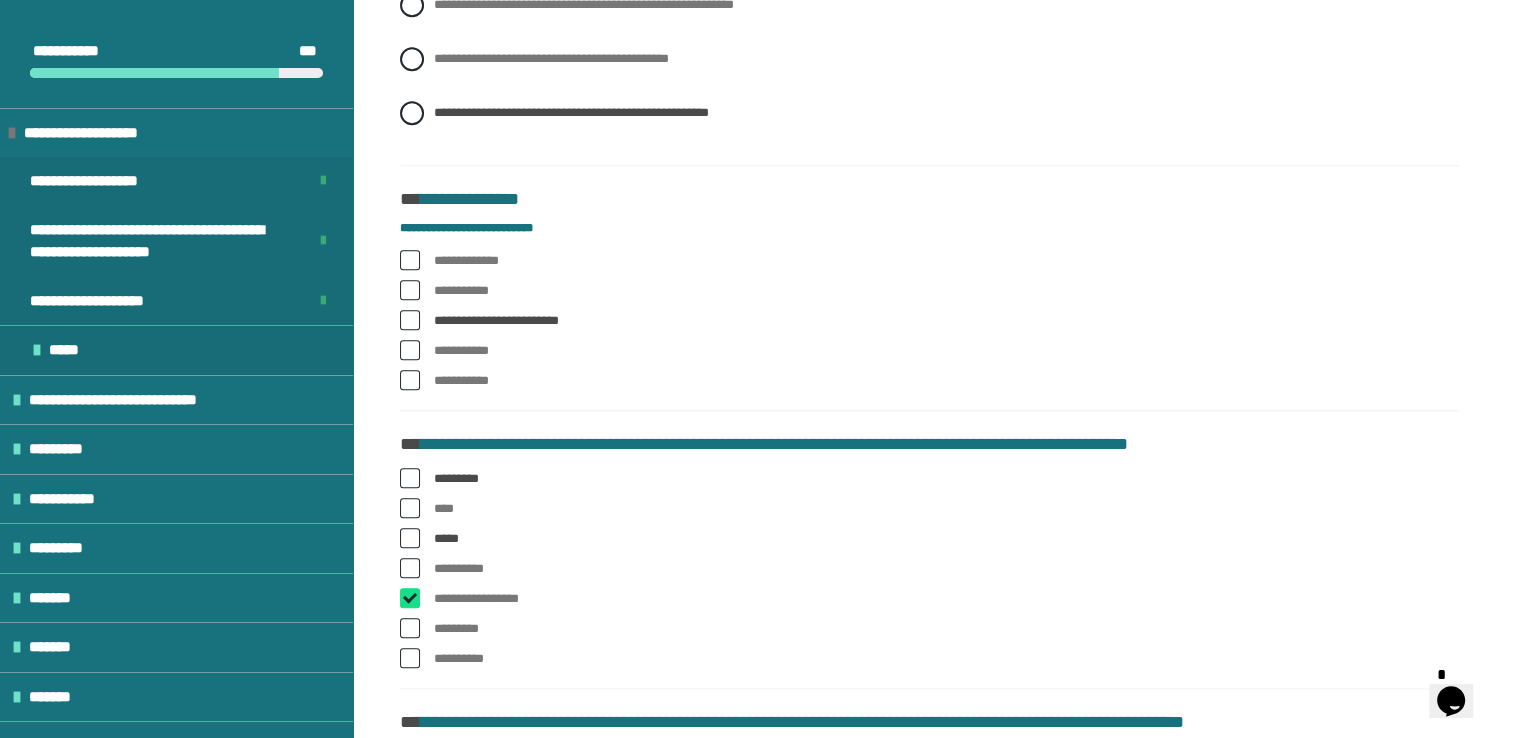 checkbox on "****" 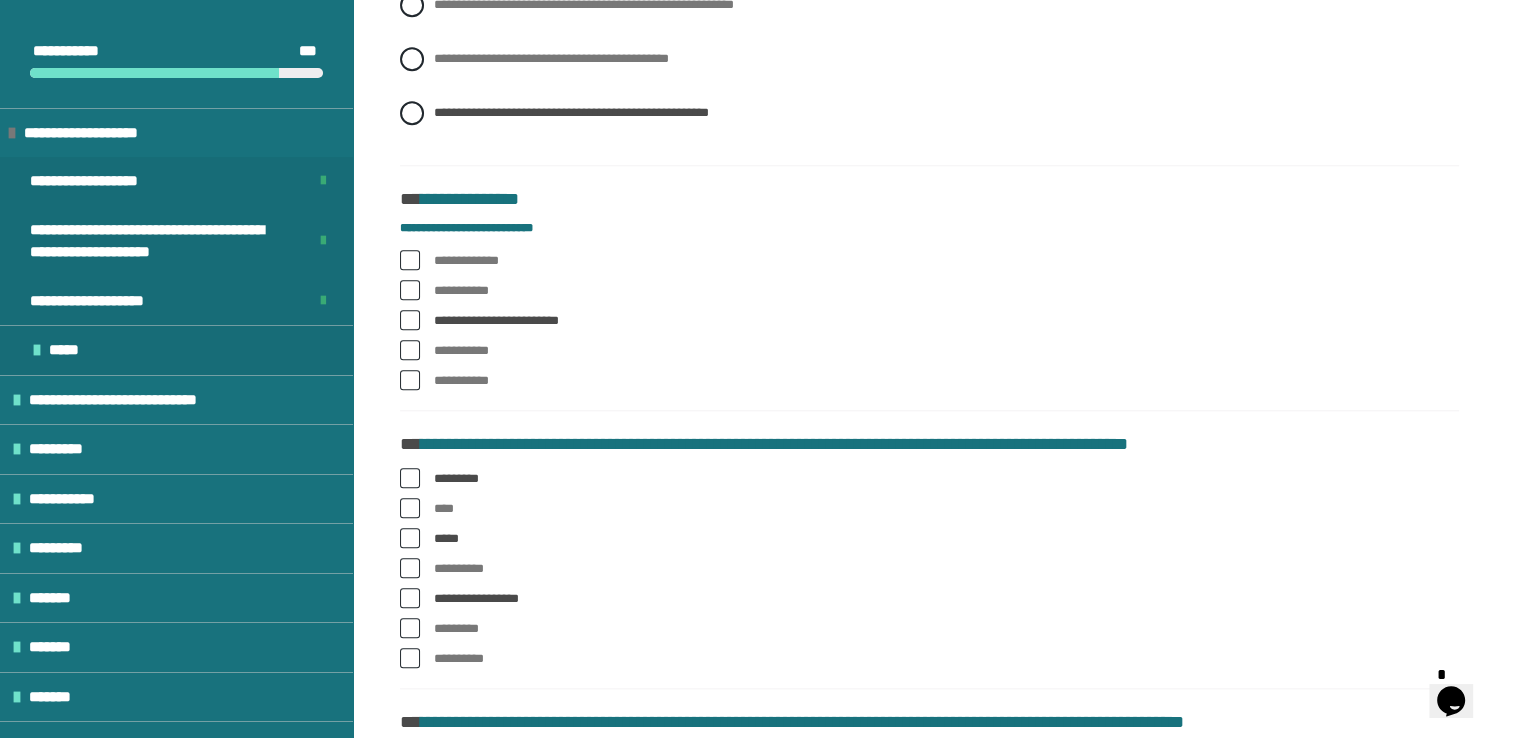 click at bounding box center [410, 658] 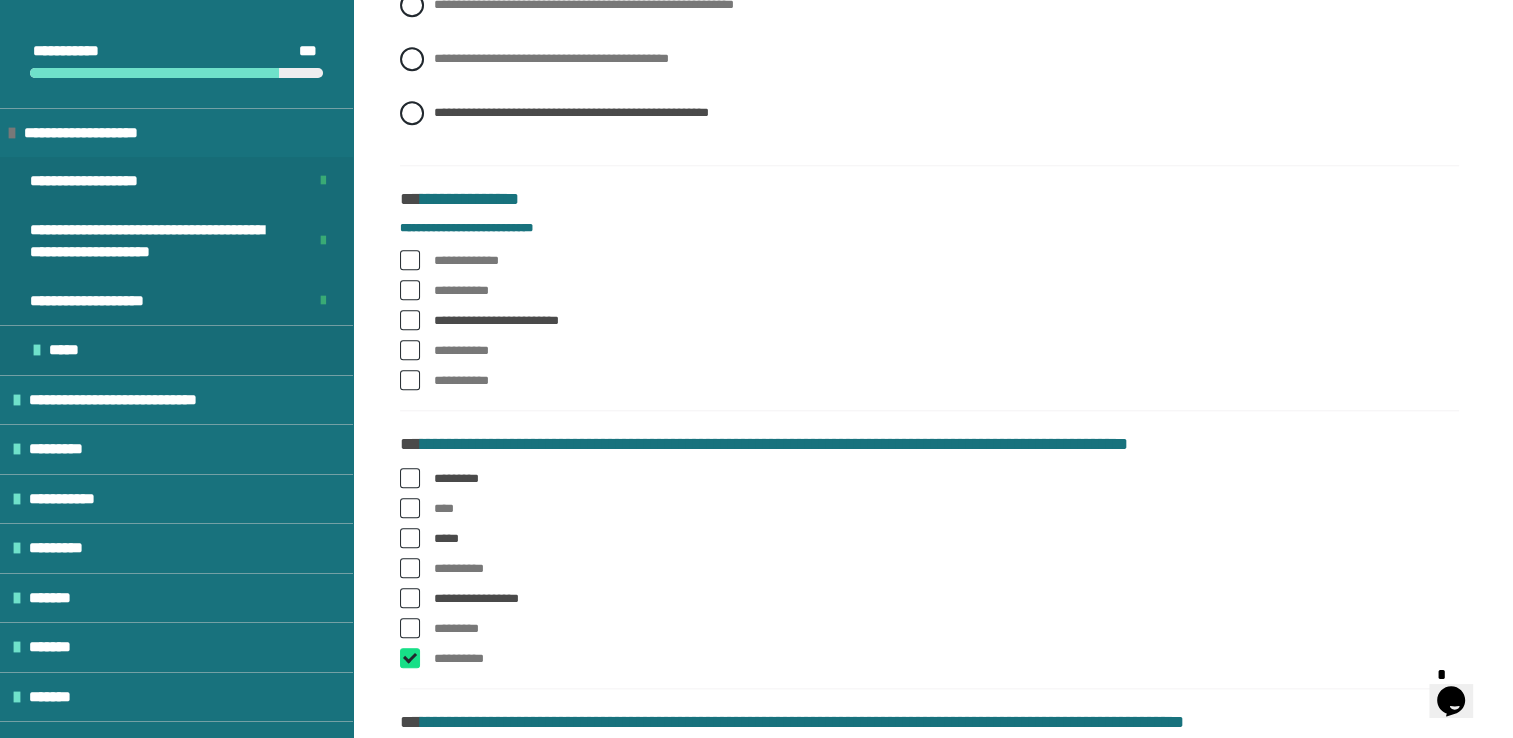 checkbox on "****" 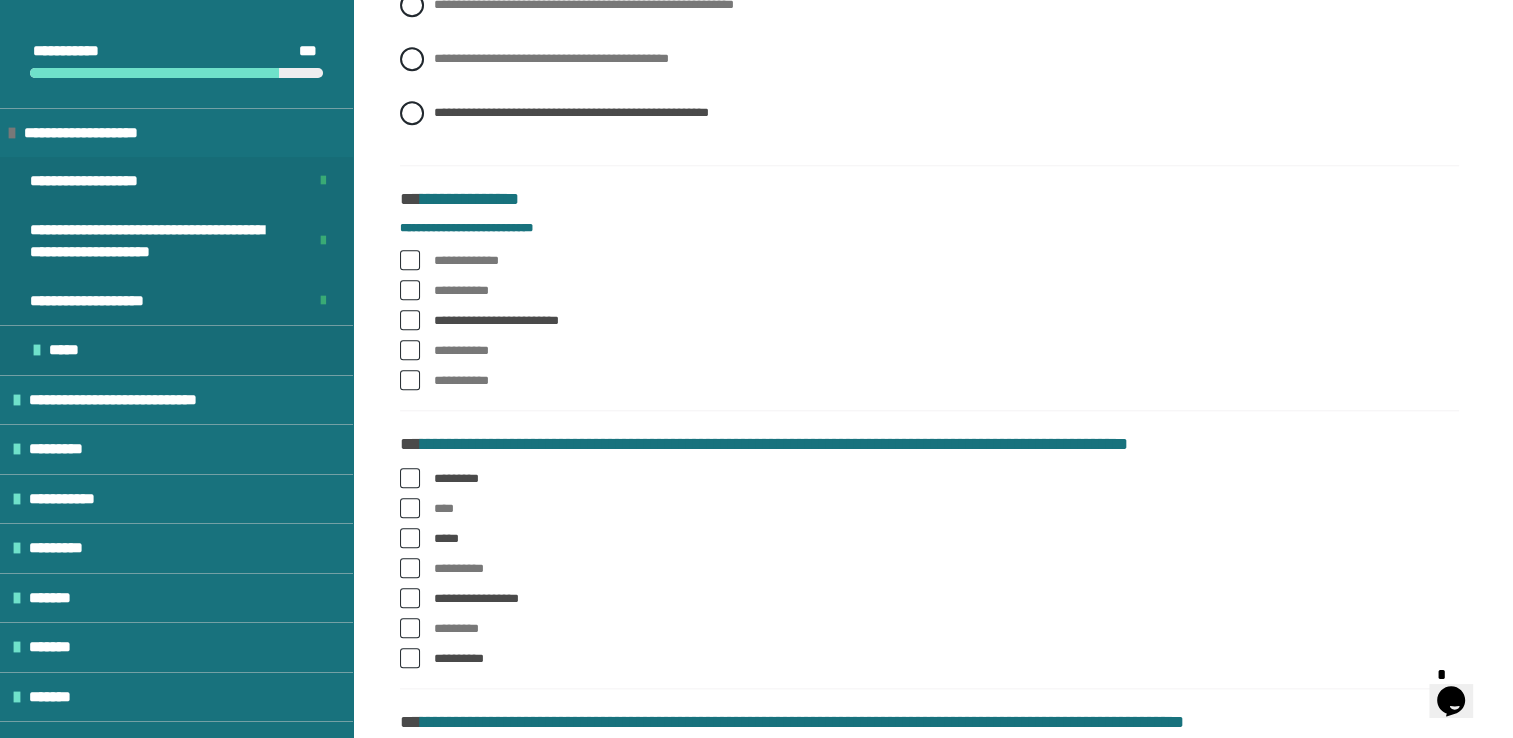 click at bounding box center (410, 628) 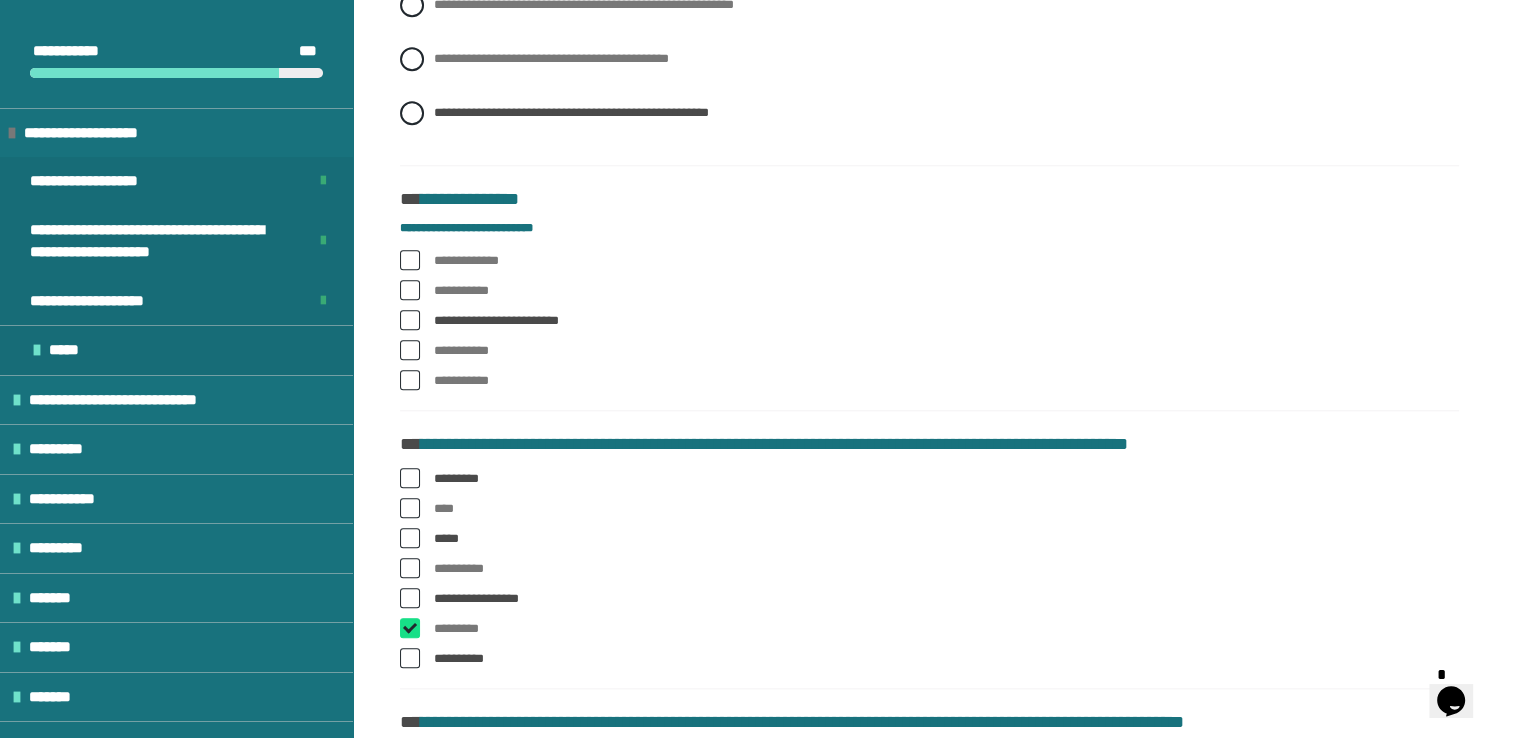 checkbox on "****" 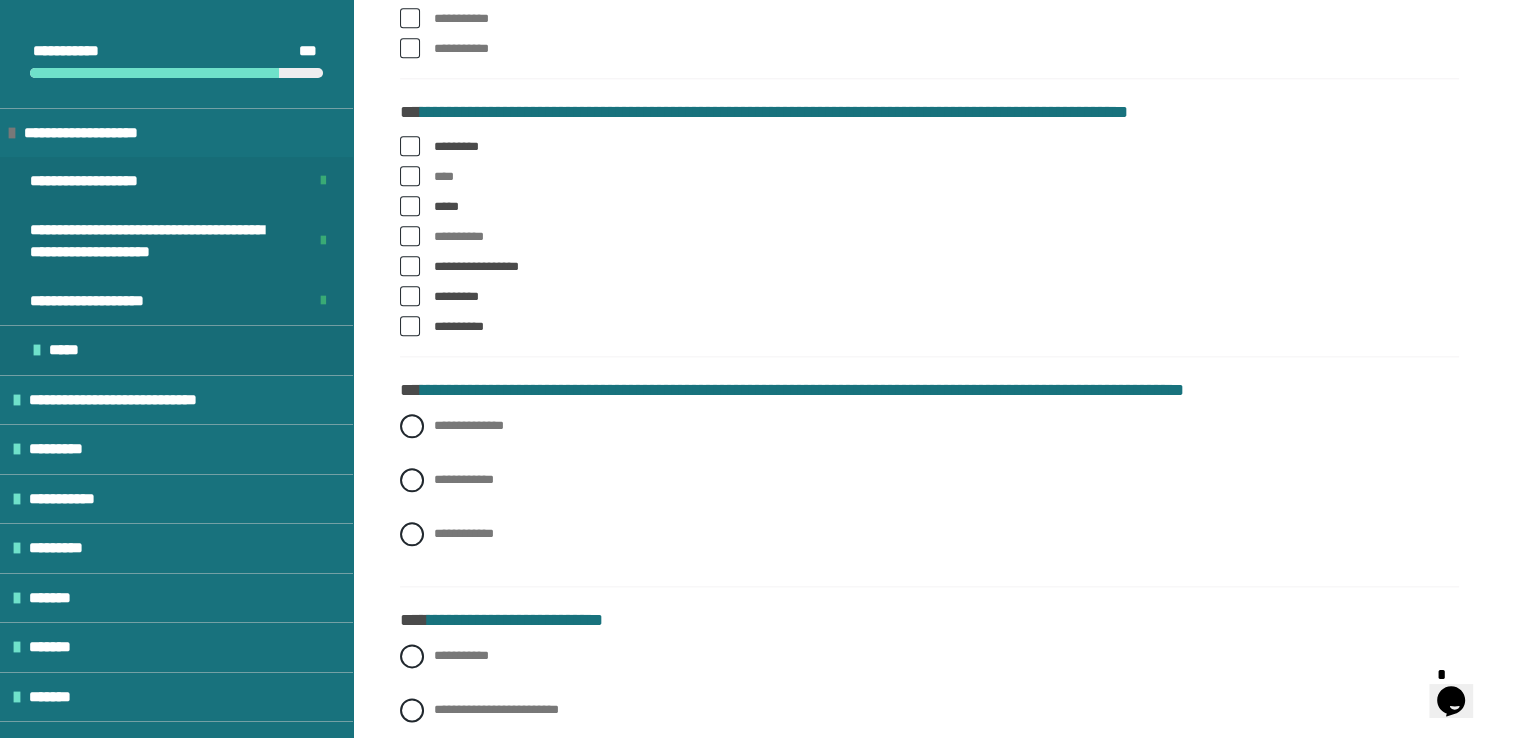 scroll, scrollTop: 2300, scrollLeft: 0, axis: vertical 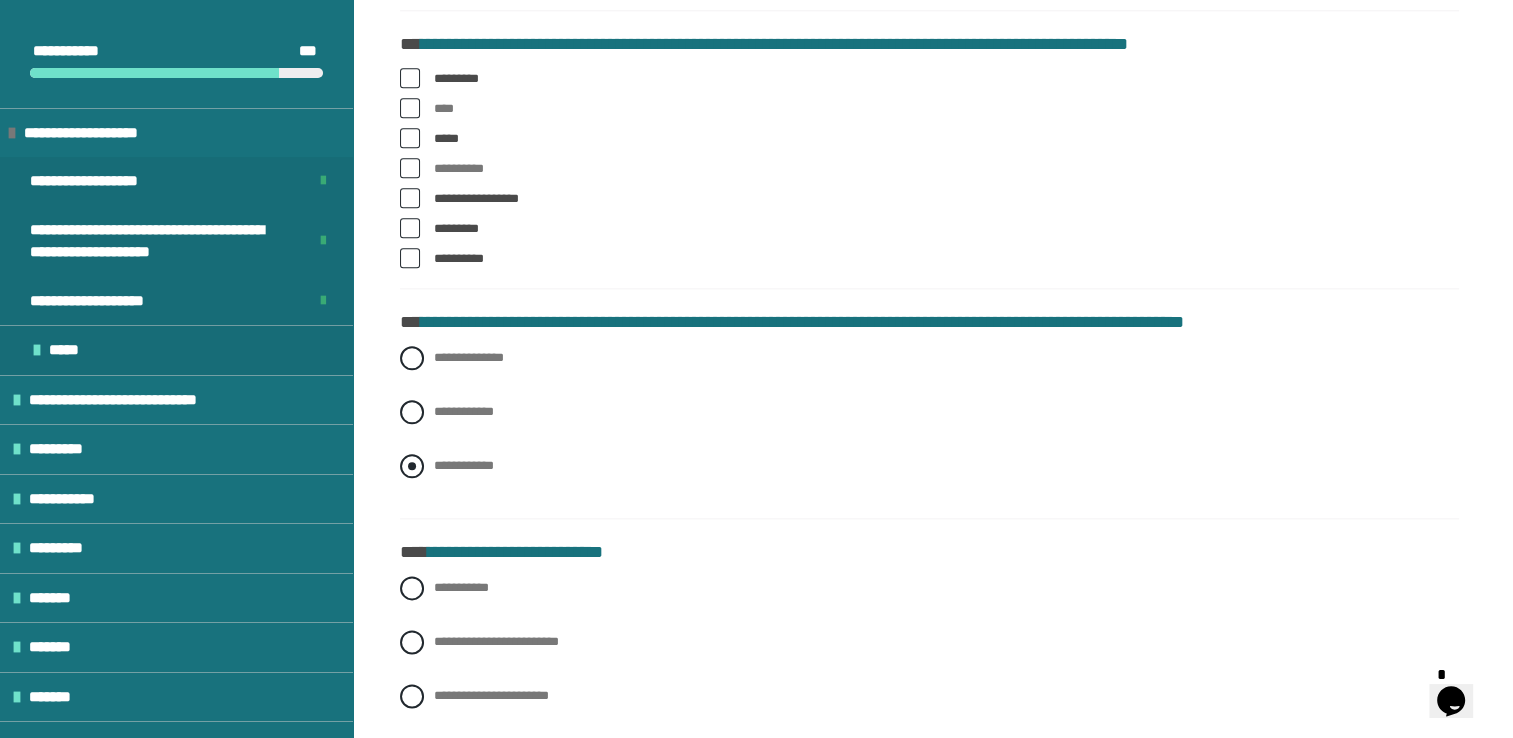 click at bounding box center (412, 466) 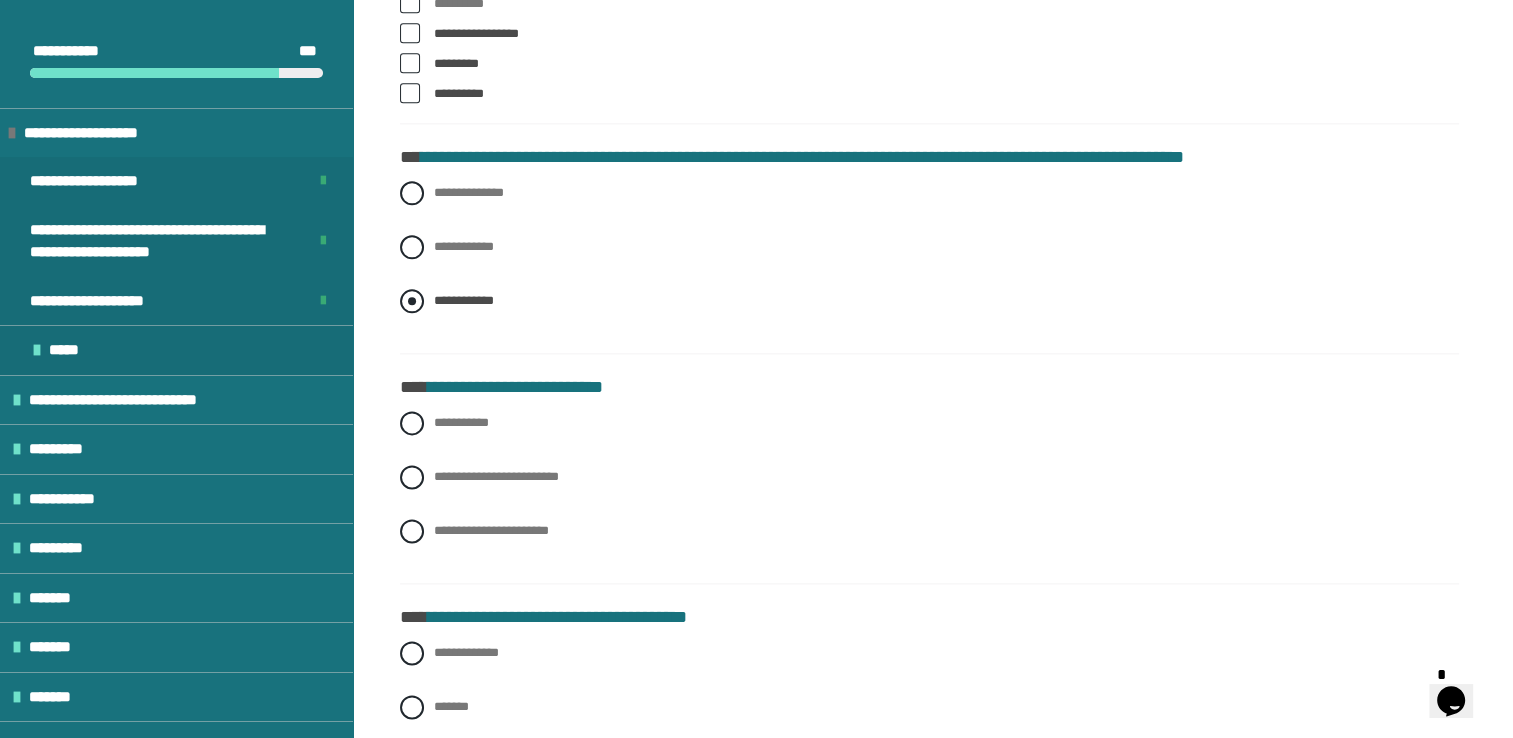 scroll, scrollTop: 2500, scrollLeft: 0, axis: vertical 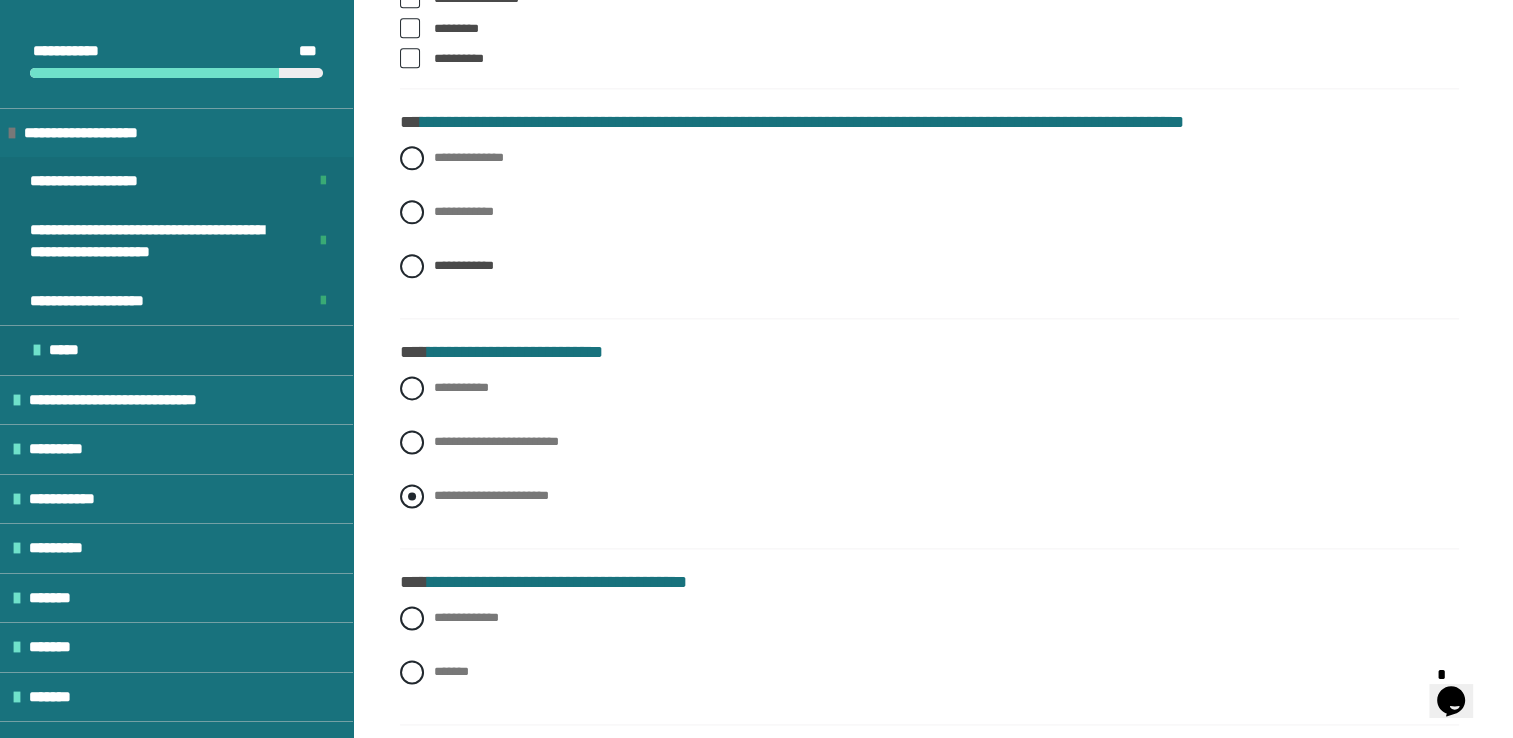 click at bounding box center (412, 496) 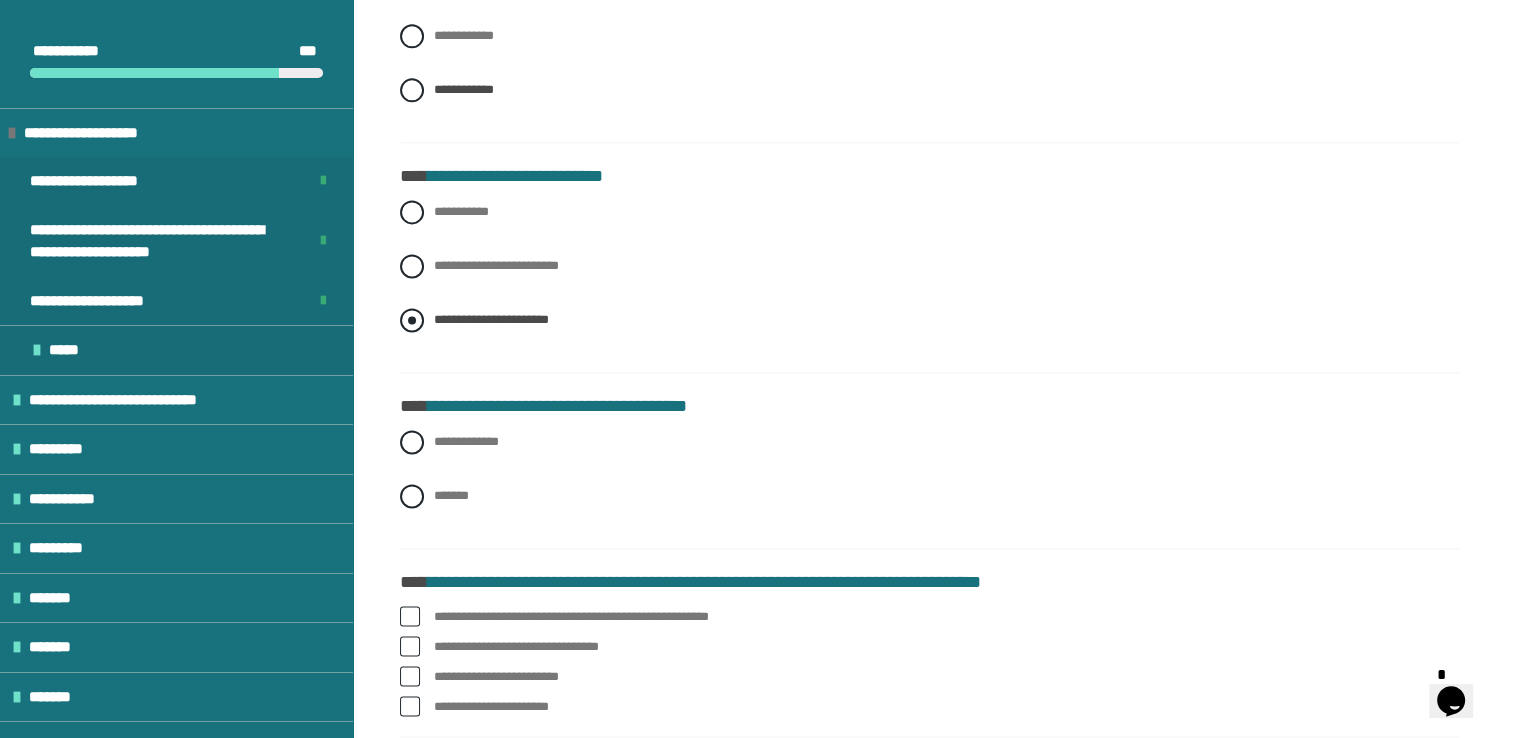 scroll, scrollTop: 2700, scrollLeft: 0, axis: vertical 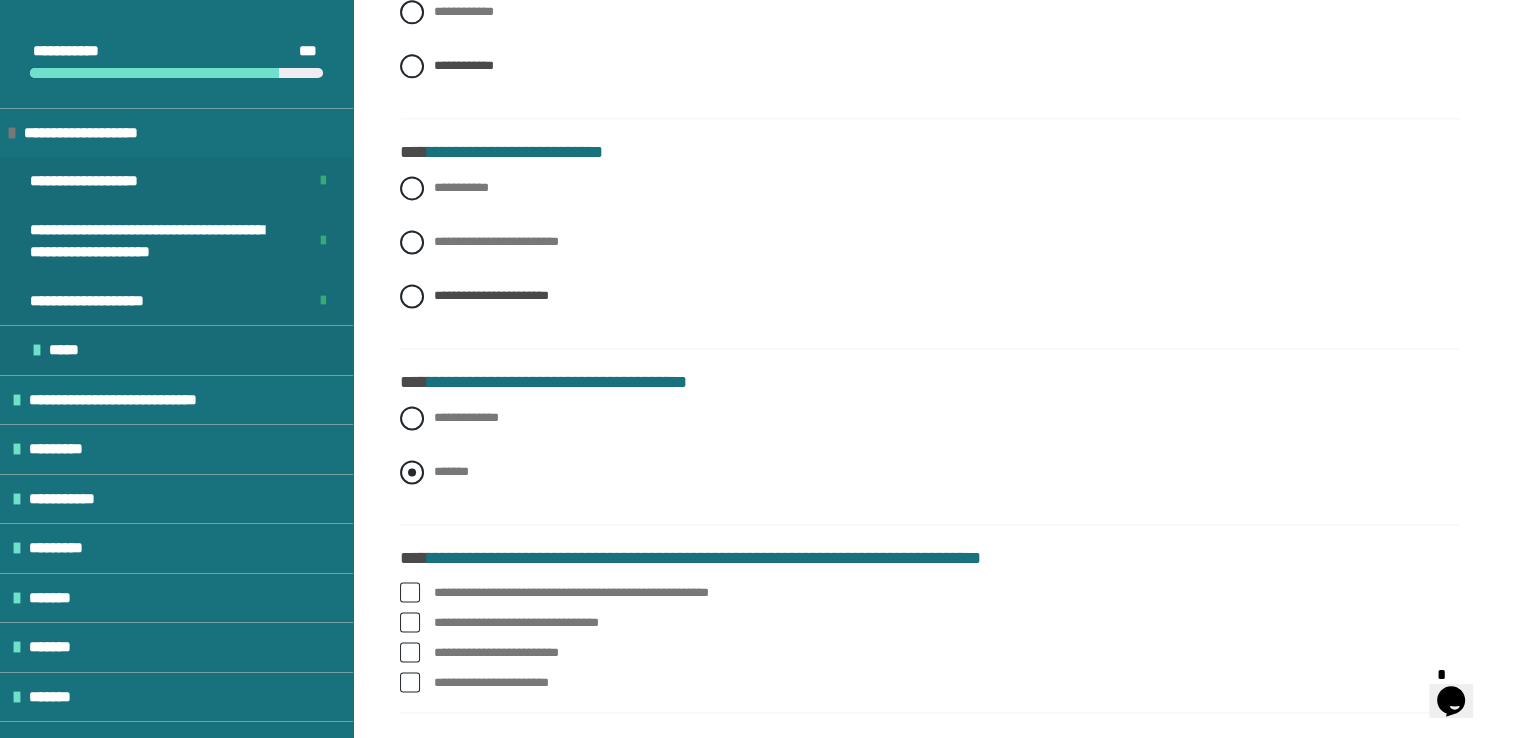 click at bounding box center [412, 472] 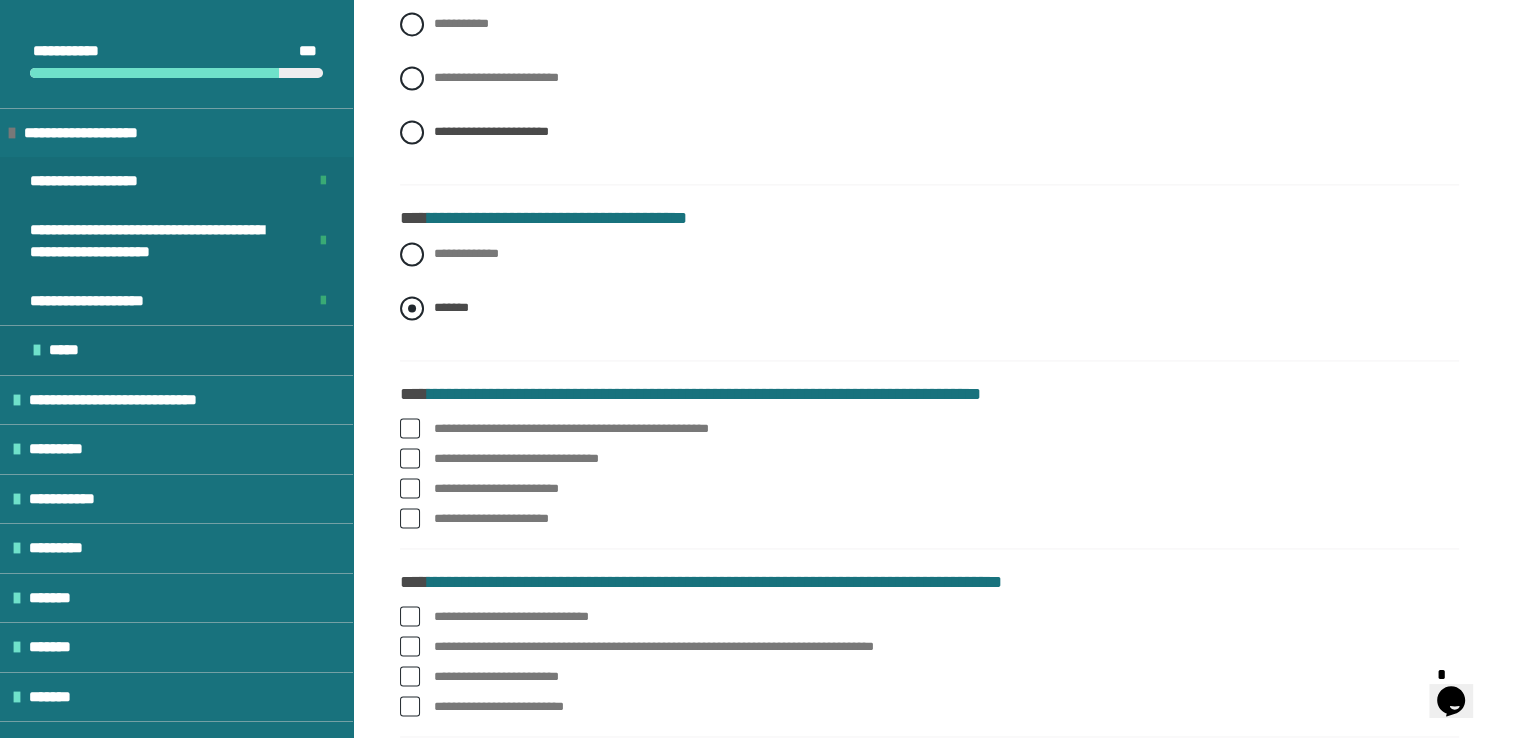 scroll, scrollTop: 2900, scrollLeft: 0, axis: vertical 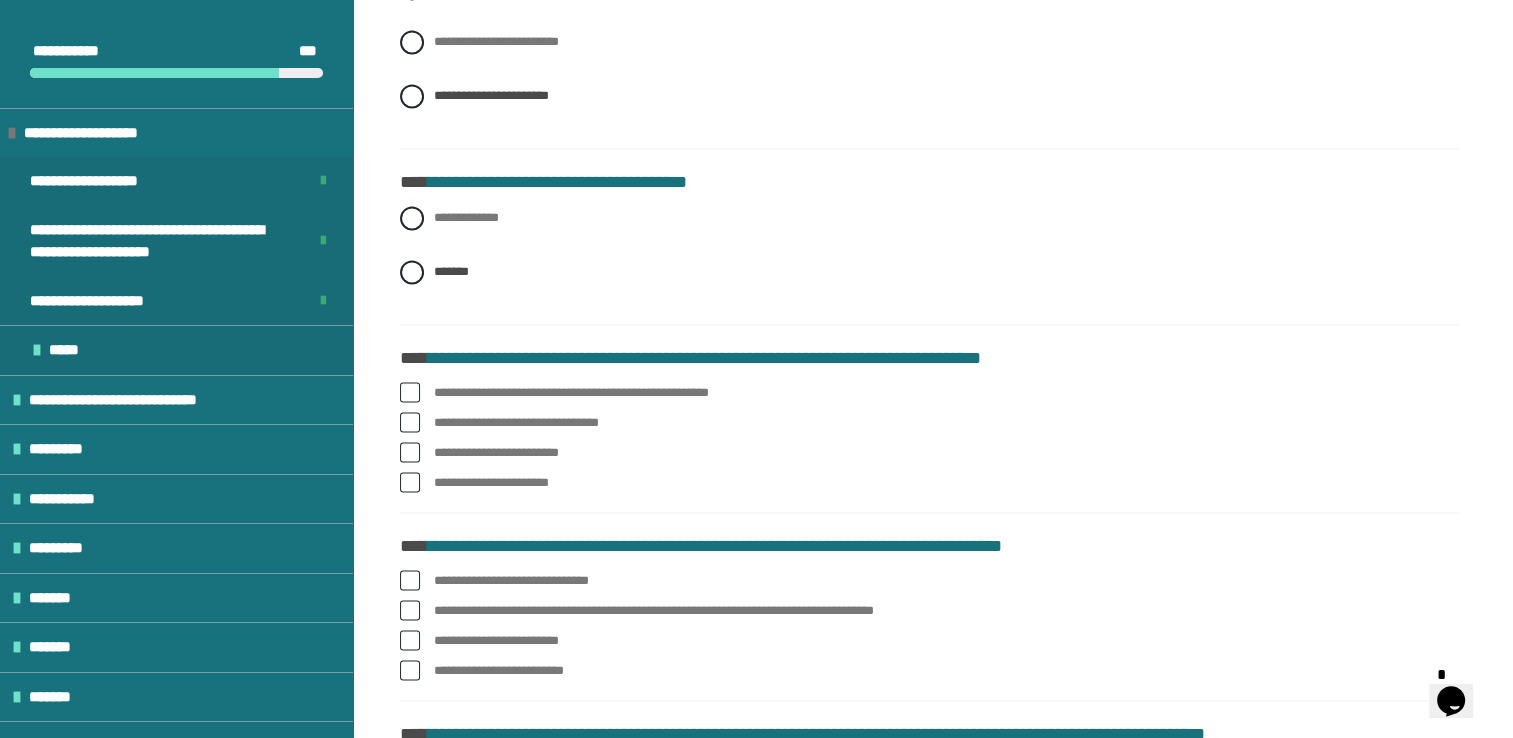 click at bounding box center [410, 392] 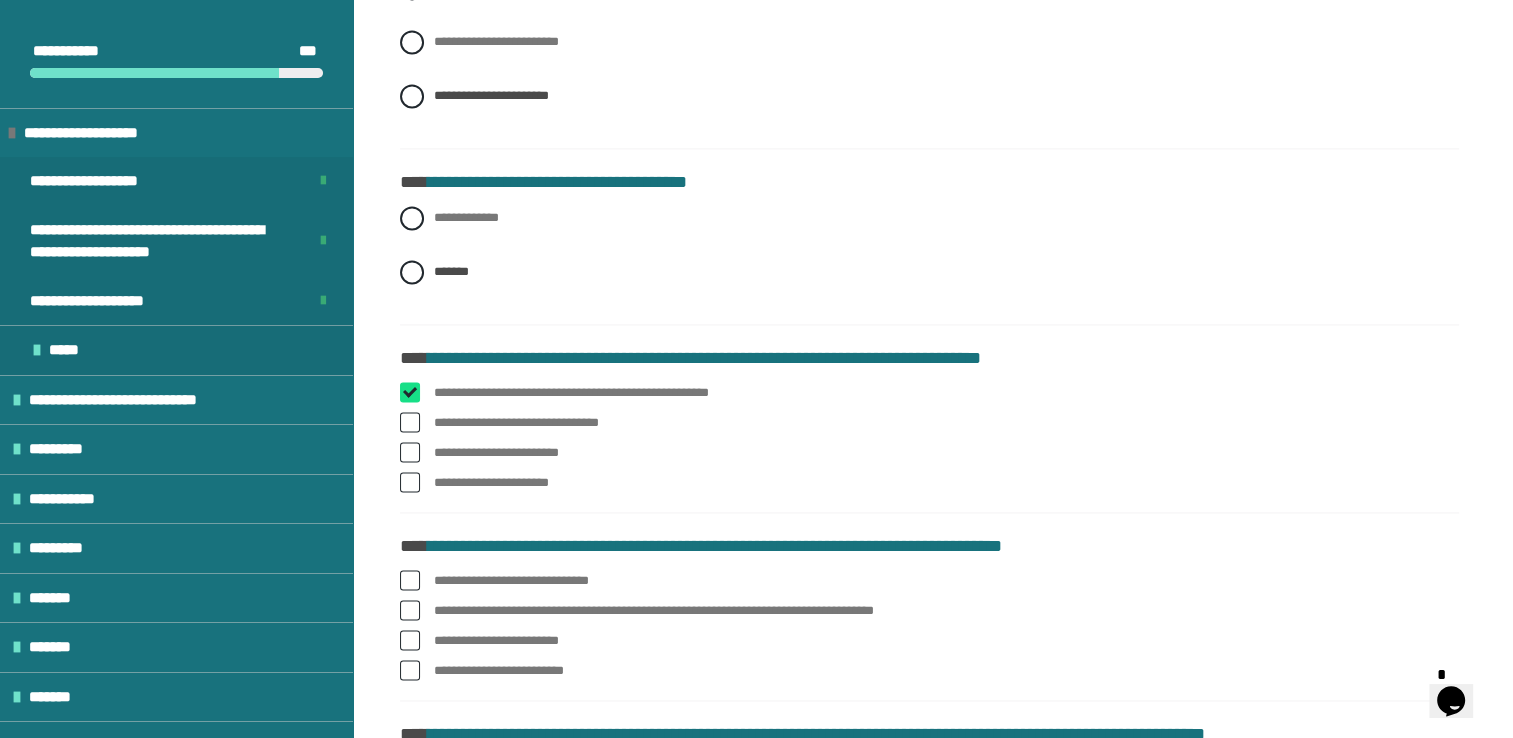 checkbox on "****" 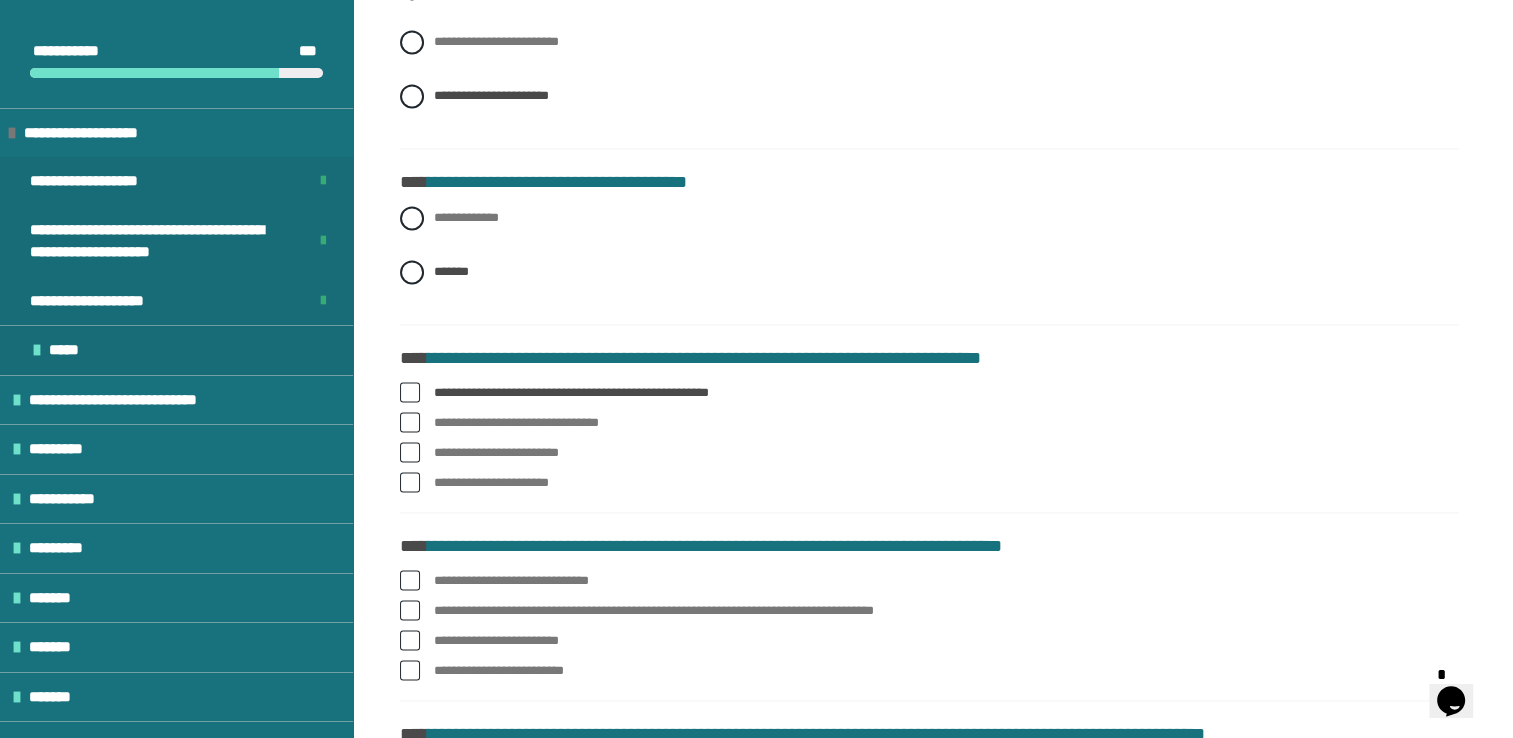 click at bounding box center (410, 482) 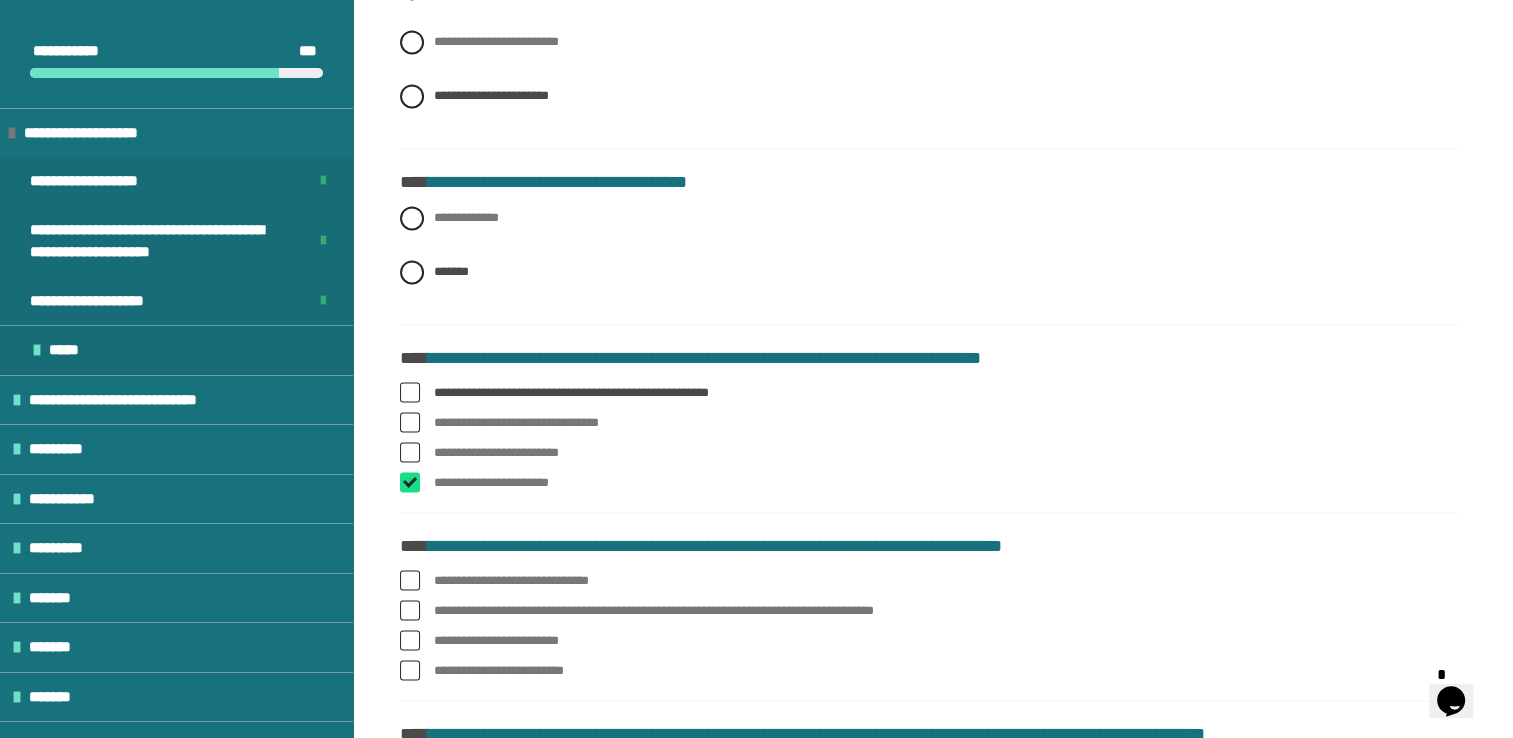checkbox on "****" 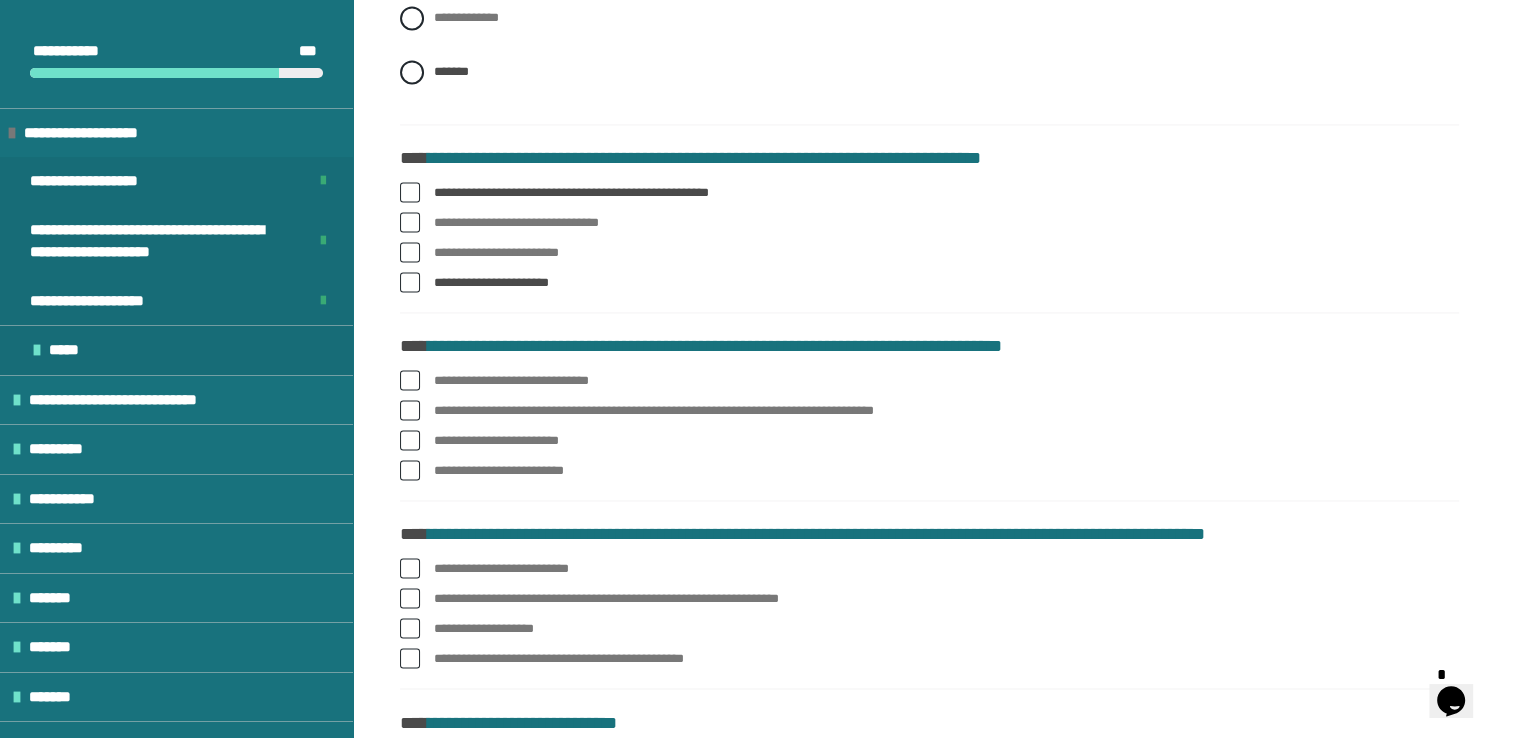 scroll, scrollTop: 3200, scrollLeft: 0, axis: vertical 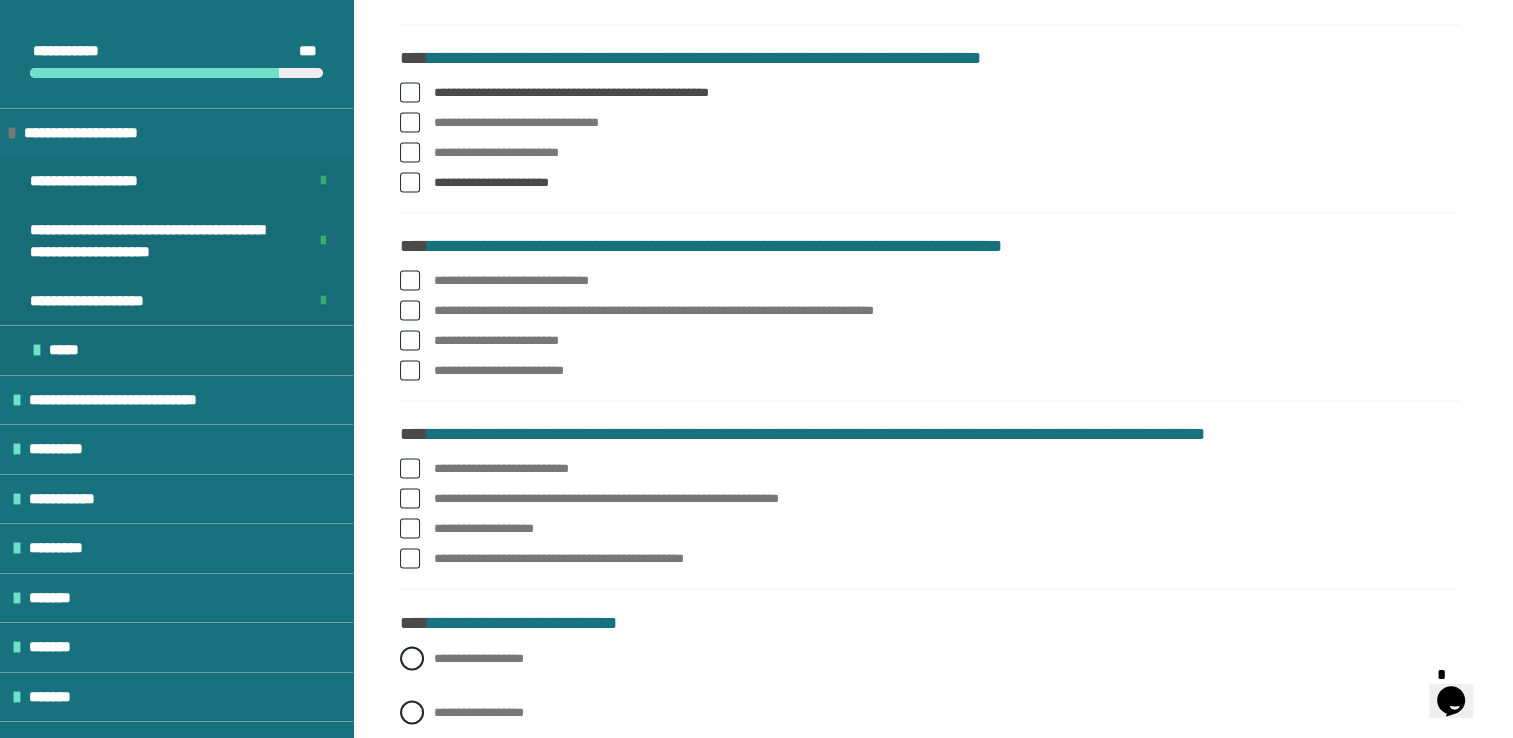 click at bounding box center (410, 310) 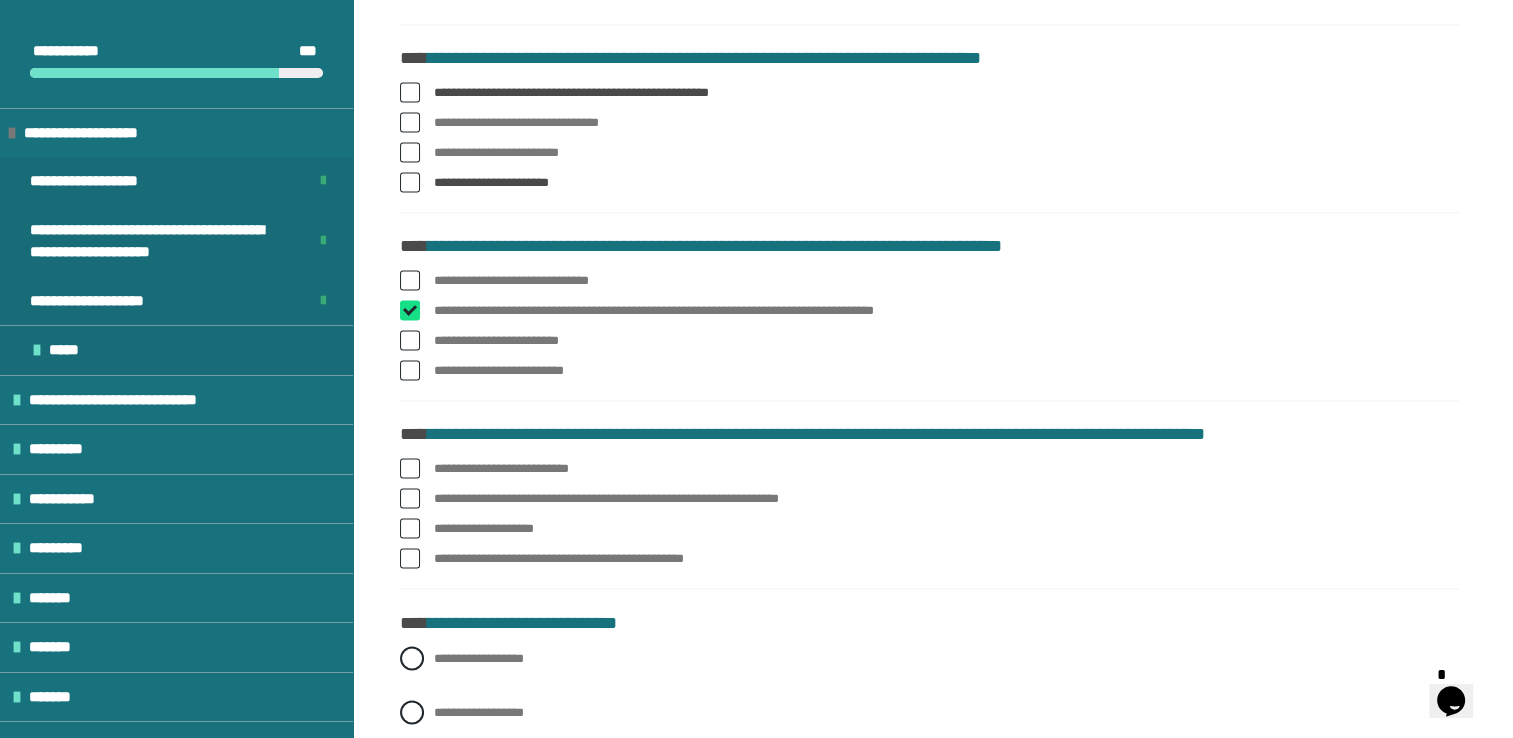 checkbox on "****" 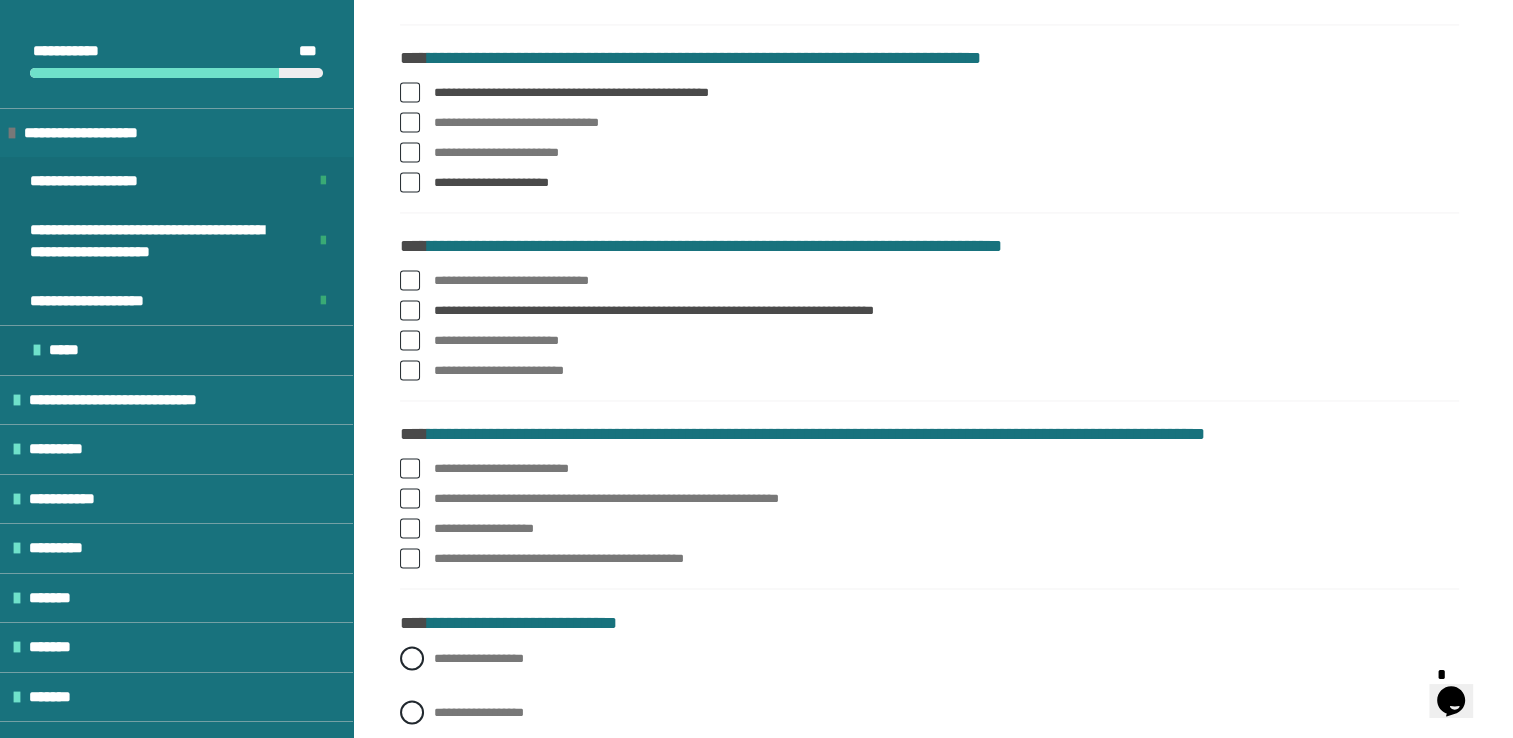 click at bounding box center (410, 370) 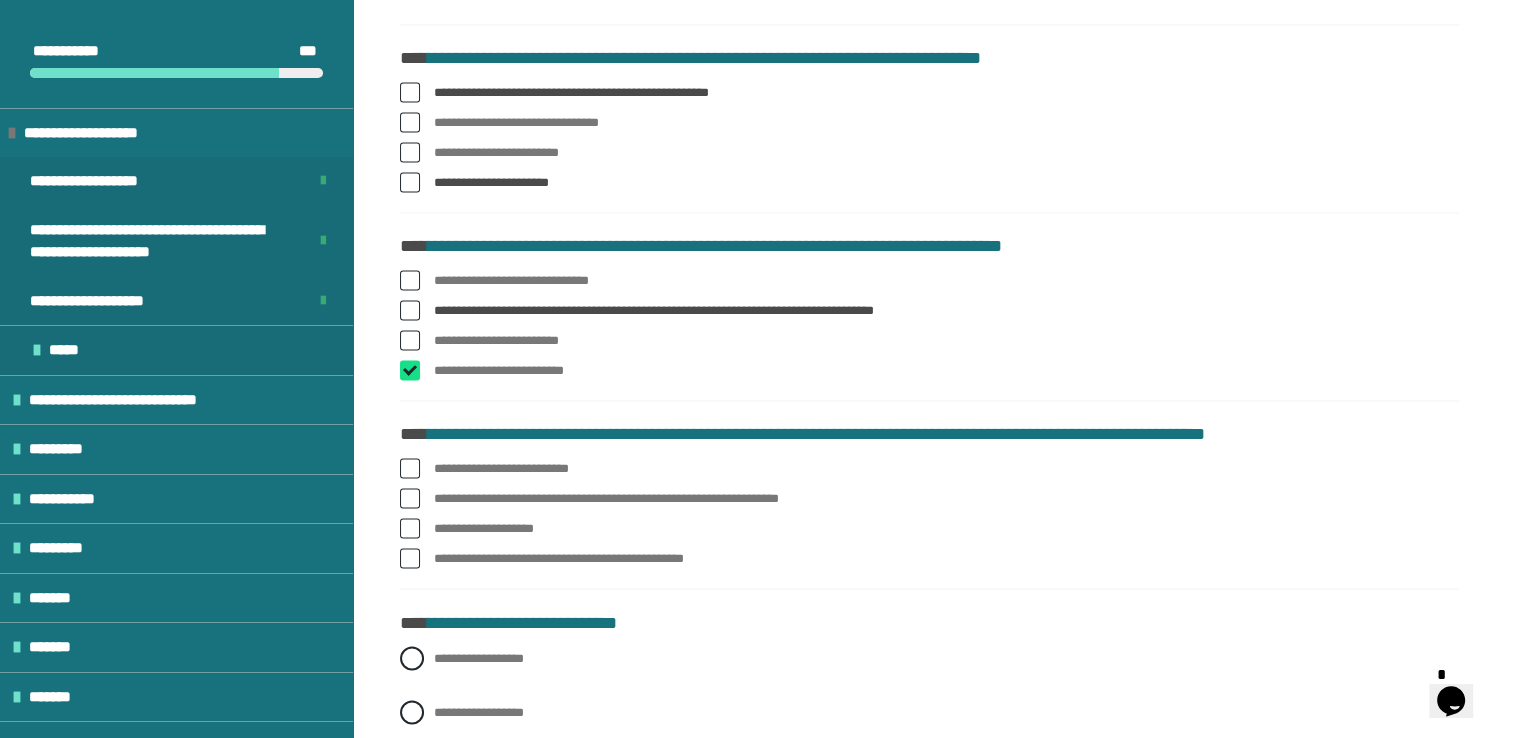 checkbox on "****" 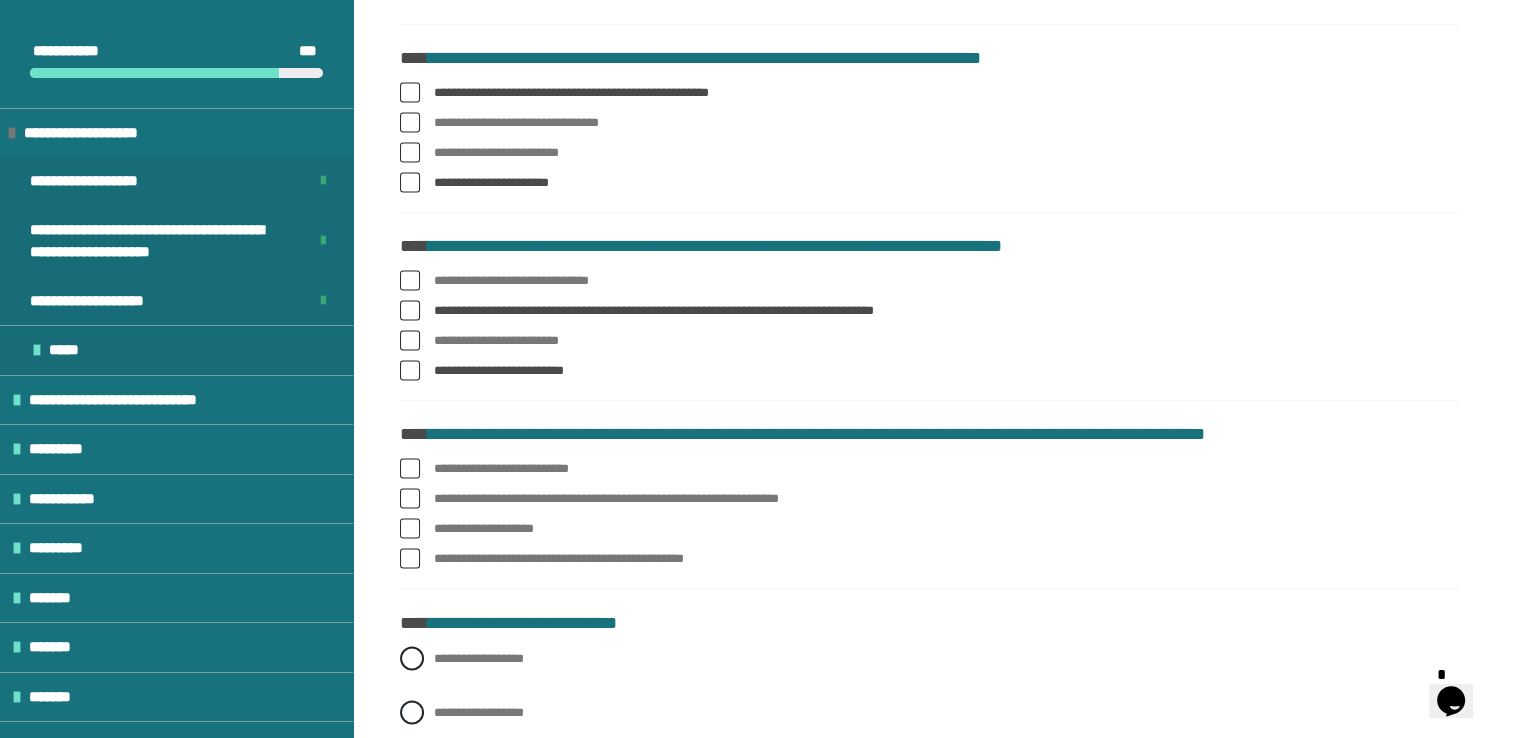 click at bounding box center (410, 528) 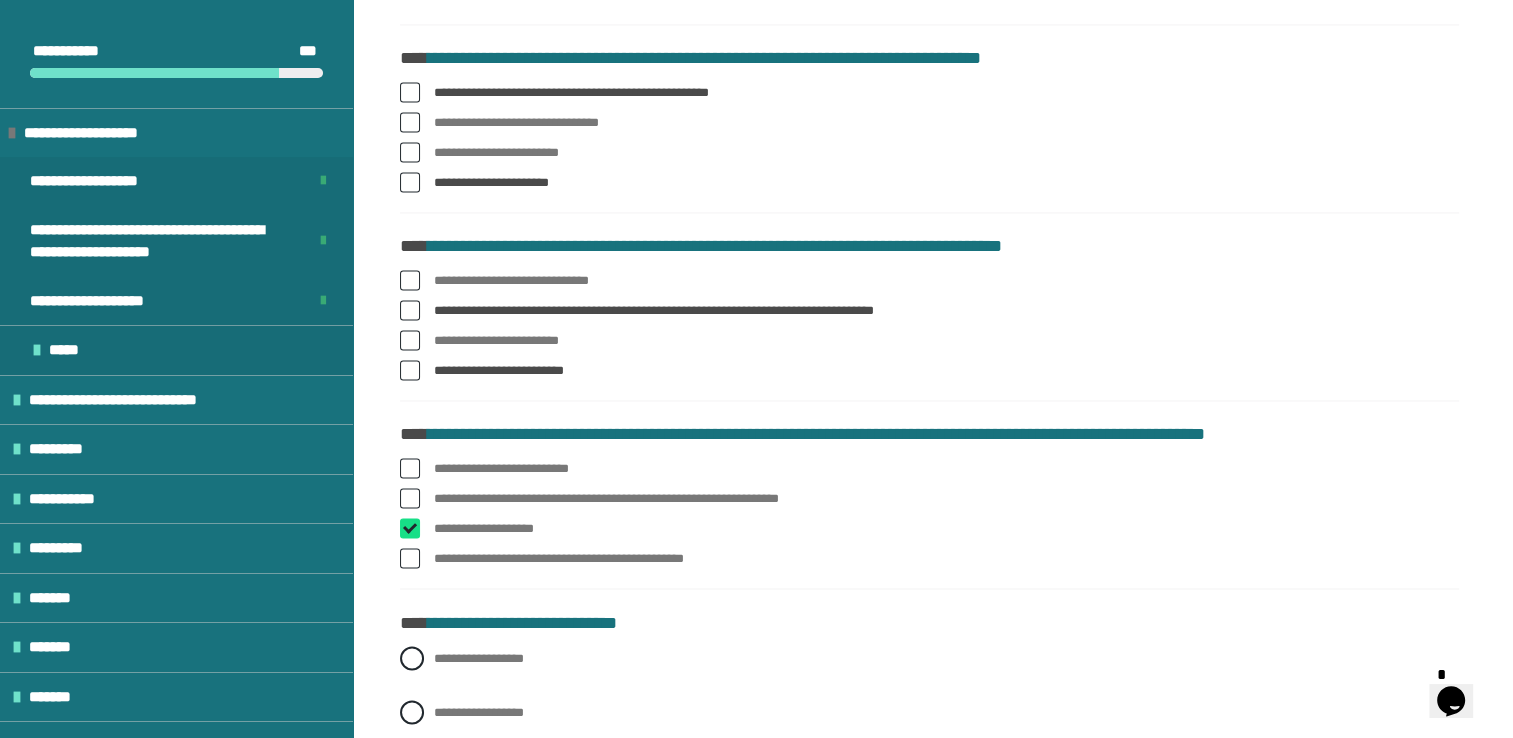 checkbox on "****" 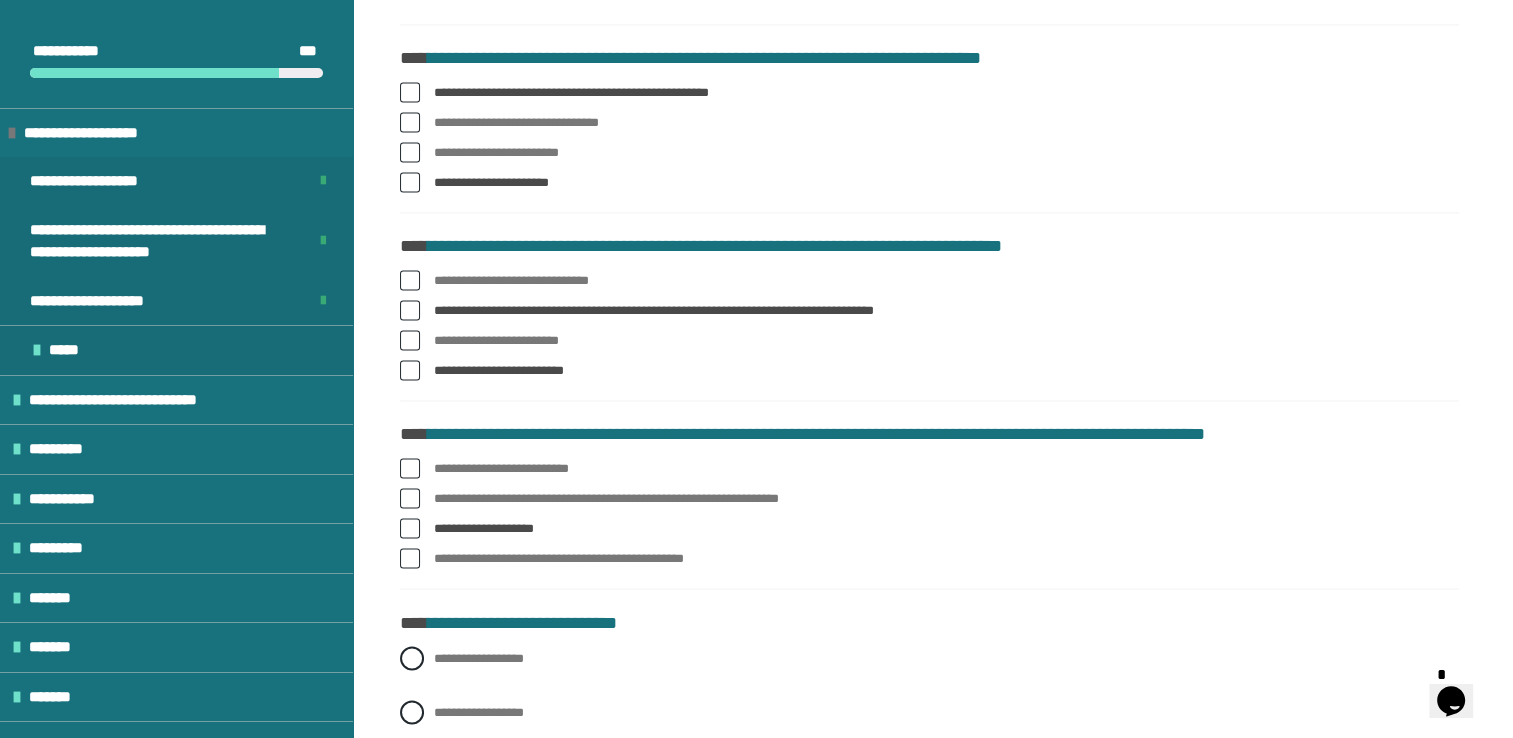 click at bounding box center (410, 558) 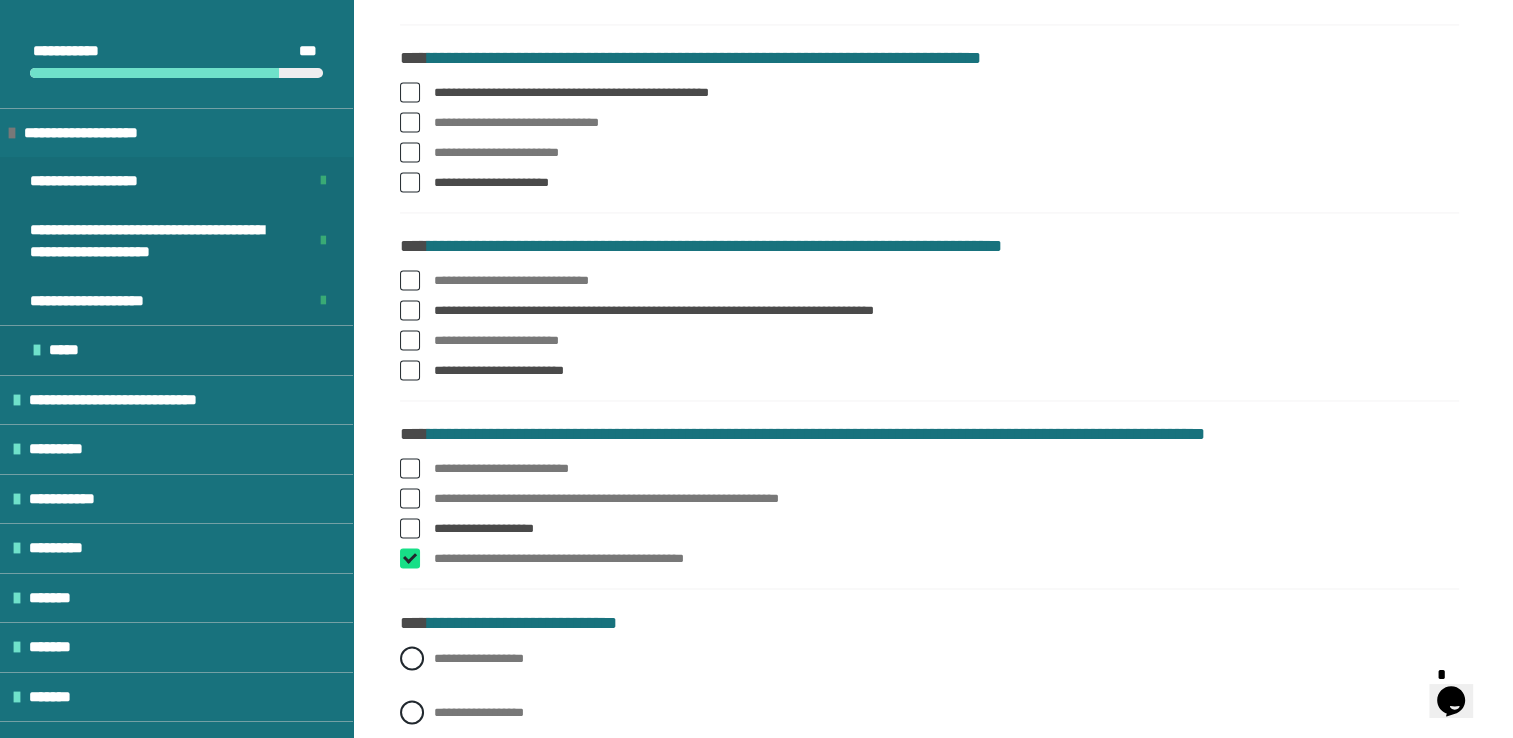 checkbox on "****" 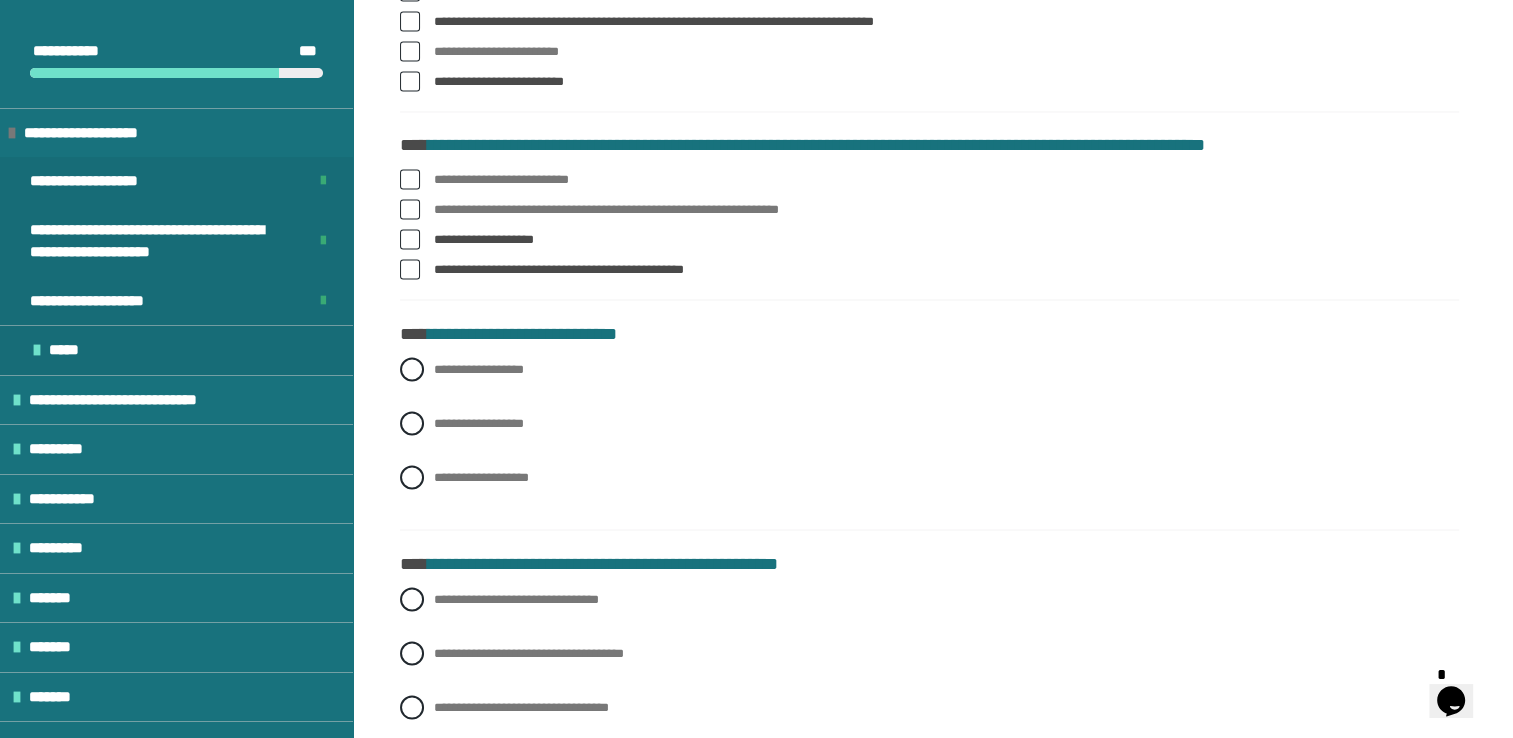 scroll, scrollTop: 3500, scrollLeft: 0, axis: vertical 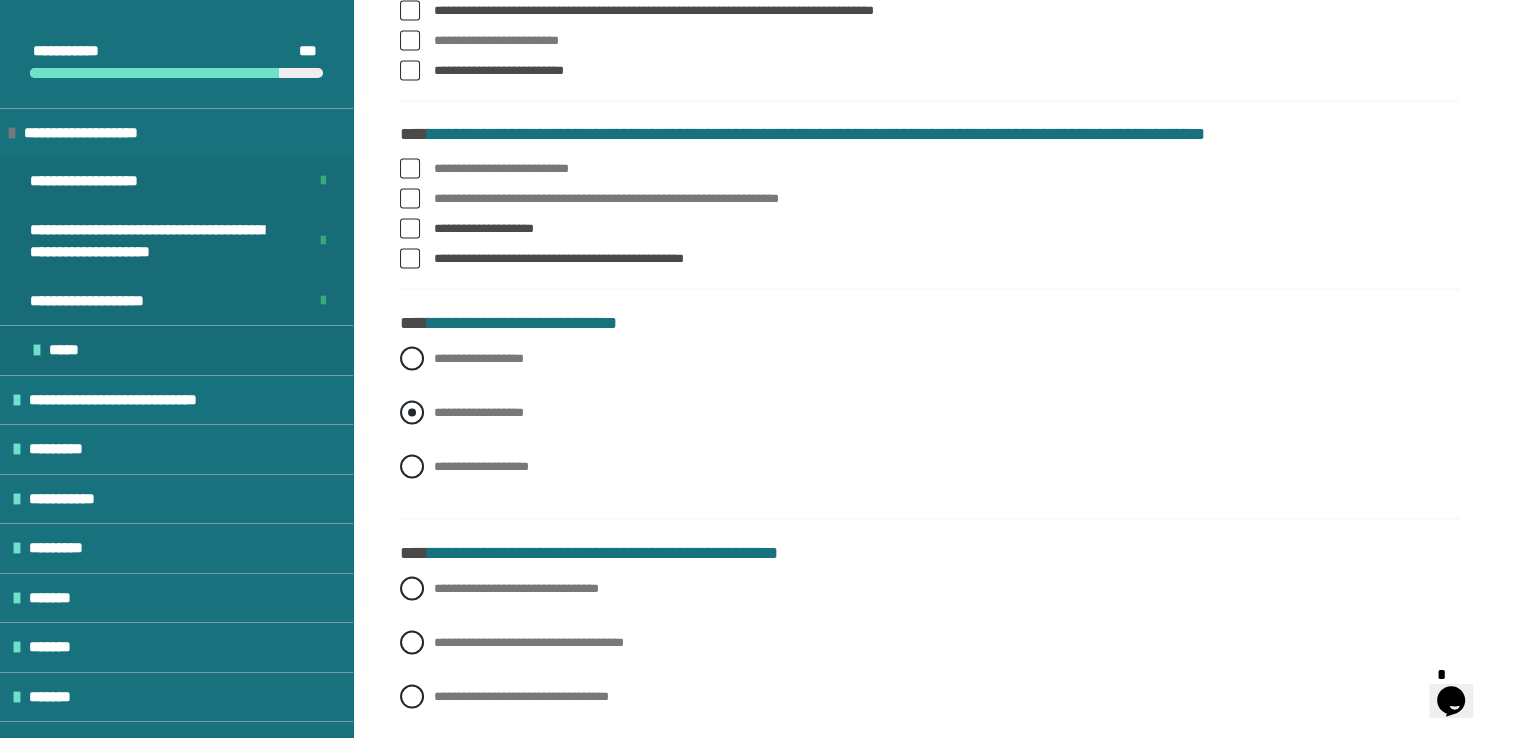 click at bounding box center (412, 412) 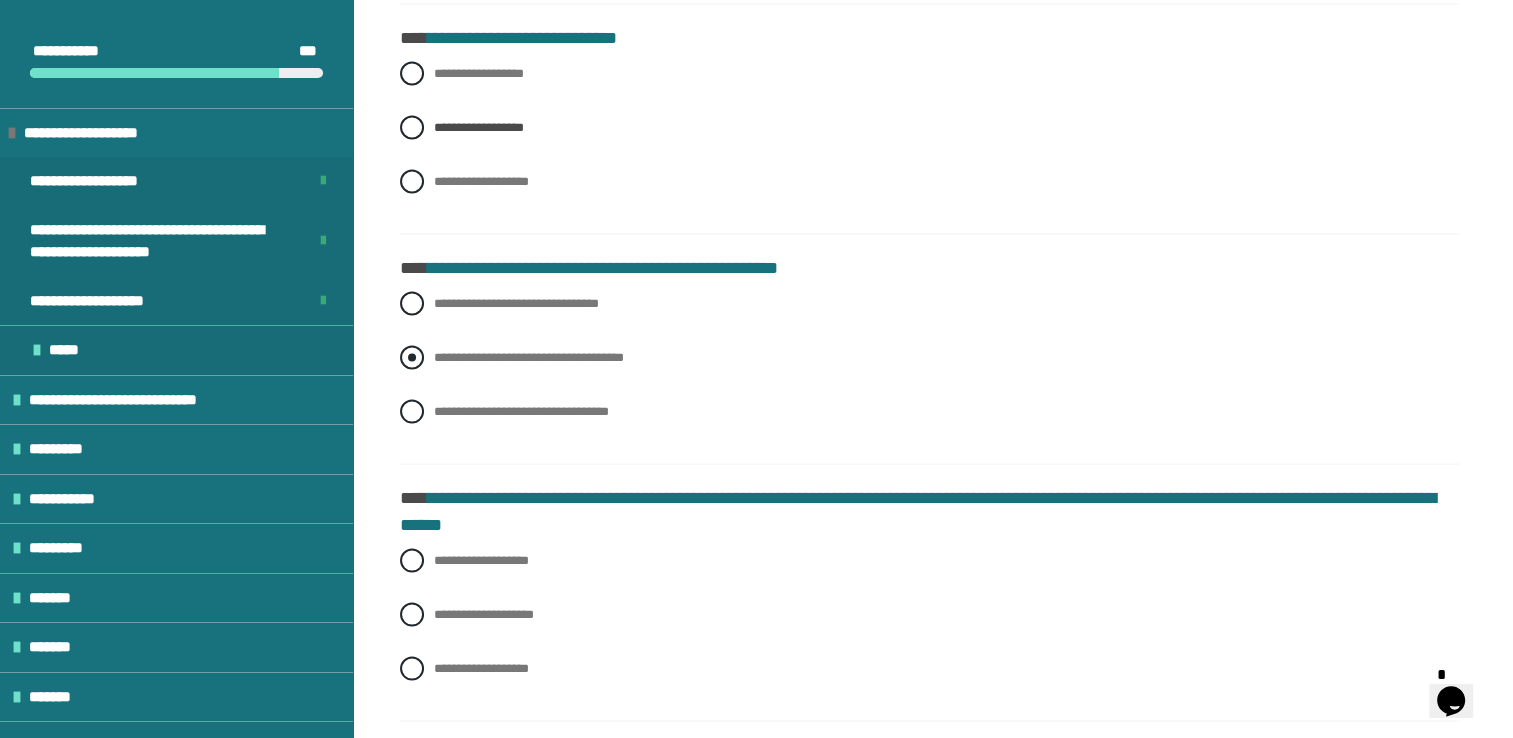 scroll, scrollTop: 3800, scrollLeft: 0, axis: vertical 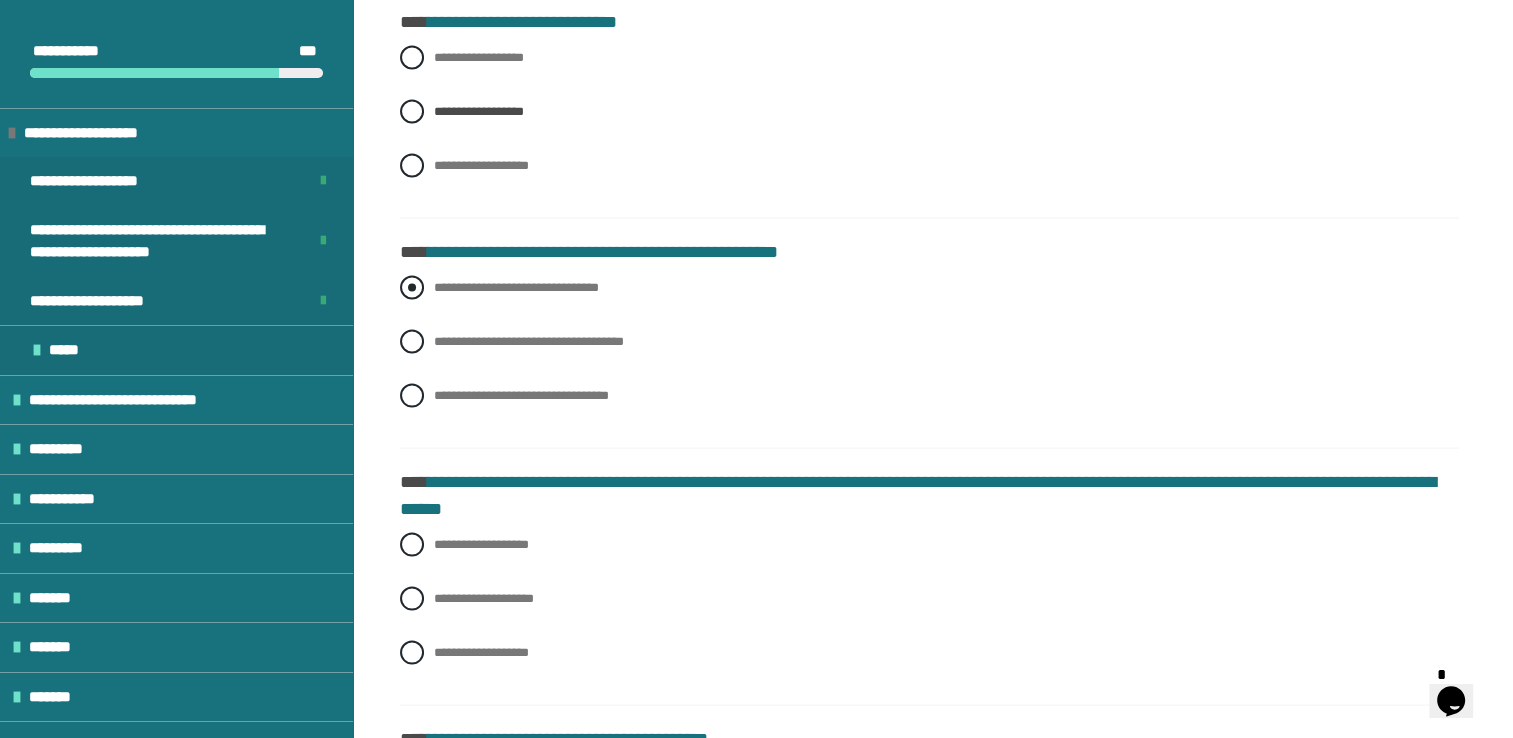 click at bounding box center (412, 288) 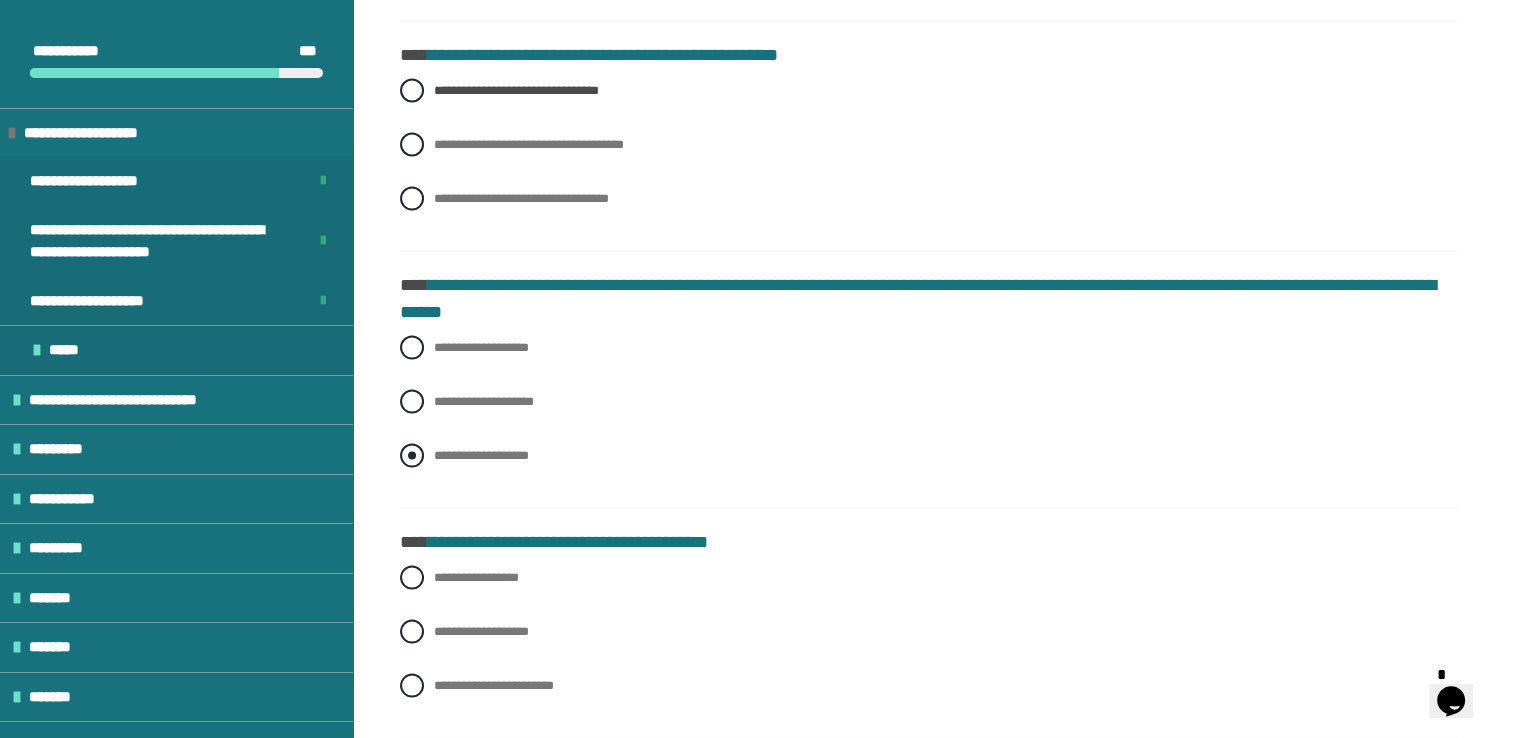 scroll, scrollTop: 4000, scrollLeft: 0, axis: vertical 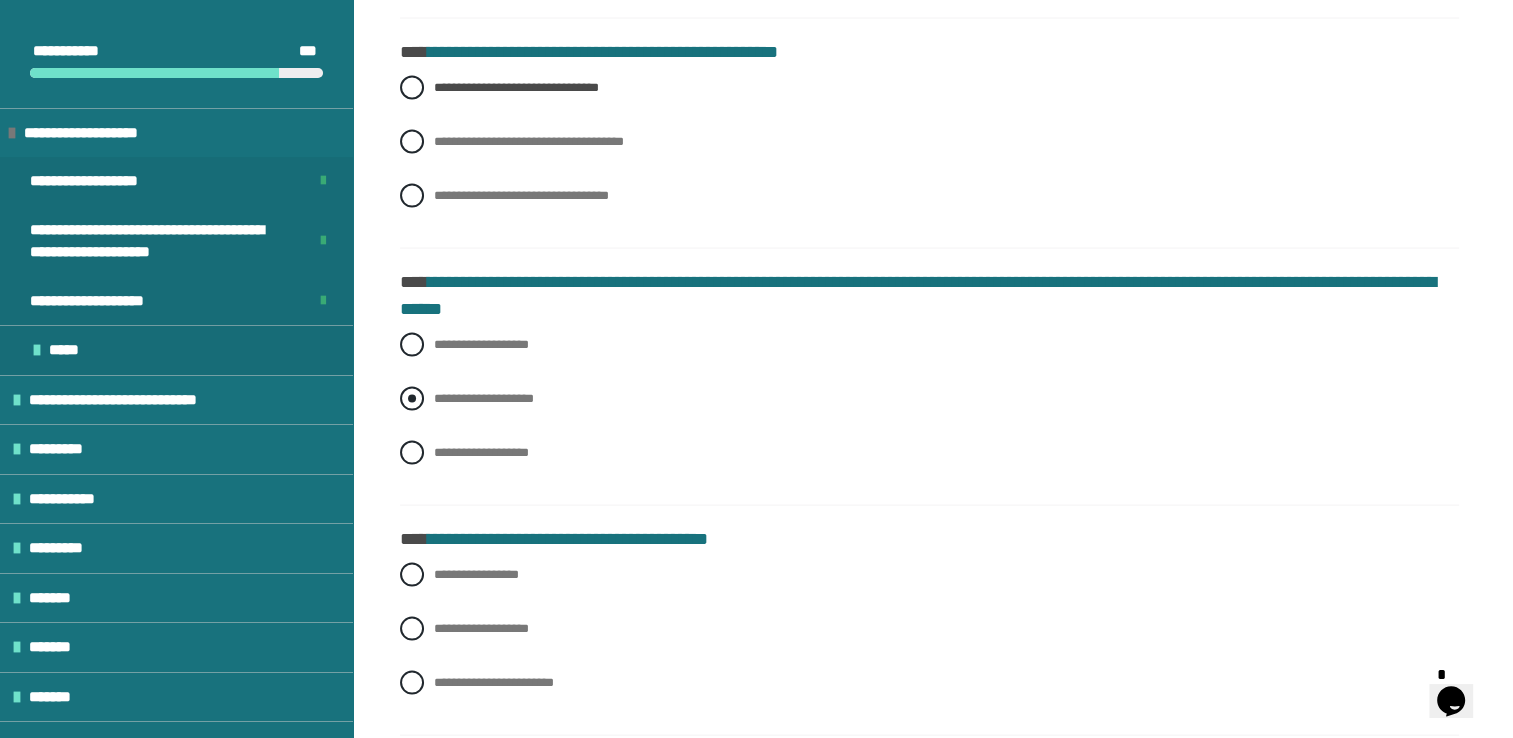 click at bounding box center [412, 399] 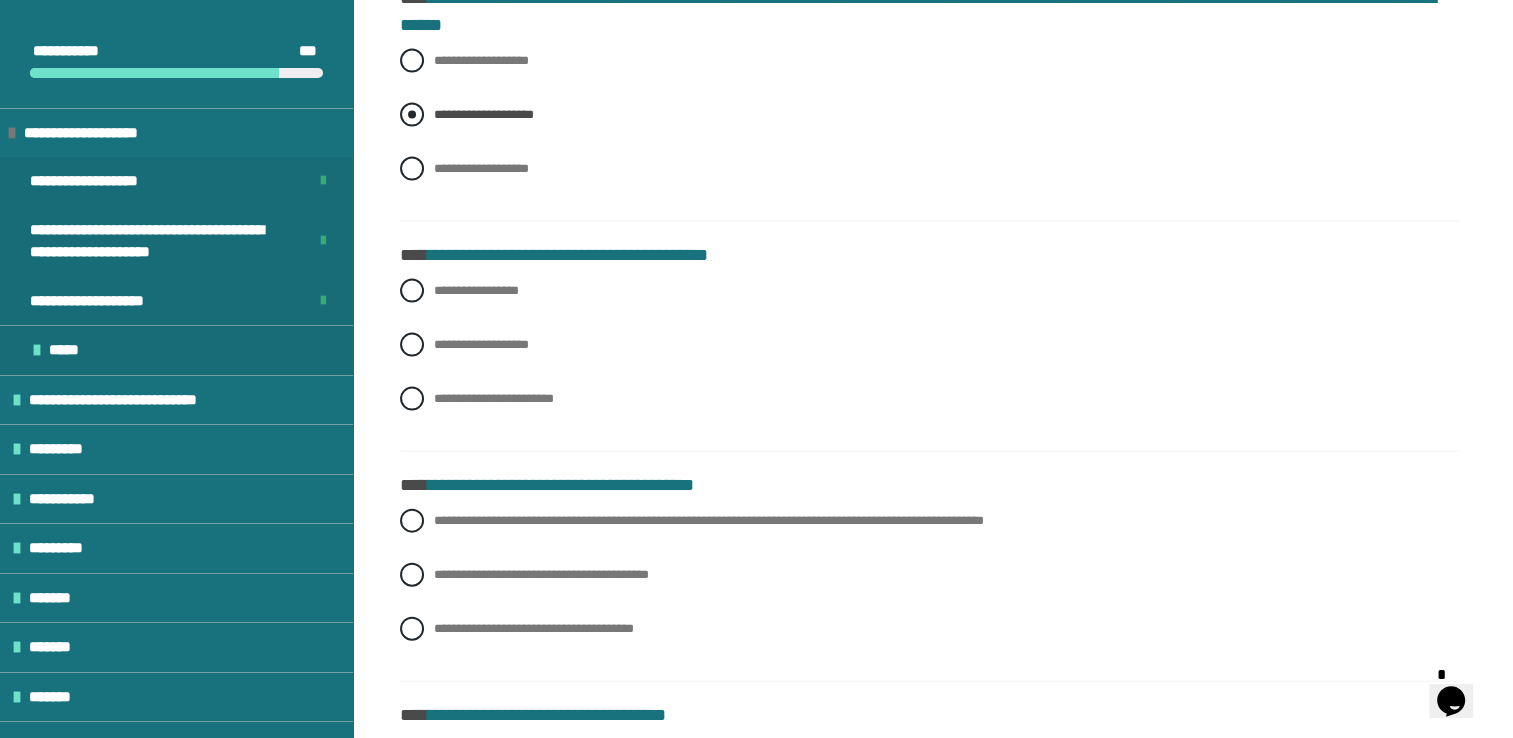 scroll, scrollTop: 4300, scrollLeft: 0, axis: vertical 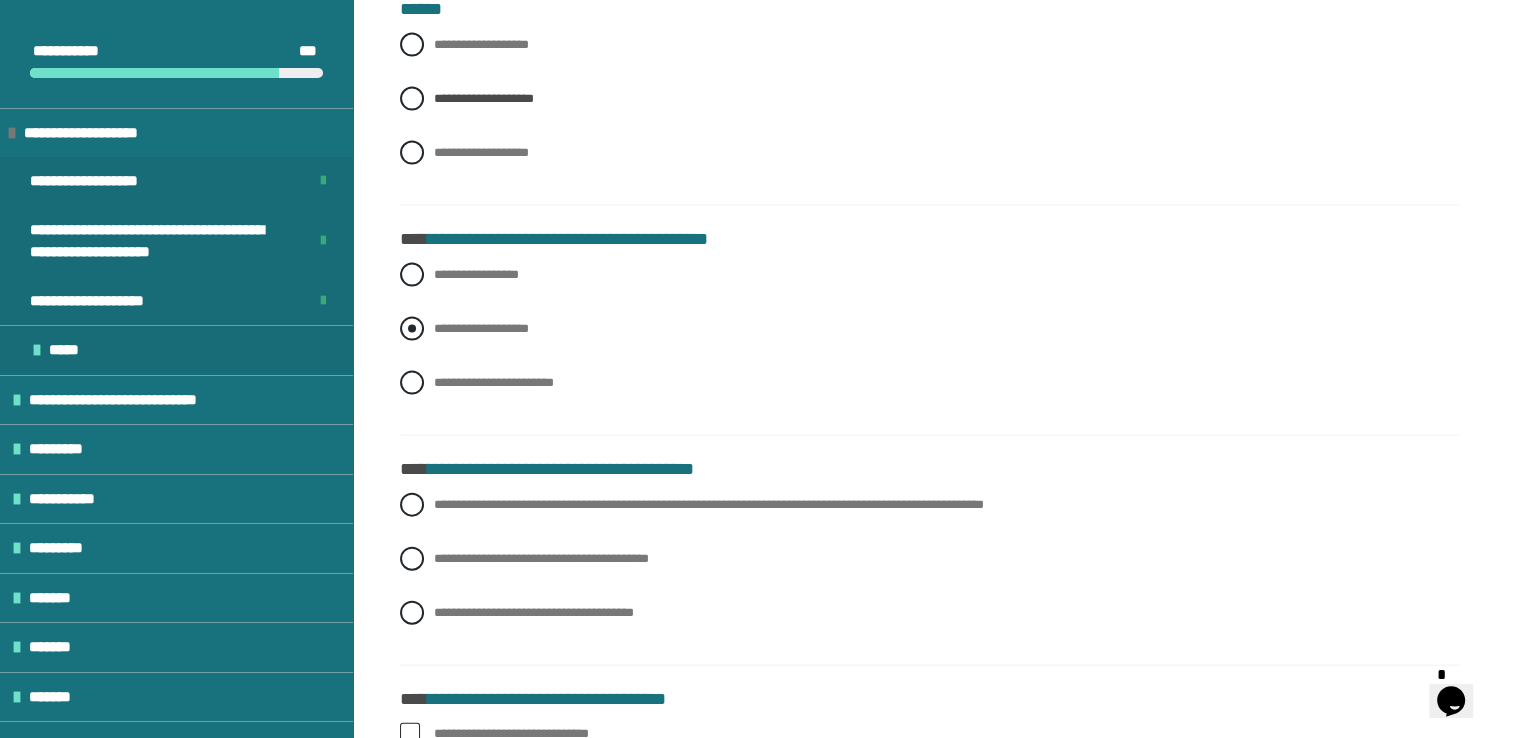 click at bounding box center (412, 329) 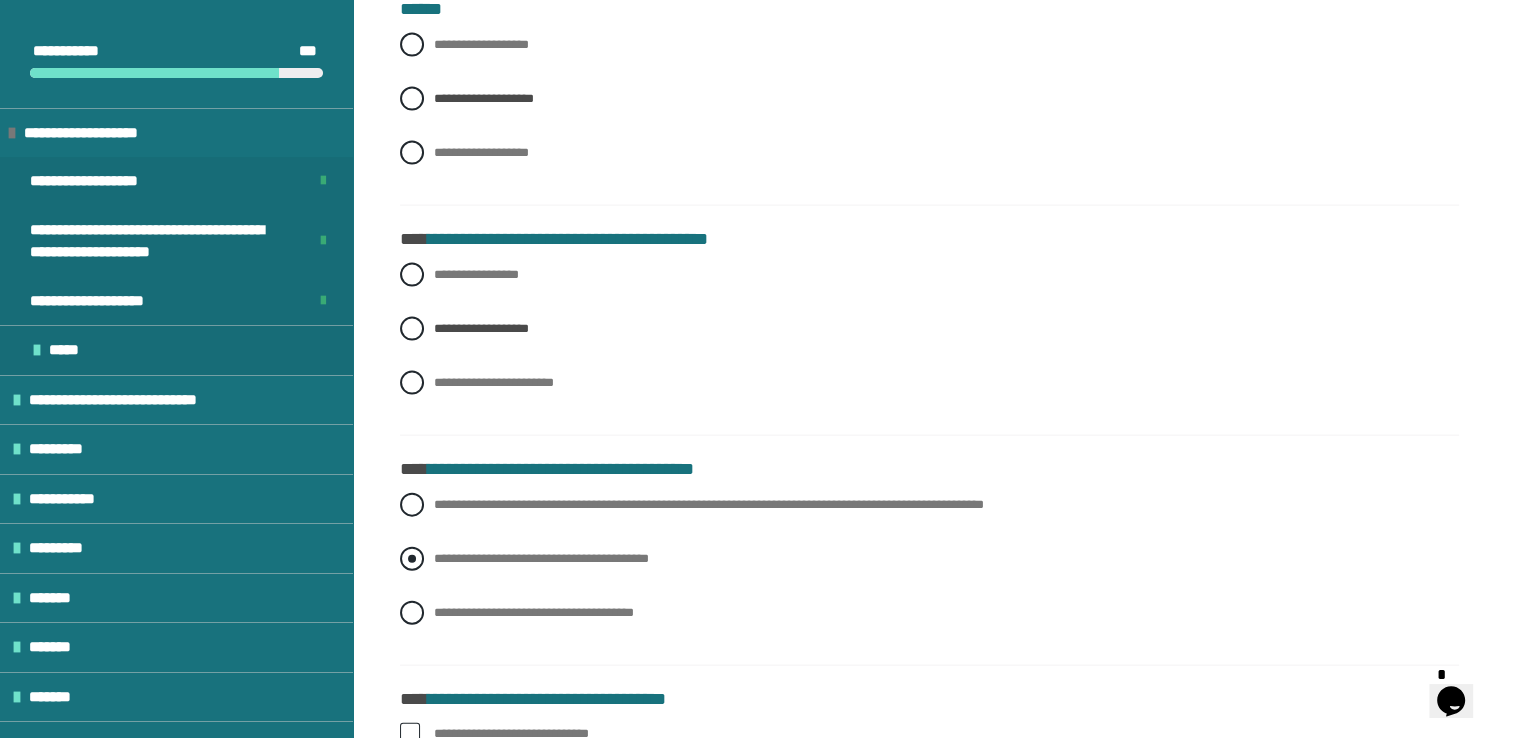 click at bounding box center (412, 559) 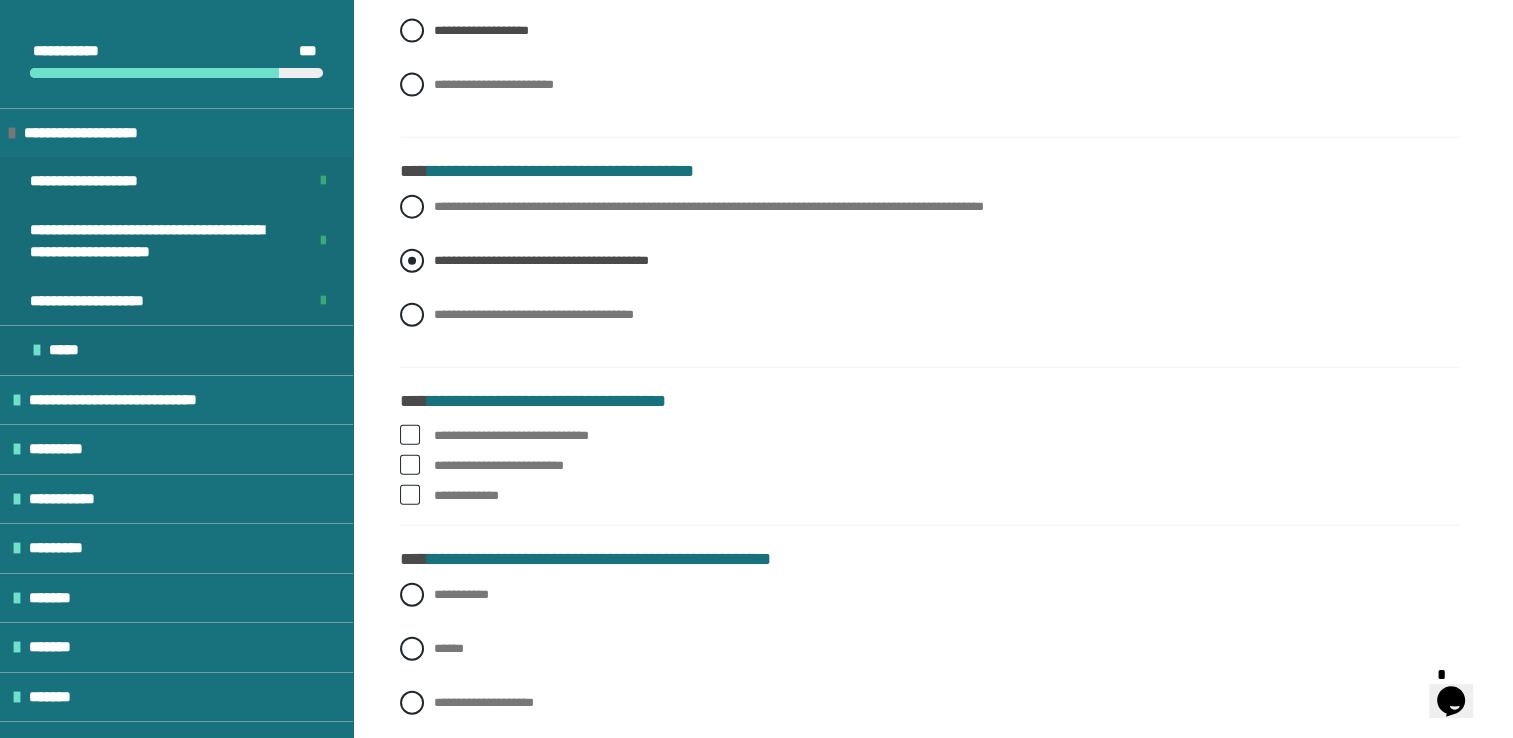 scroll, scrollTop: 4600, scrollLeft: 0, axis: vertical 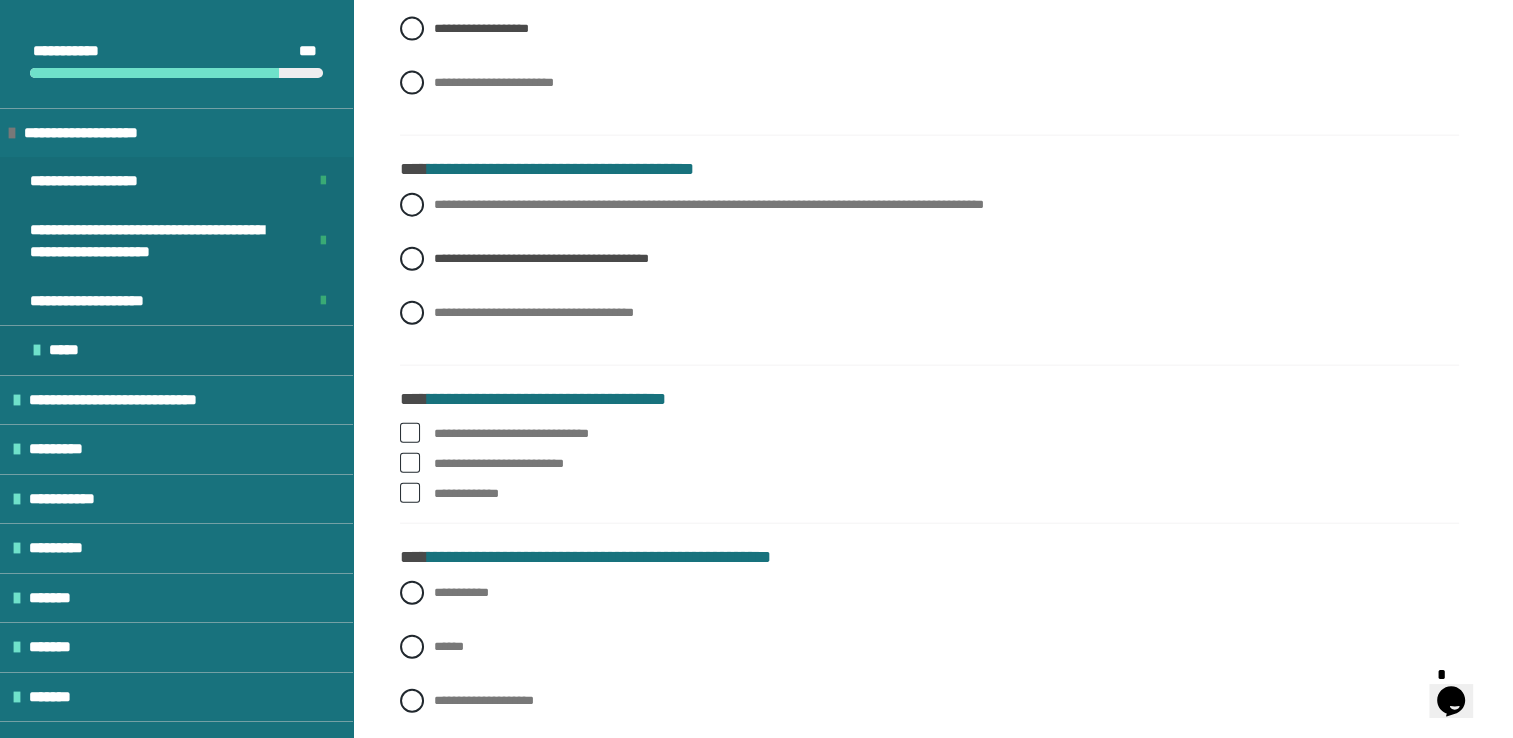click at bounding box center [410, 493] 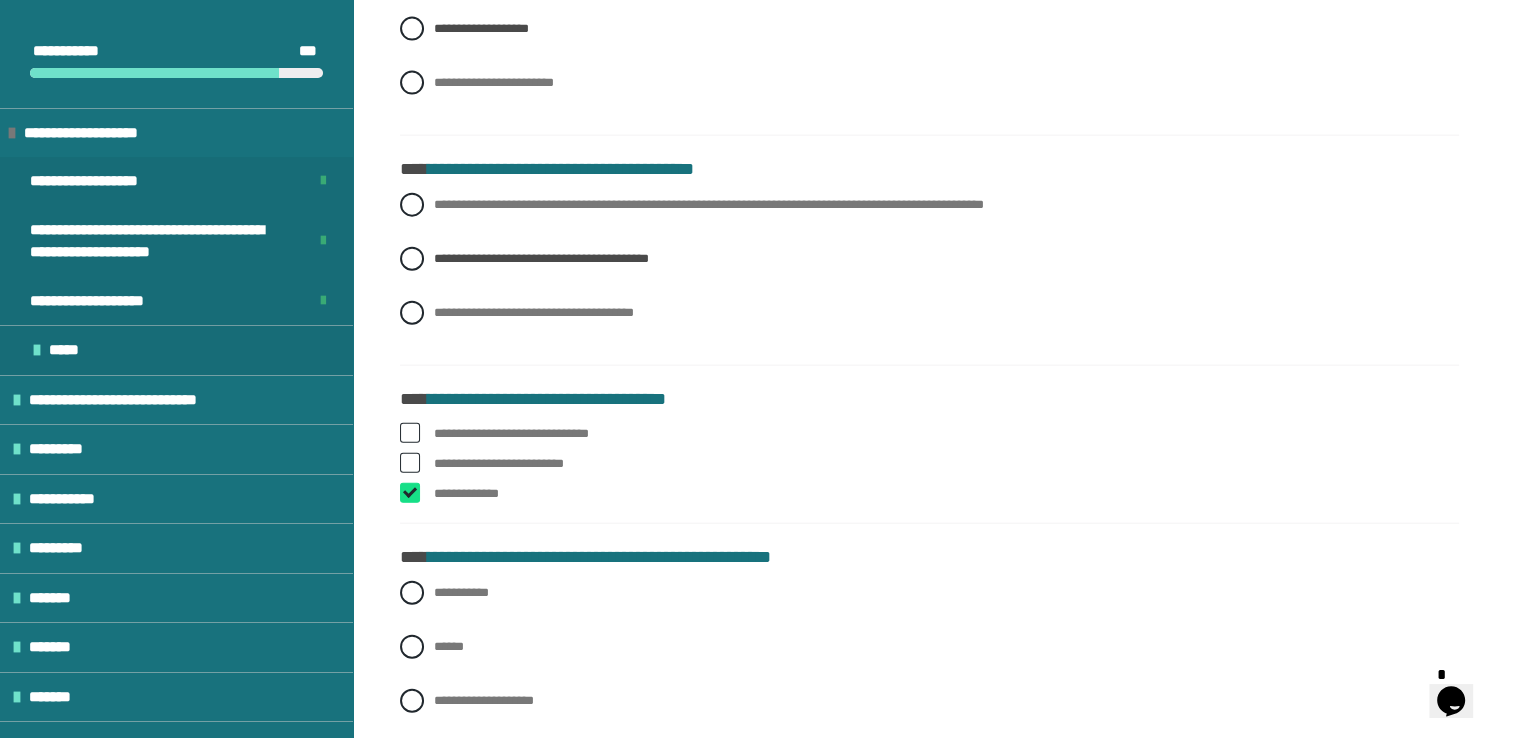 checkbox on "****" 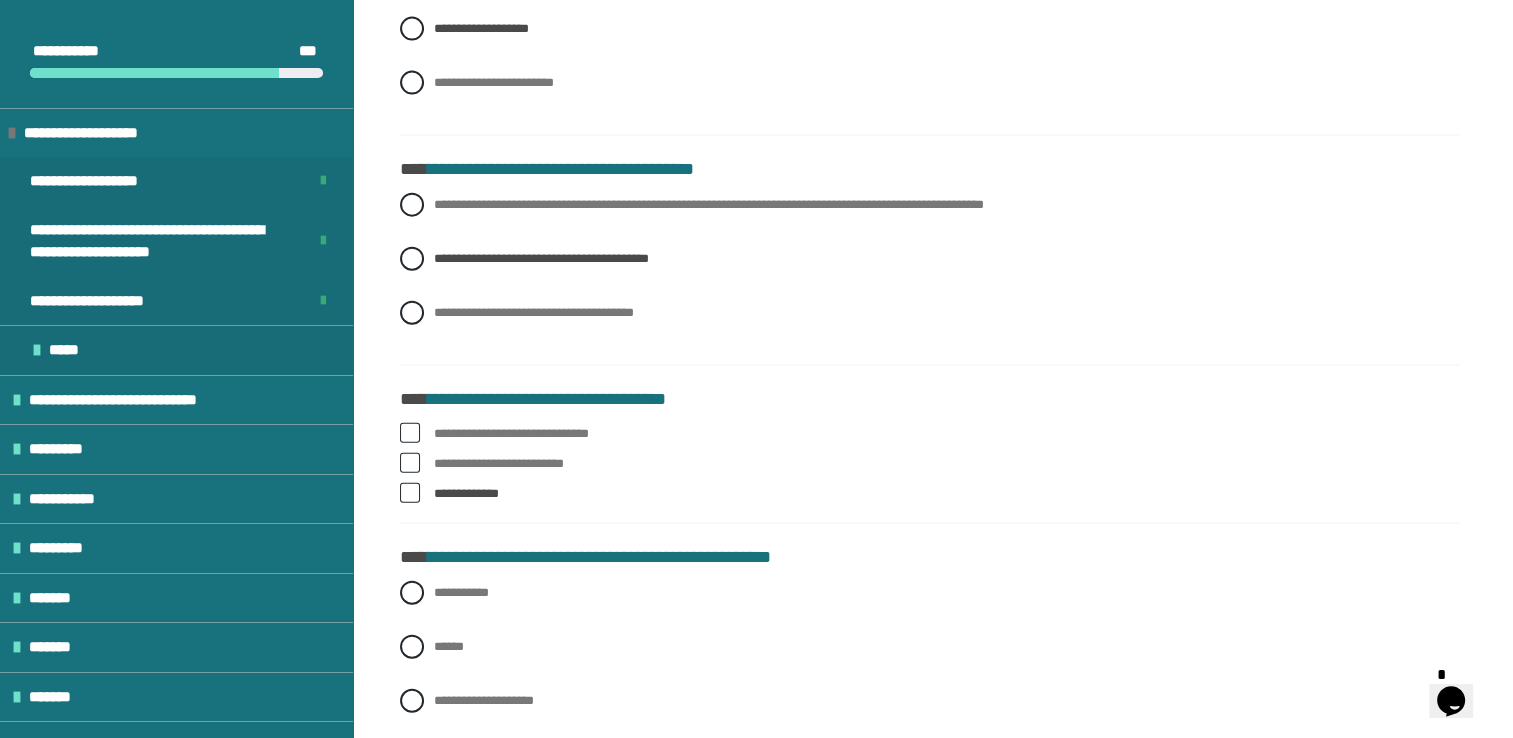 click at bounding box center [410, 433] 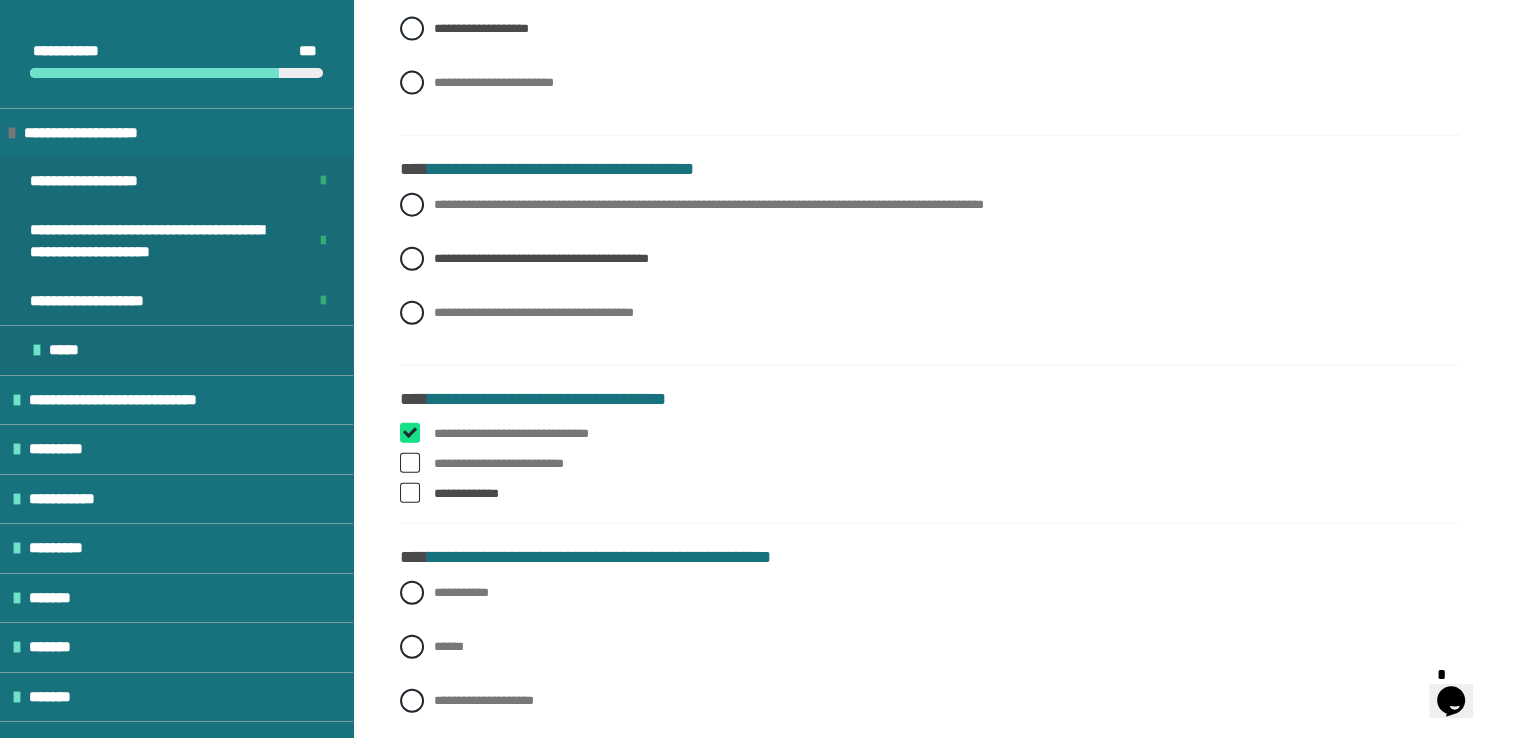 checkbox on "****" 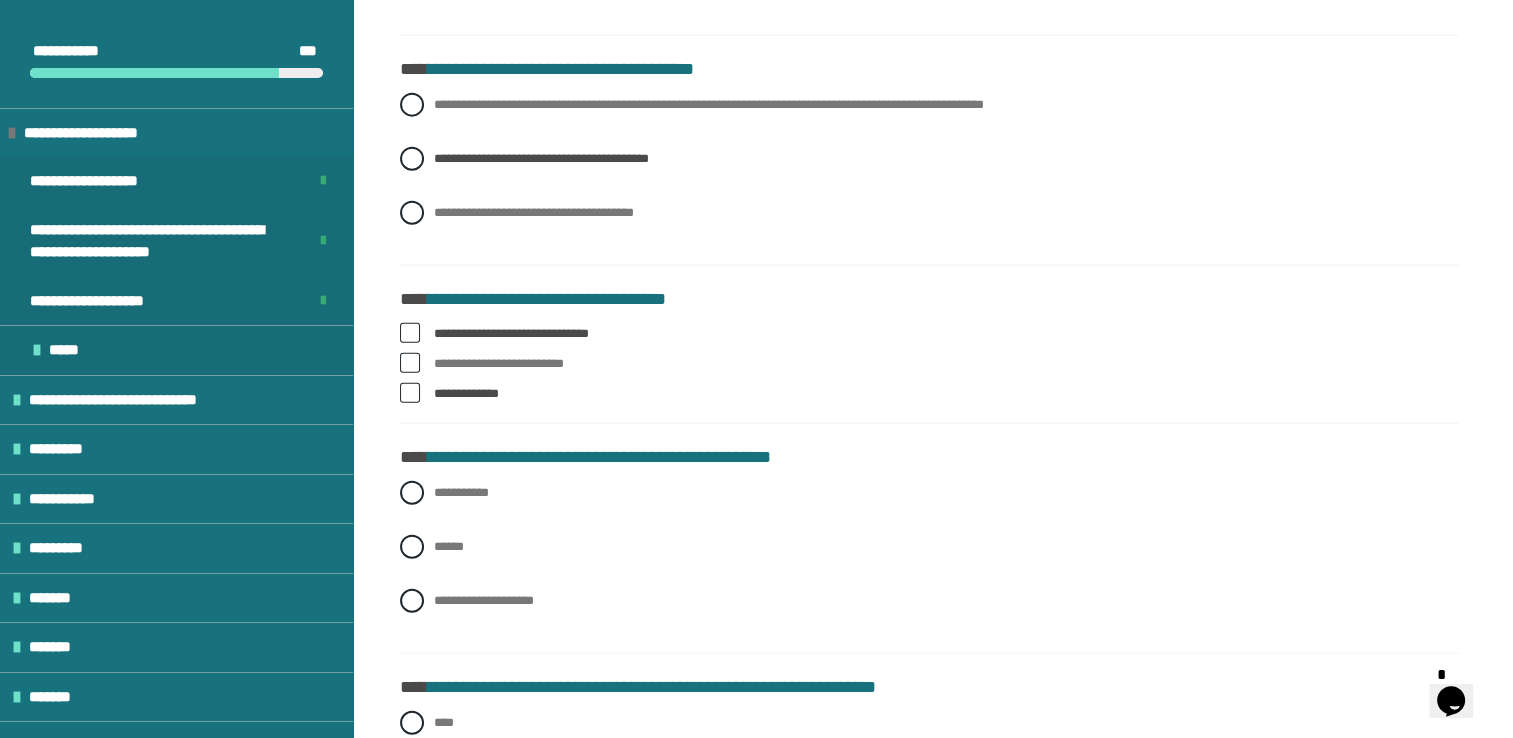 scroll, scrollTop: 4800, scrollLeft: 0, axis: vertical 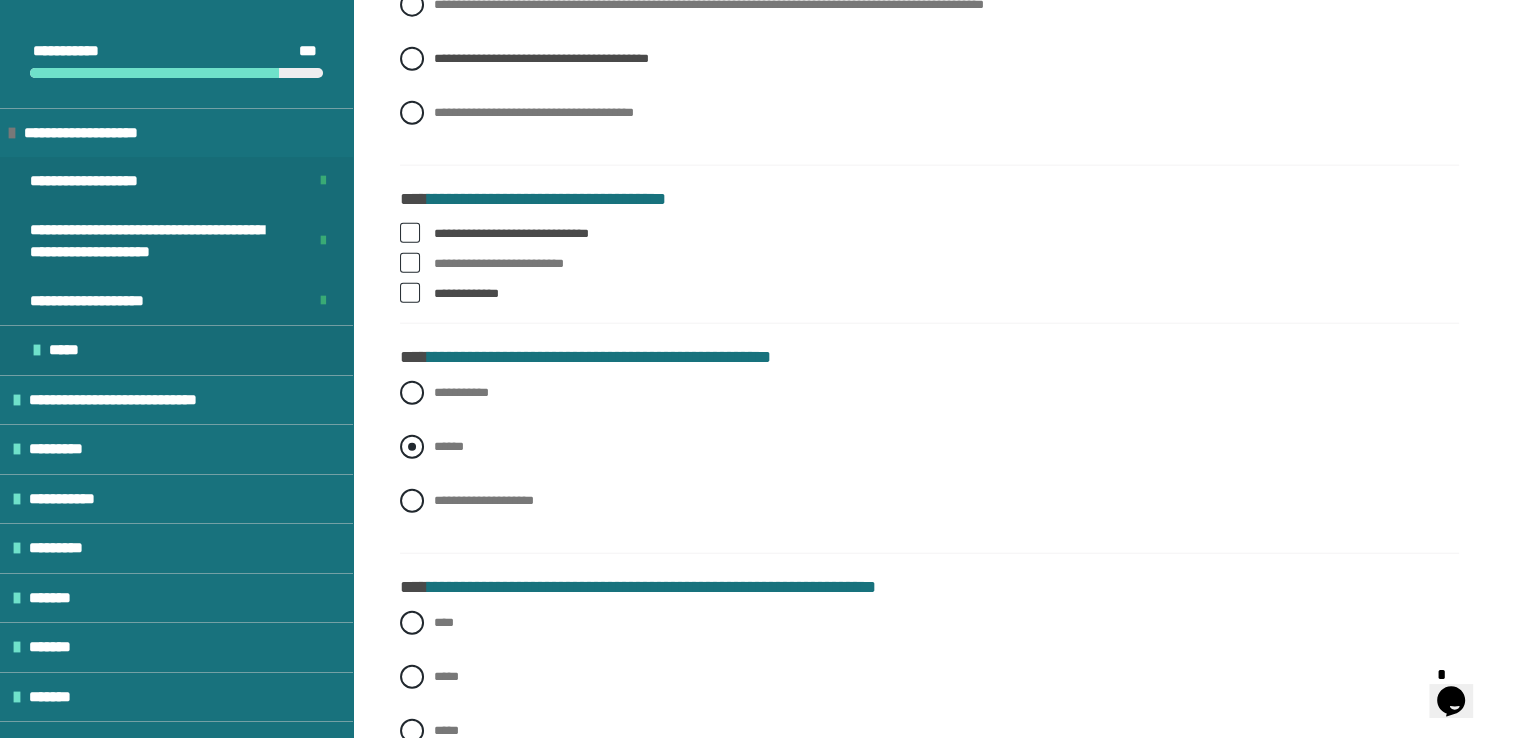 click at bounding box center [412, 447] 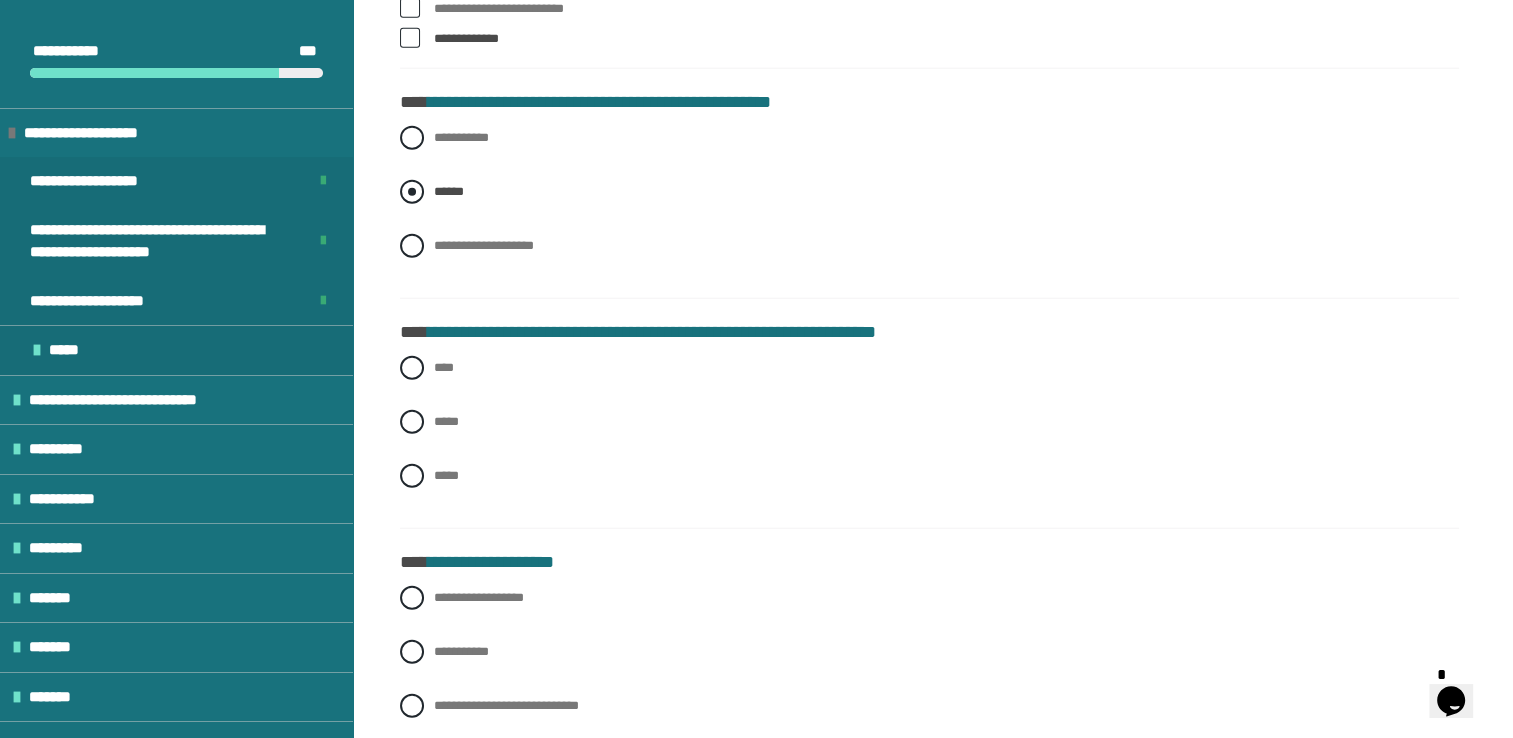 scroll, scrollTop: 5100, scrollLeft: 0, axis: vertical 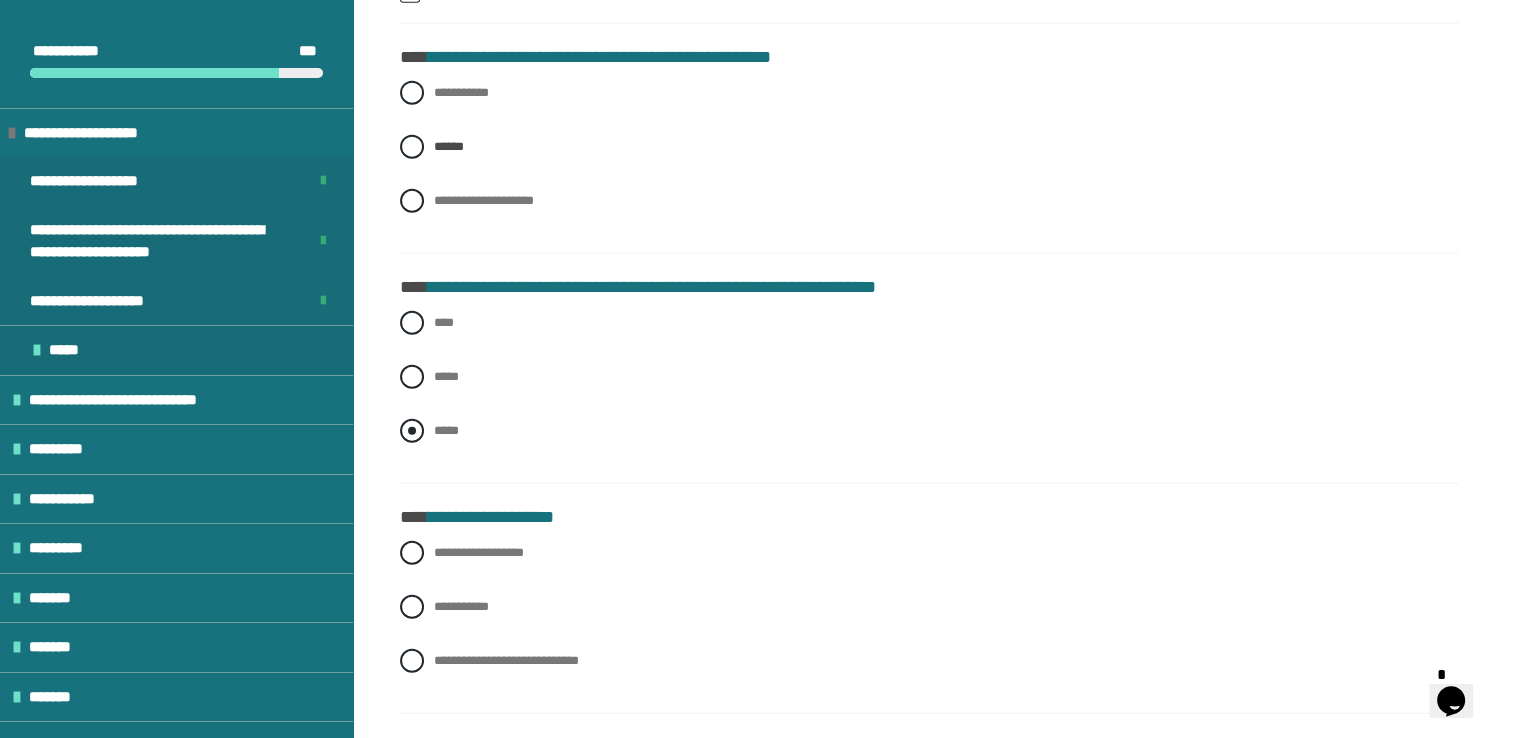 click at bounding box center [412, 431] 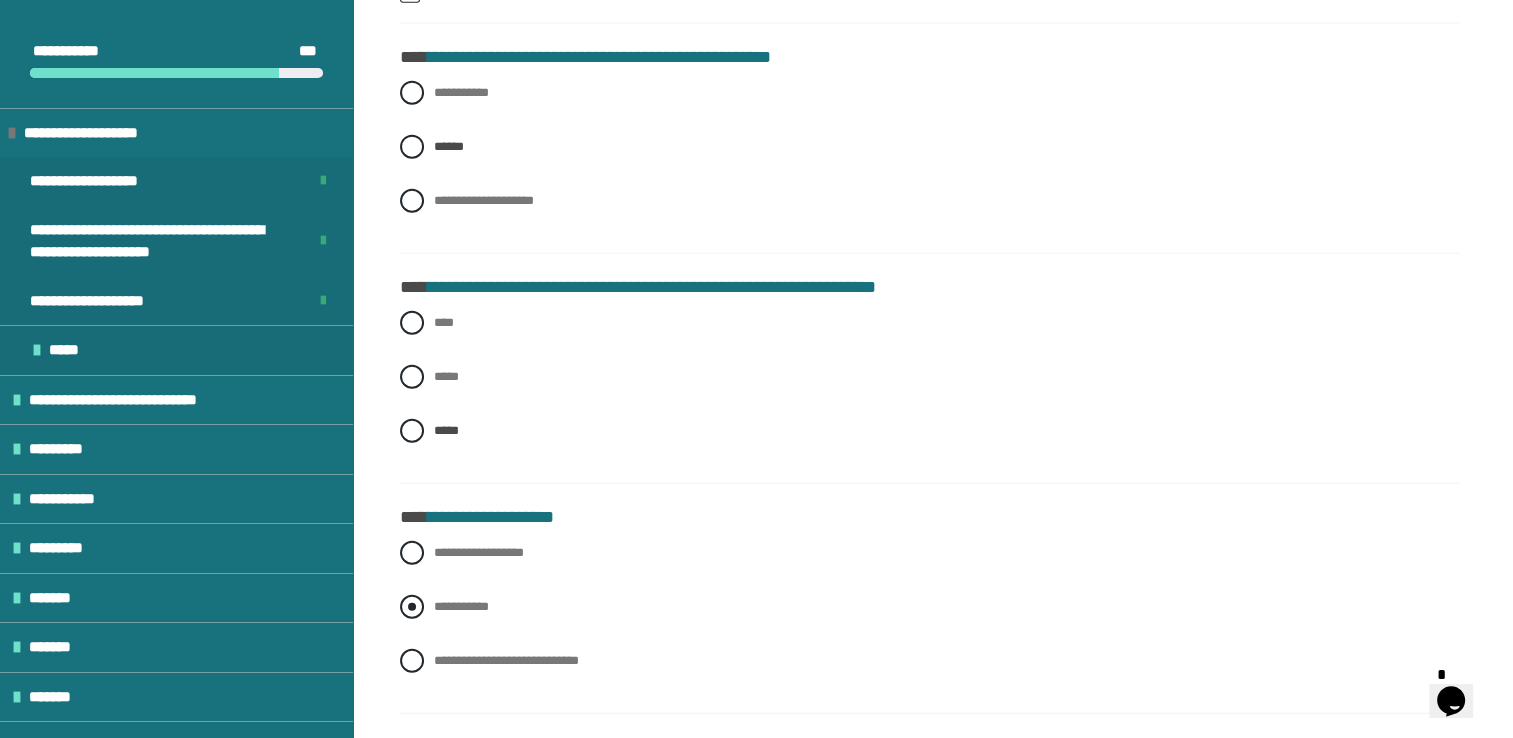 click at bounding box center (412, 607) 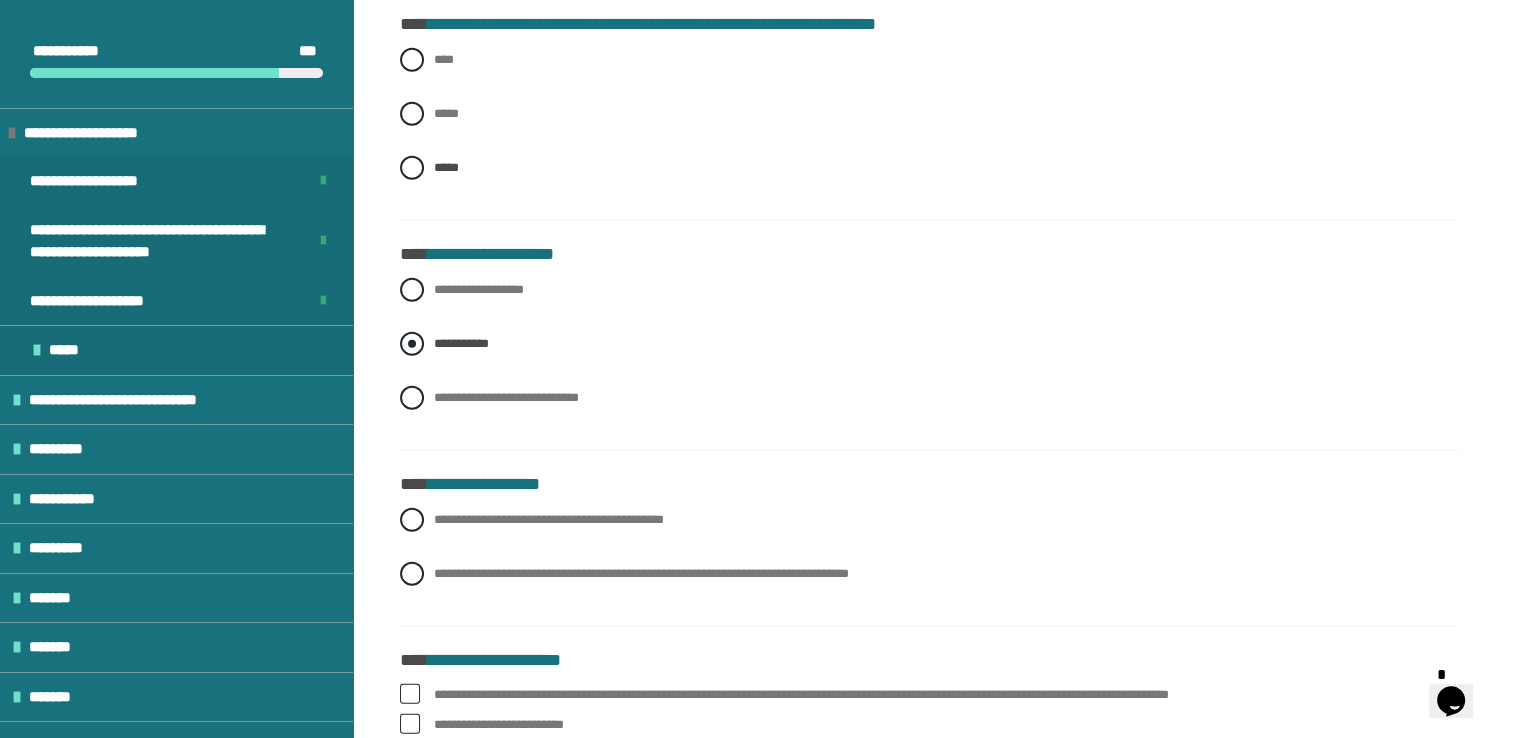 scroll, scrollTop: 5400, scrollLeft: 0, axis: vertical 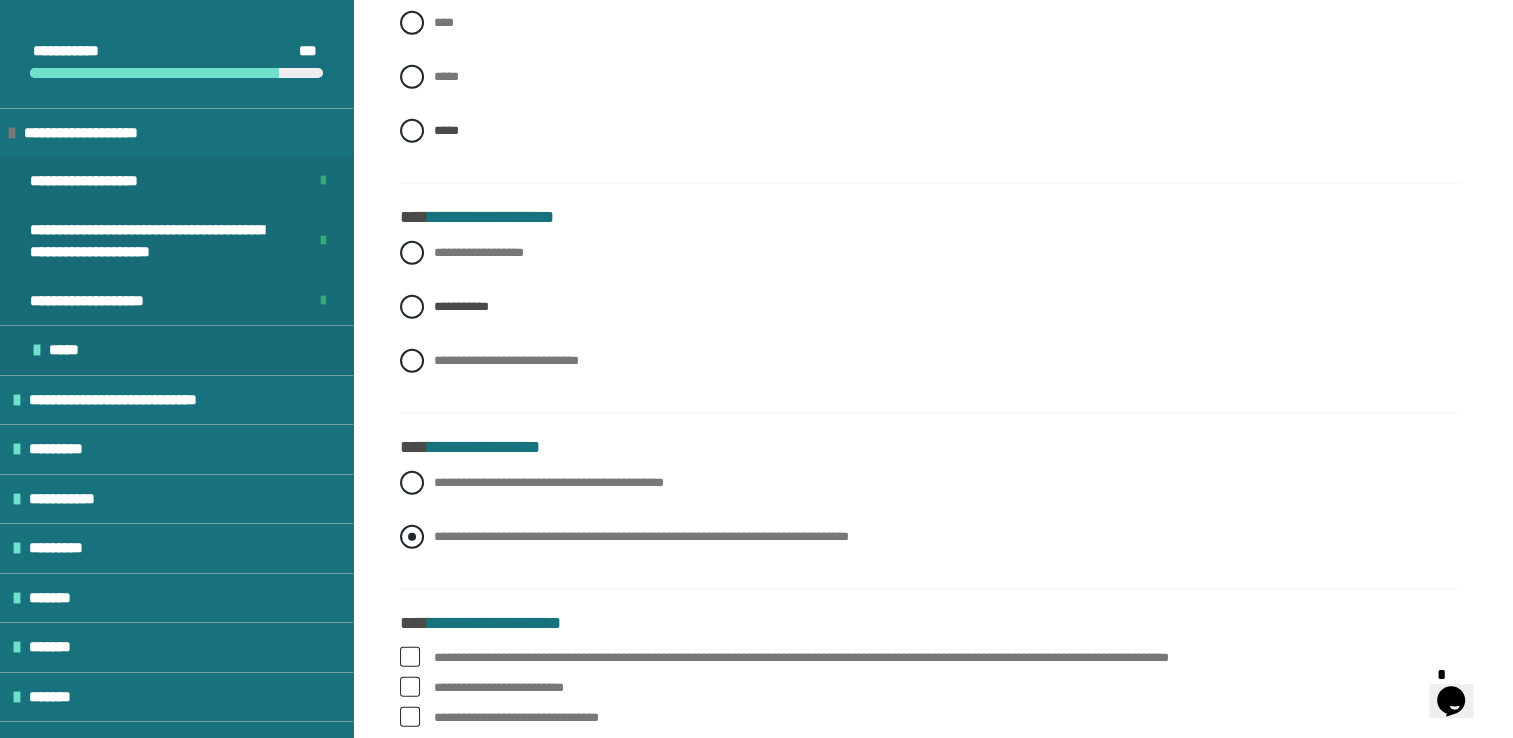 click at bounding box center [412, 537] 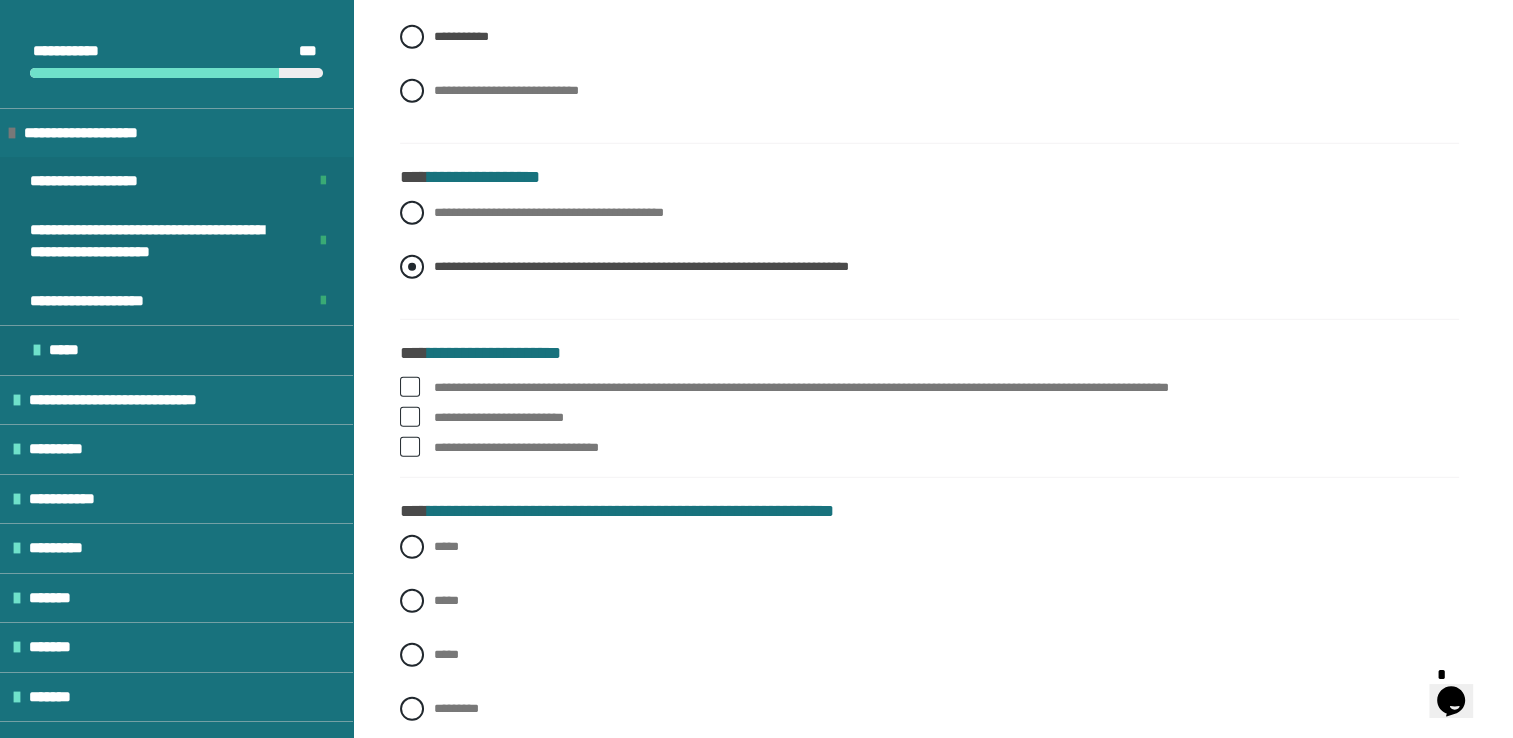 scroll, scrollTop: 5700, scrollLeft: 0, axis: vertical 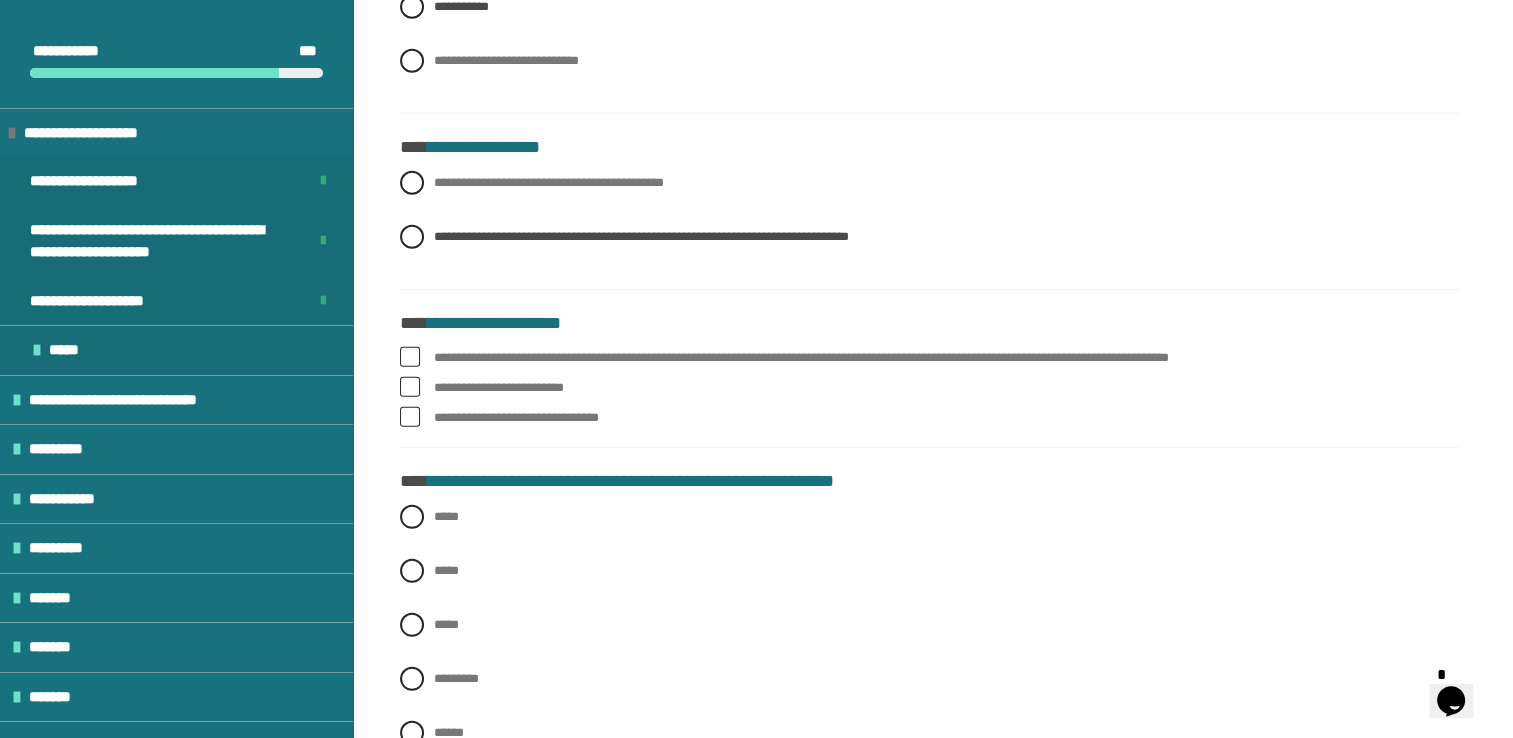 click at bounding box center (410, 387) 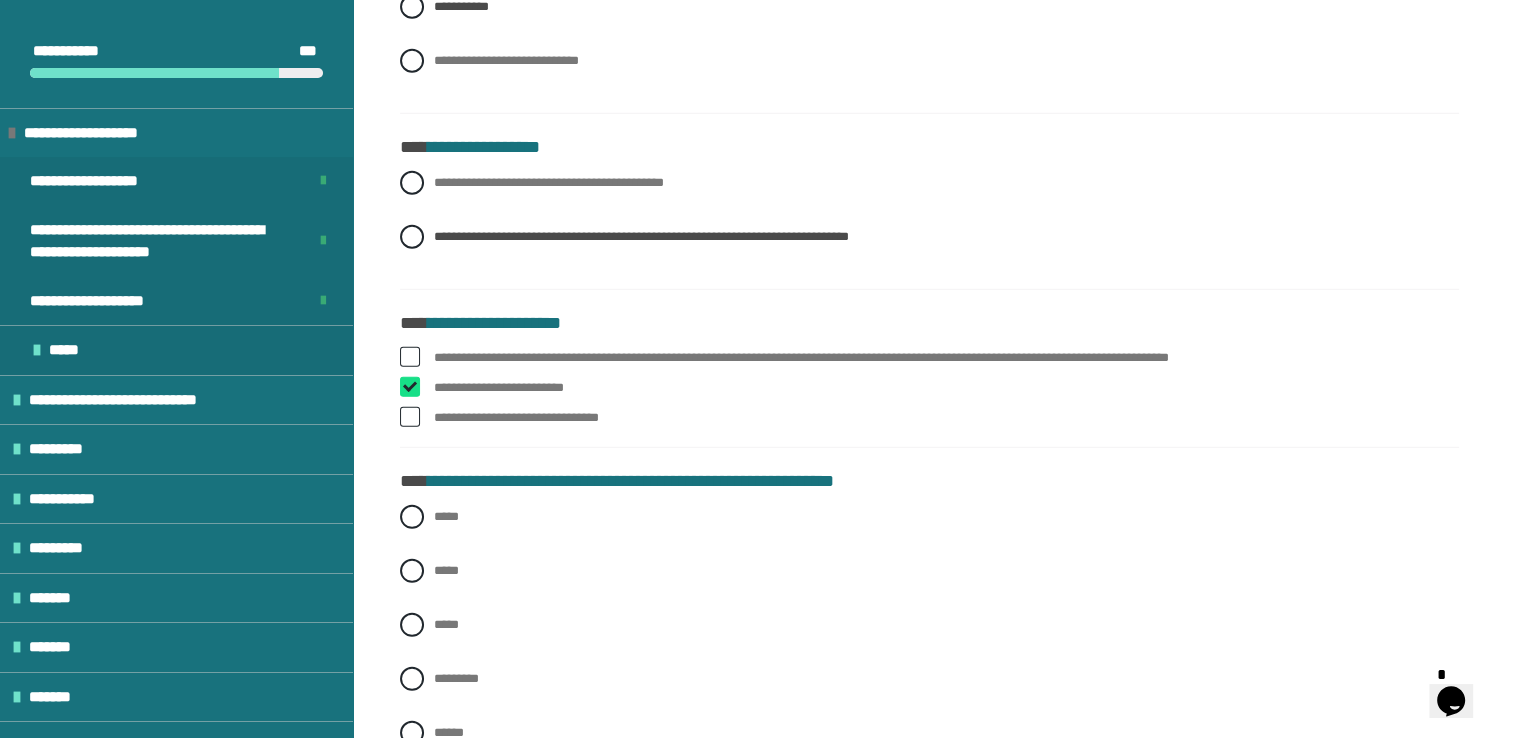 checkbox on "****" 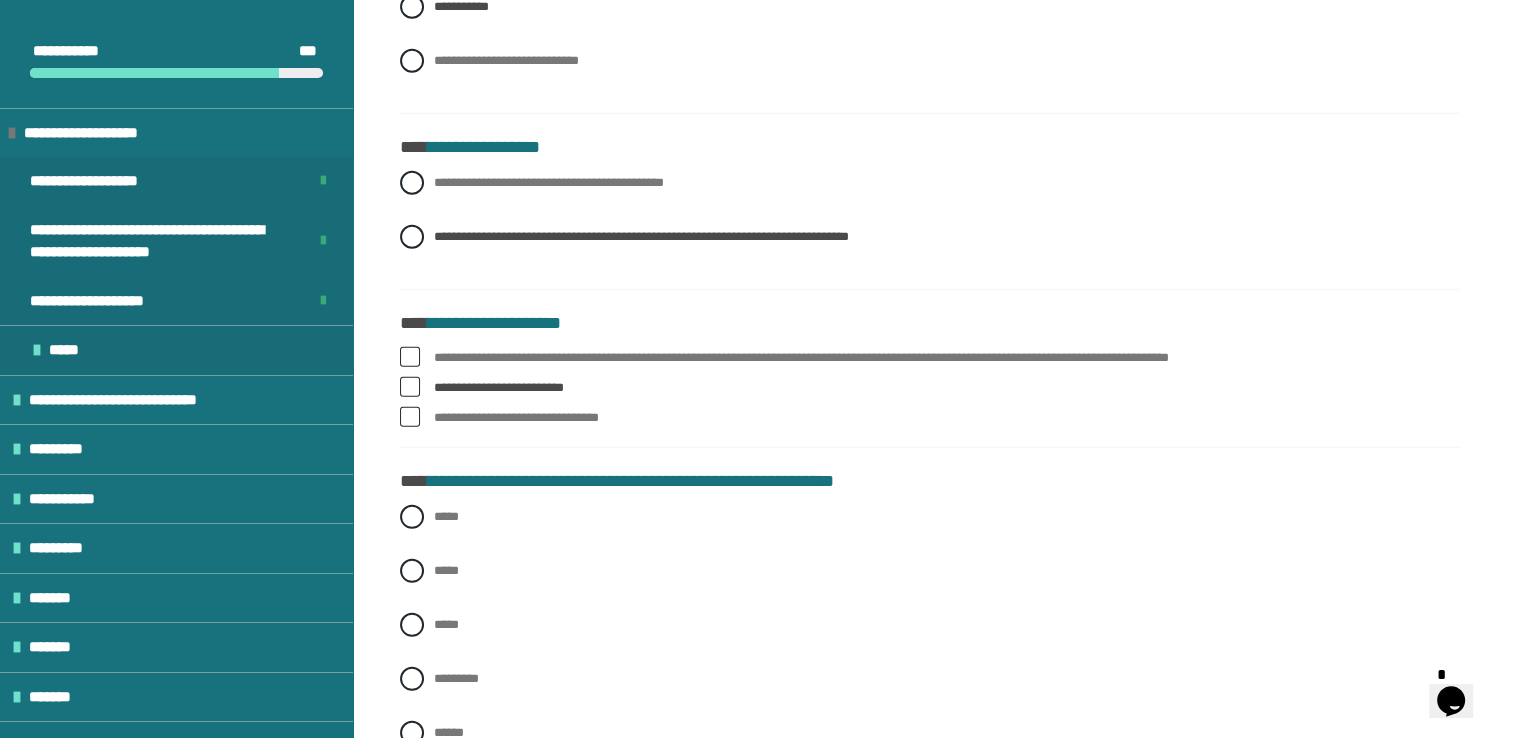 click at bounding box center (410, 357) 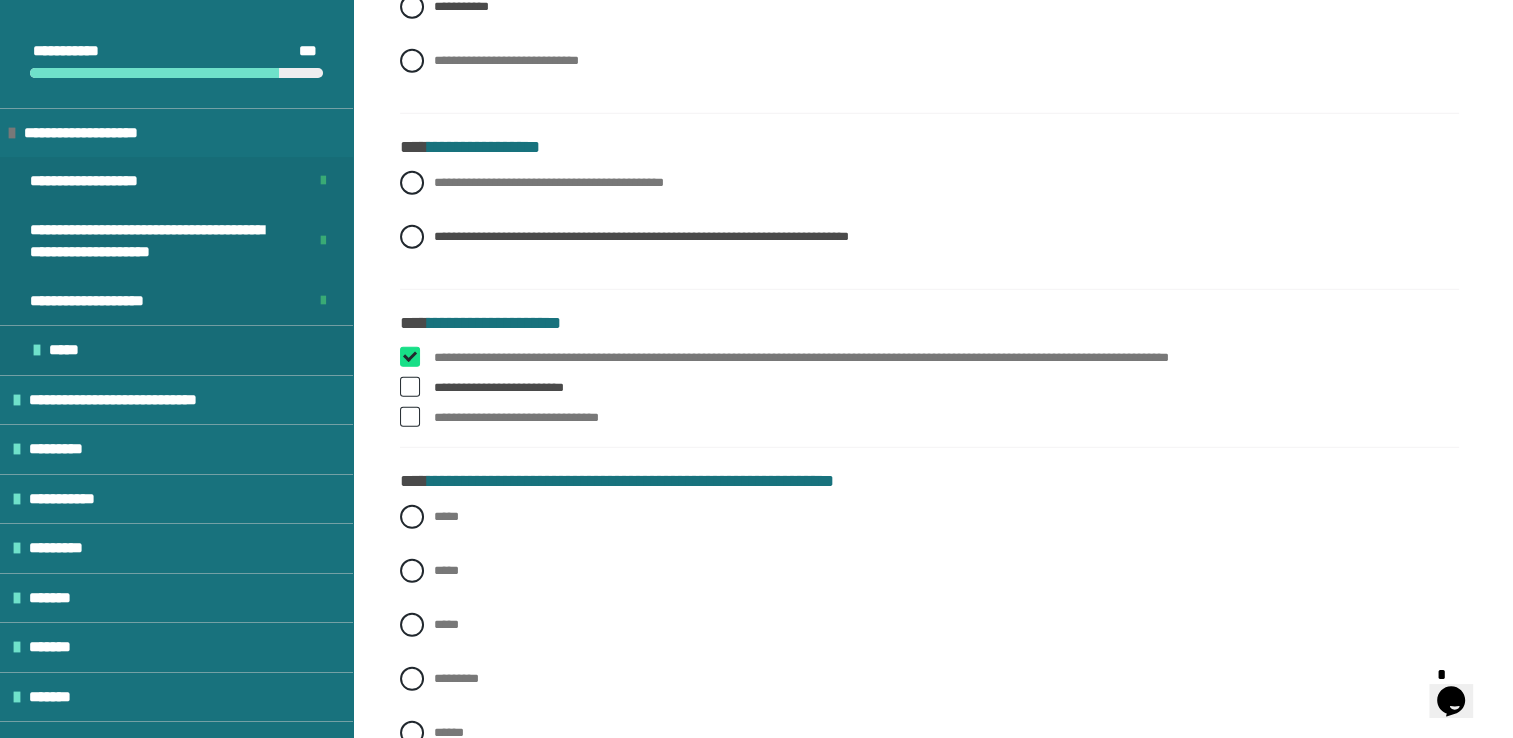 checkbox on "****" 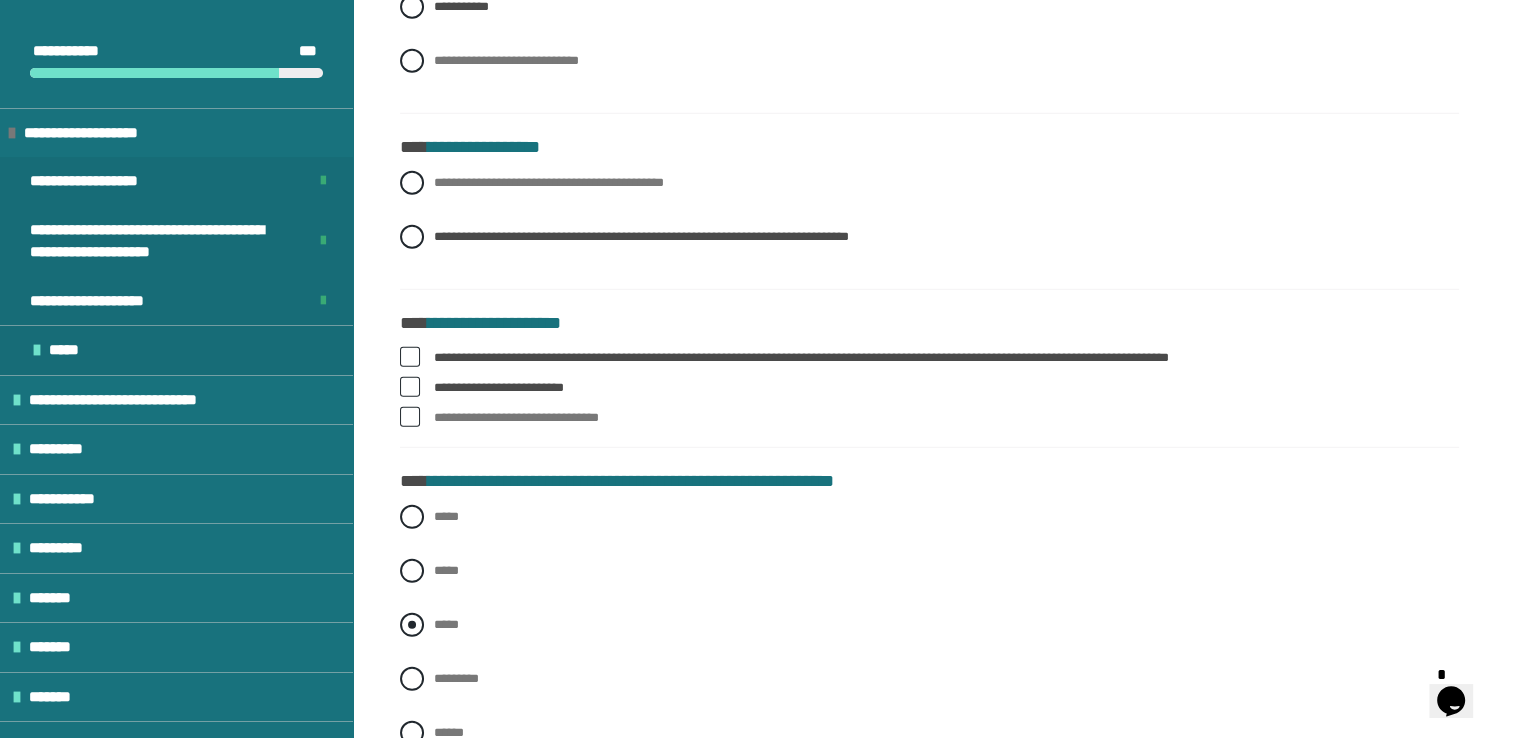 click at bounding box center [412, 625] 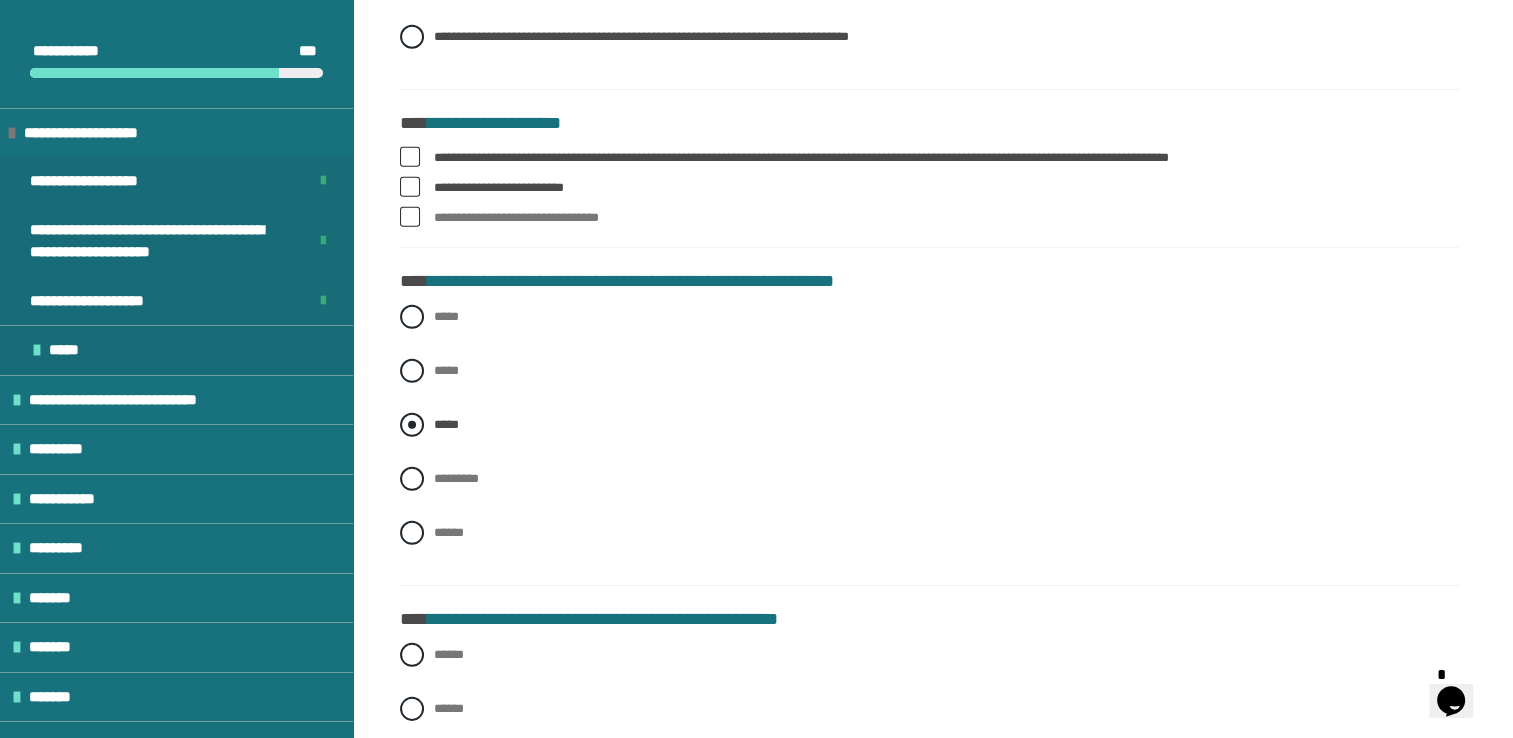 scroll, scrollTop: 6000, scrollLeft: 0, axis: vertical 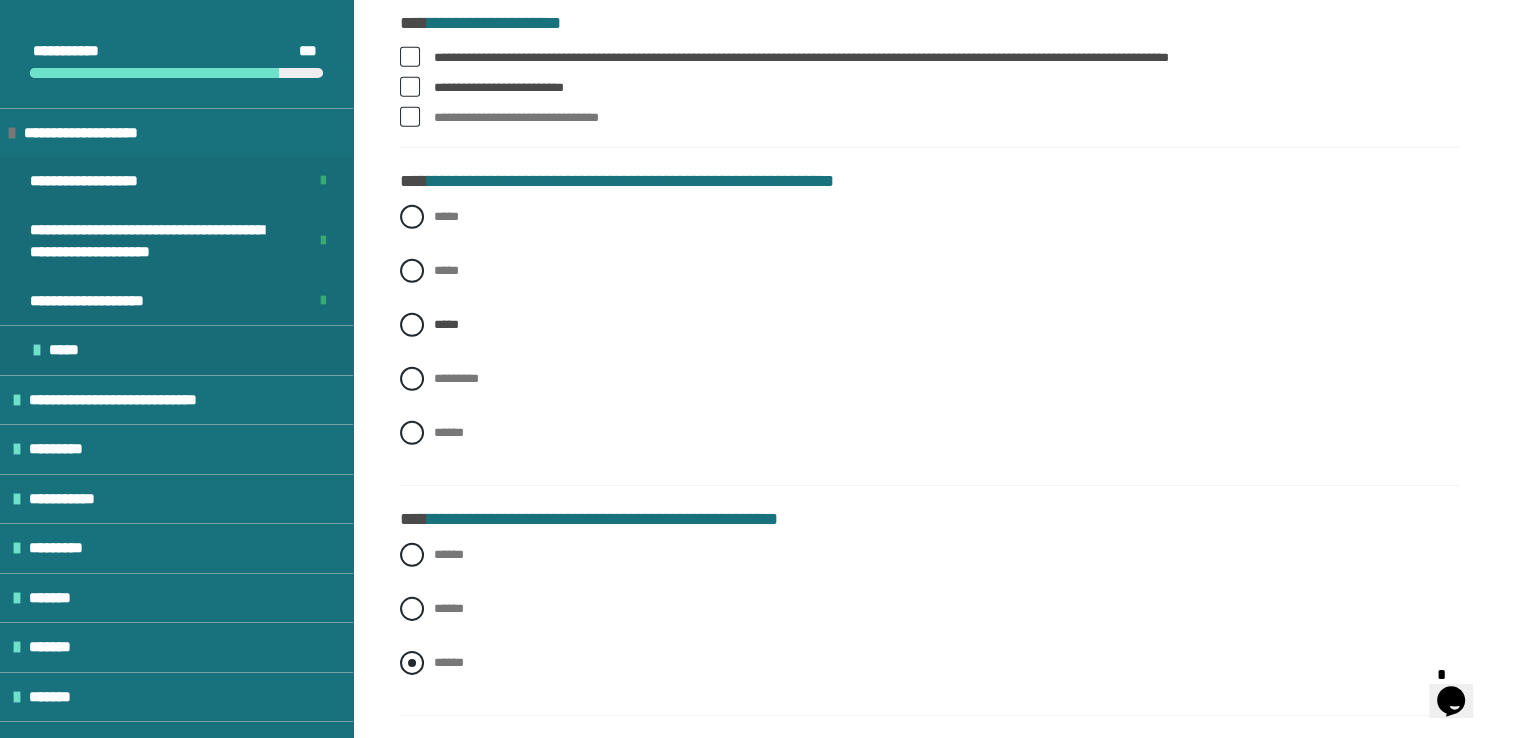 click at bounding box center (412, 663) 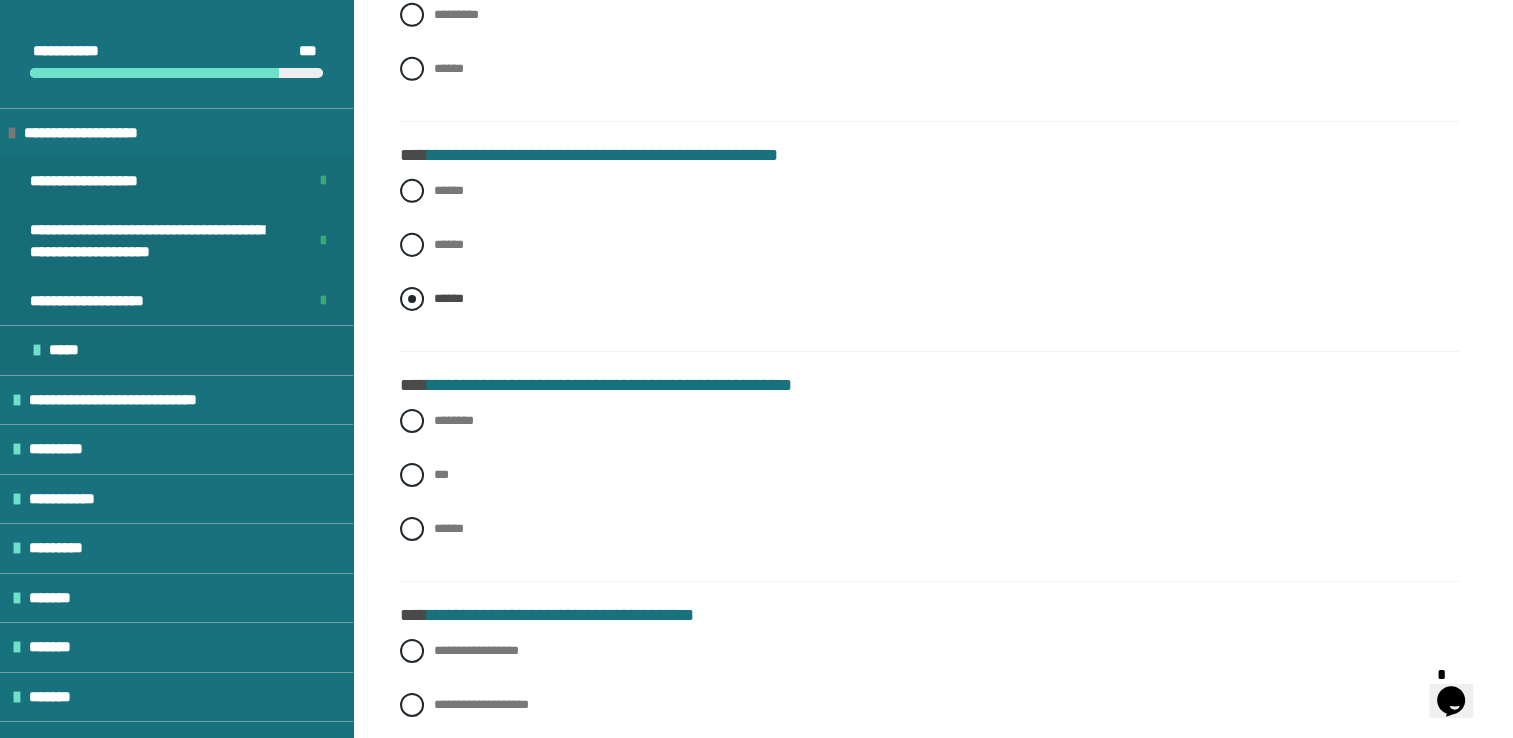 scroll, scrollTop: 6400, scrollLeft: 0, axis: vertical 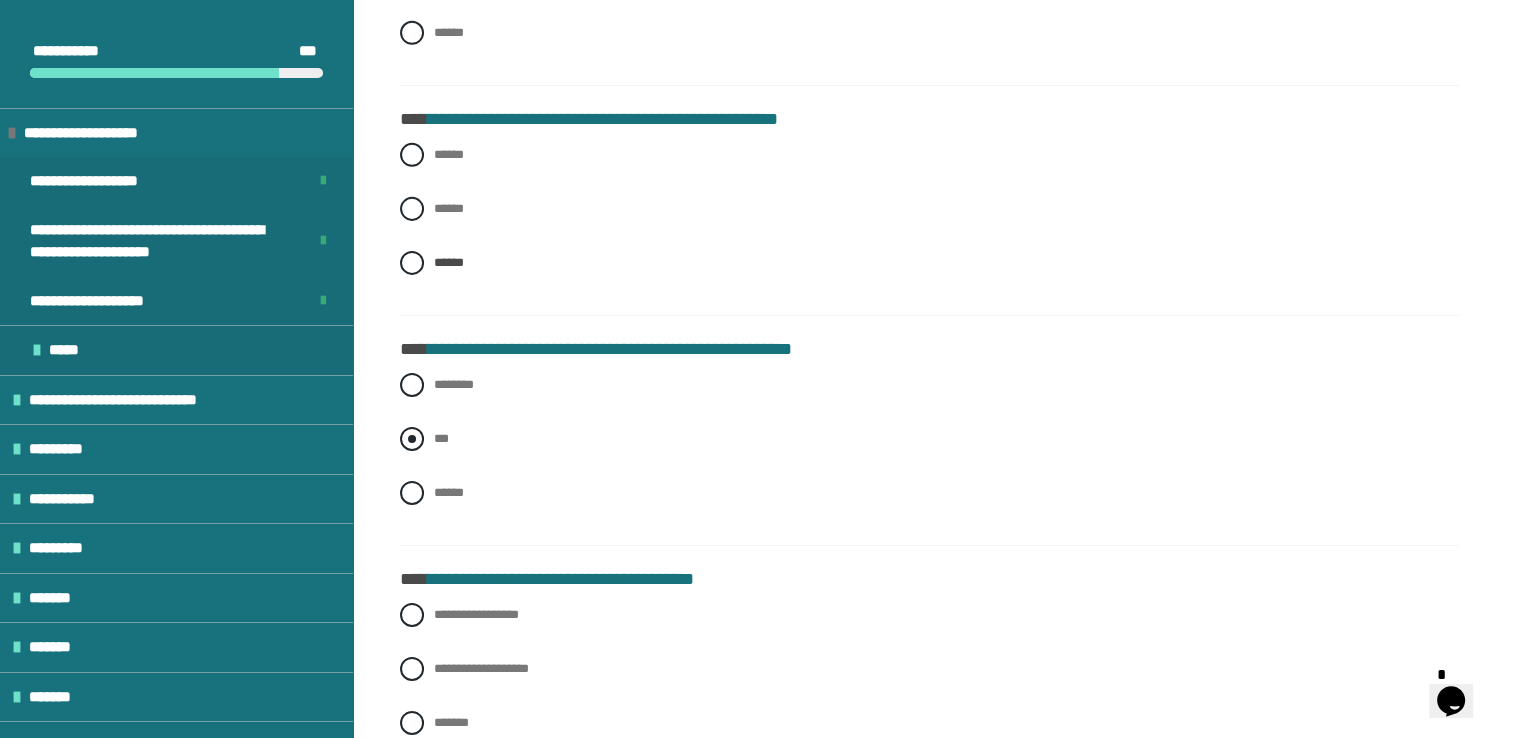 click at bounding box center [412, 439] 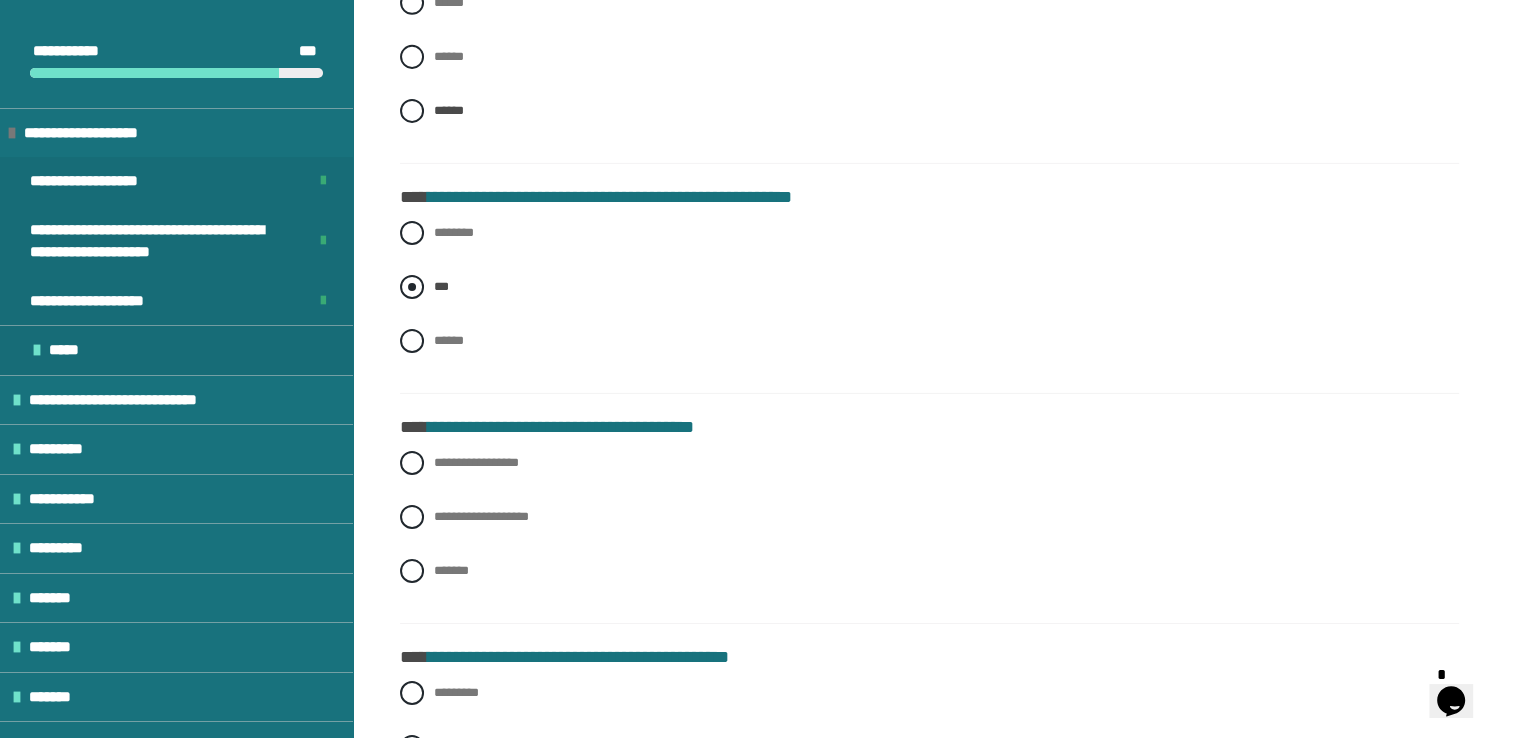 scroll, scrollTop: 6600, scrollLeft: 0, axis: vertical 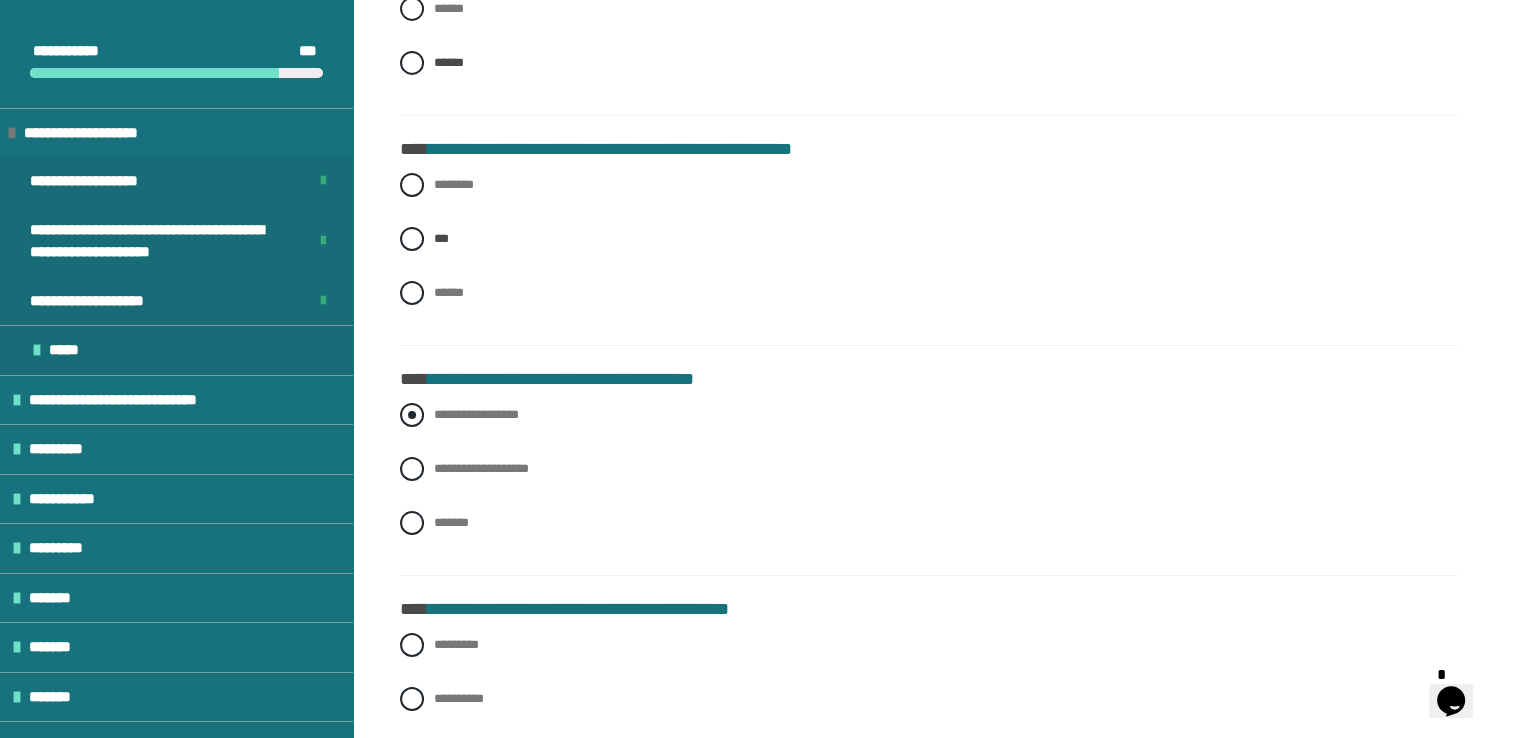 click at bounding box center [412, 415] 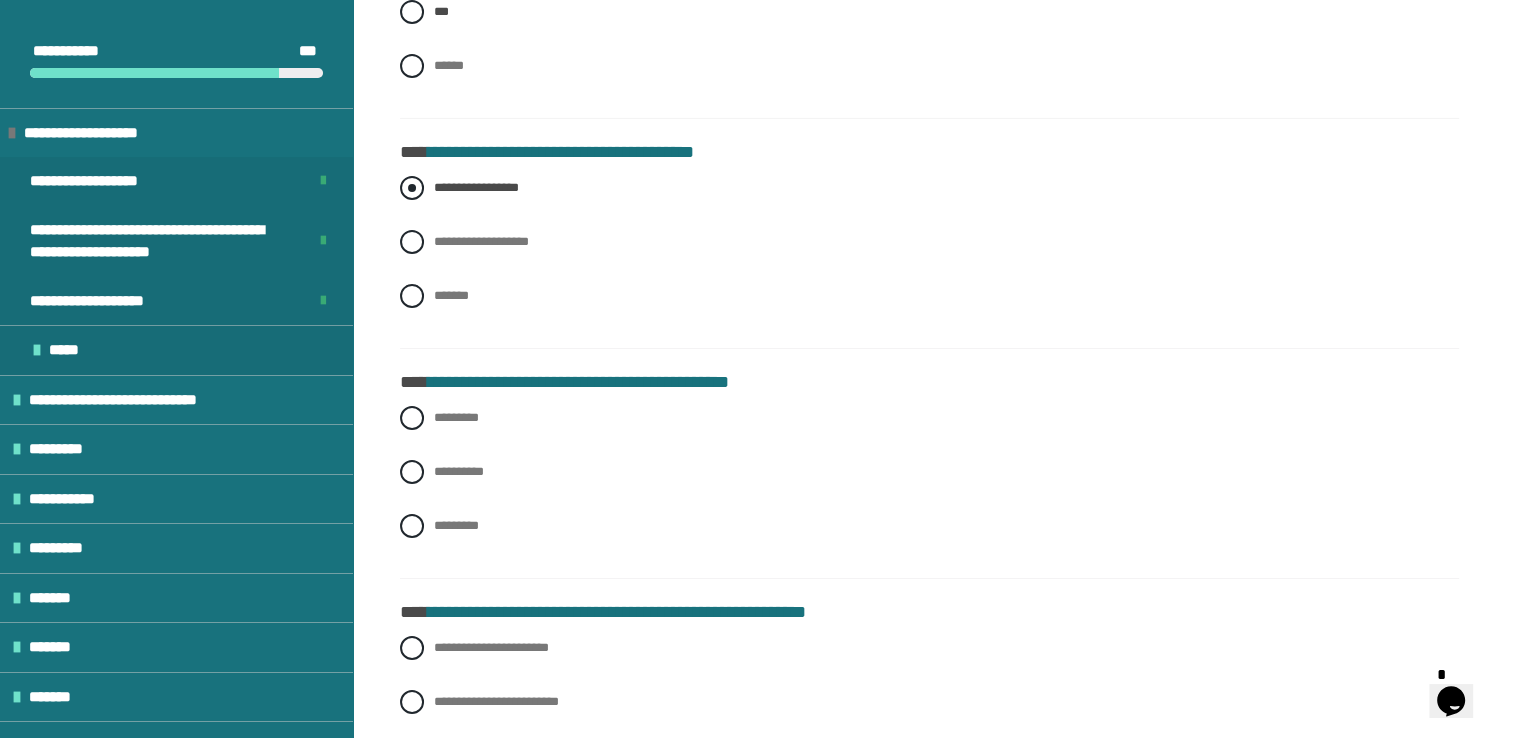 scroll, scrollTop: 6900, scrollLeft: 0, axis: vertical 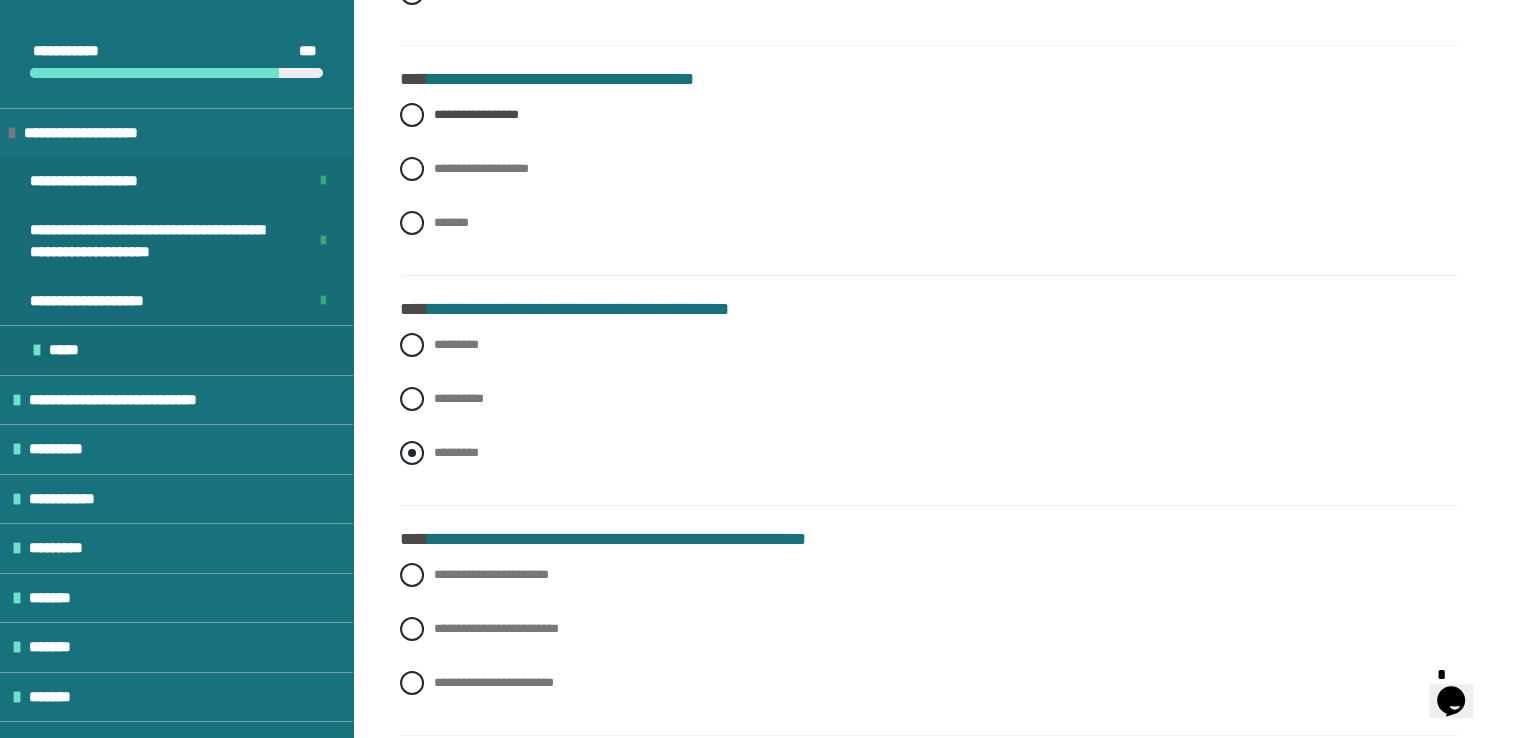 click at bounding box center [412, 453] 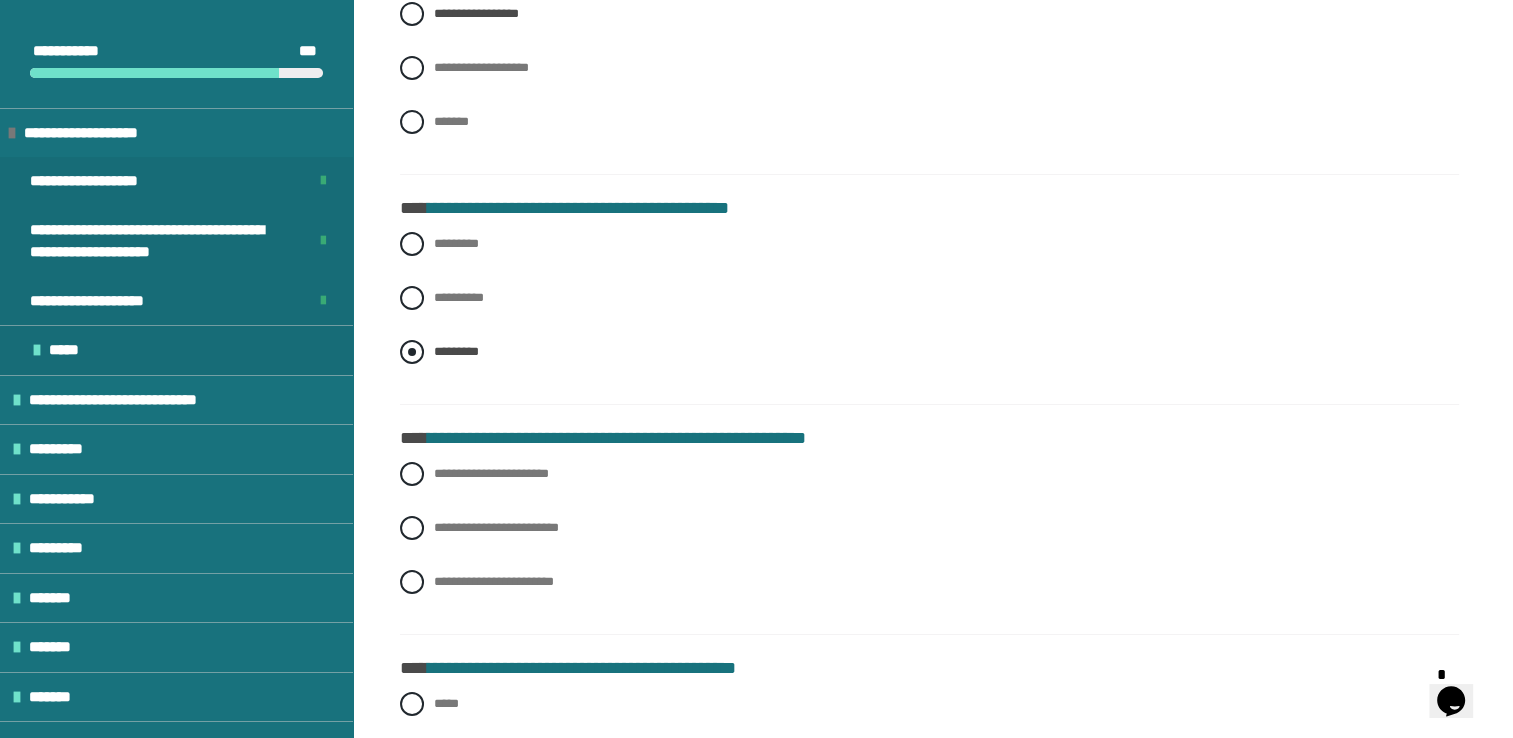 scroll, scrollTop: 7100, scrollLeft: 0, axis: vertical 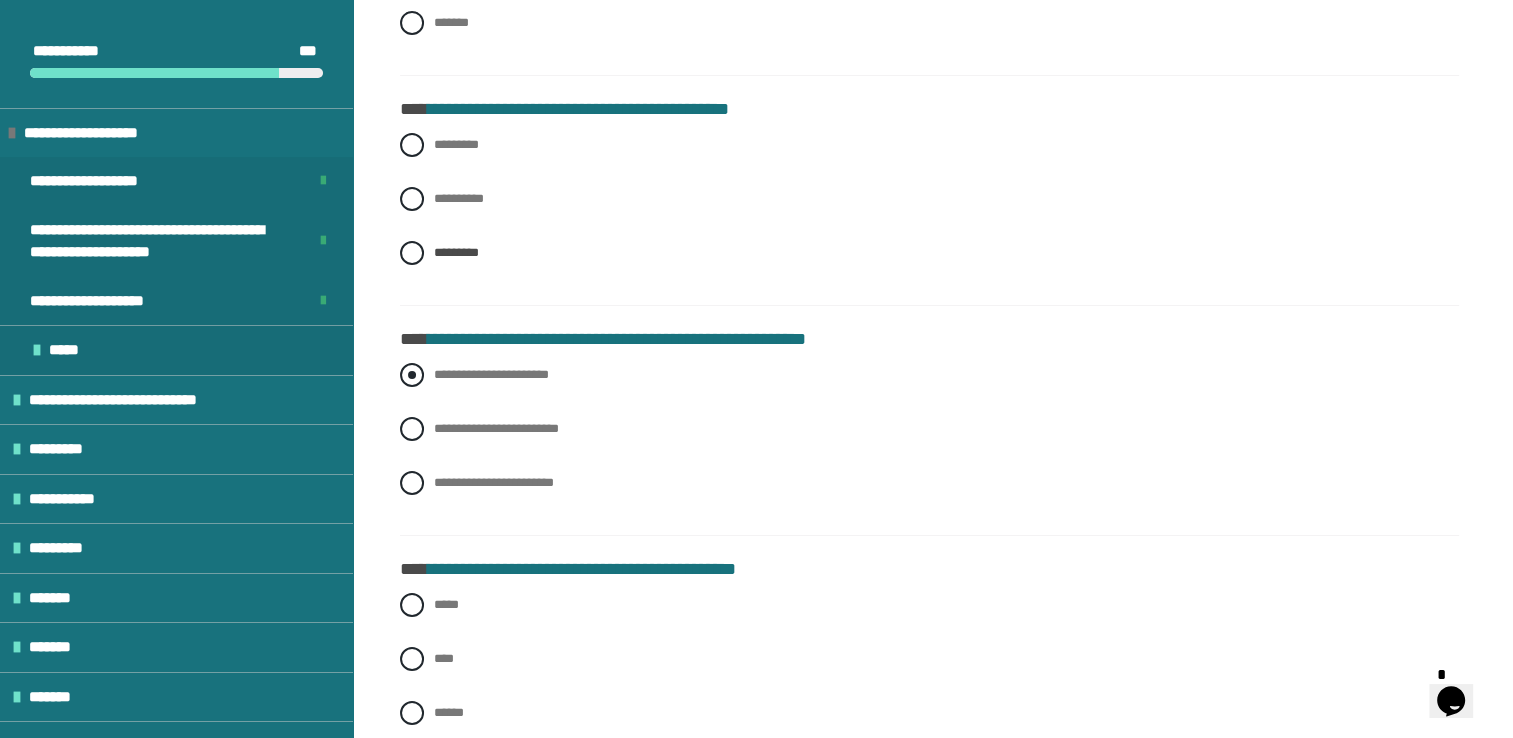 click at bounding box center [412, 375] 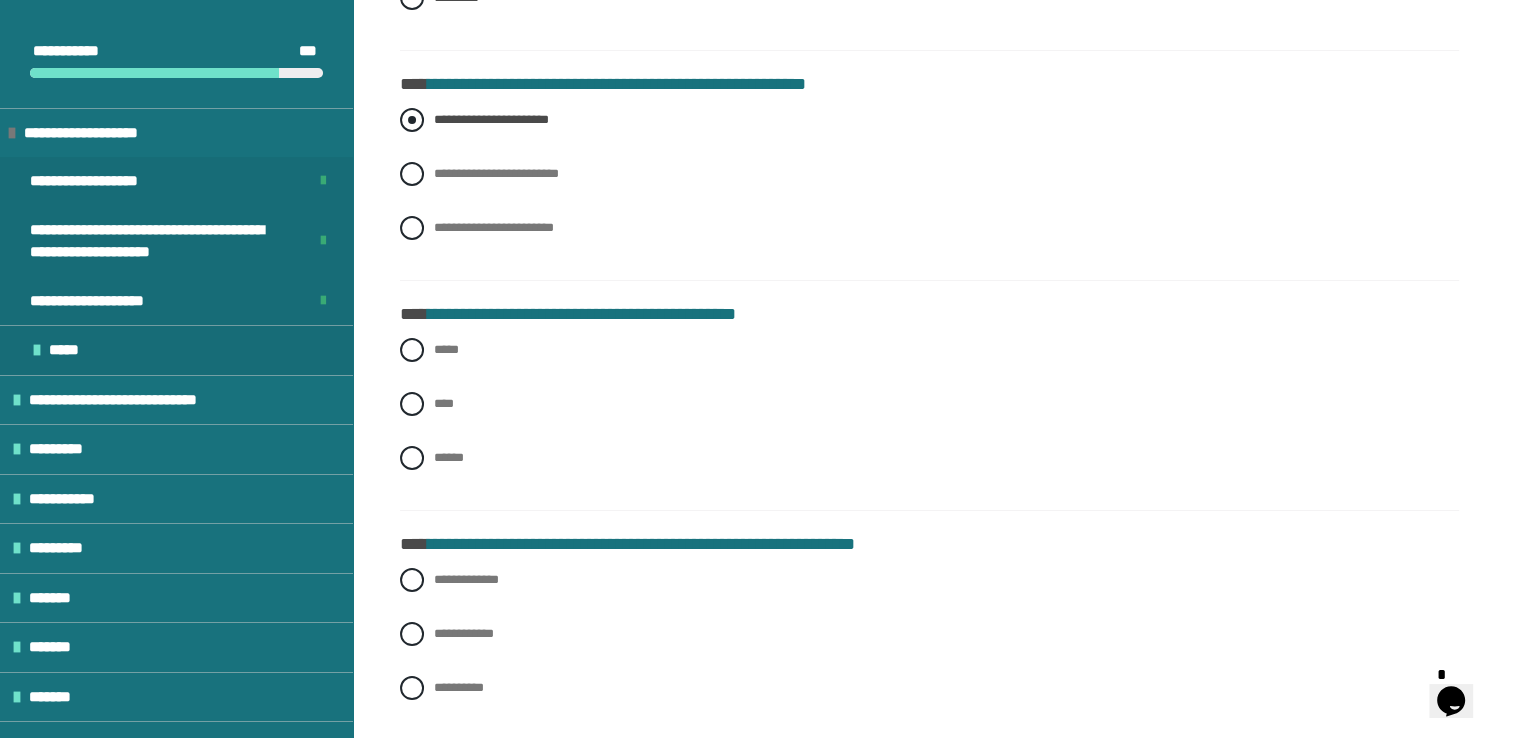 scroll, scrollTop: 7400, scrollLeft: 0, axis: vertical 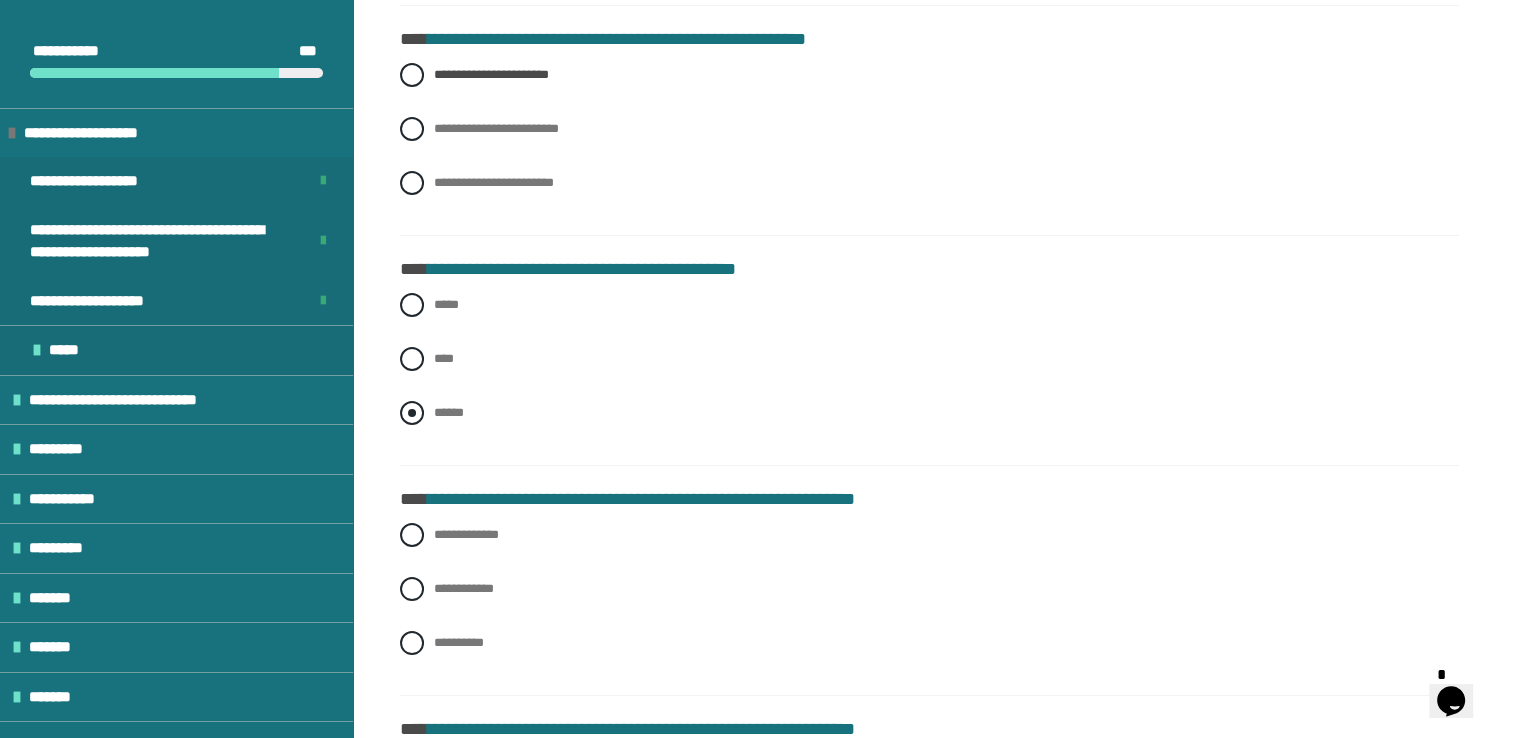 click at bounding box center (412, 413) 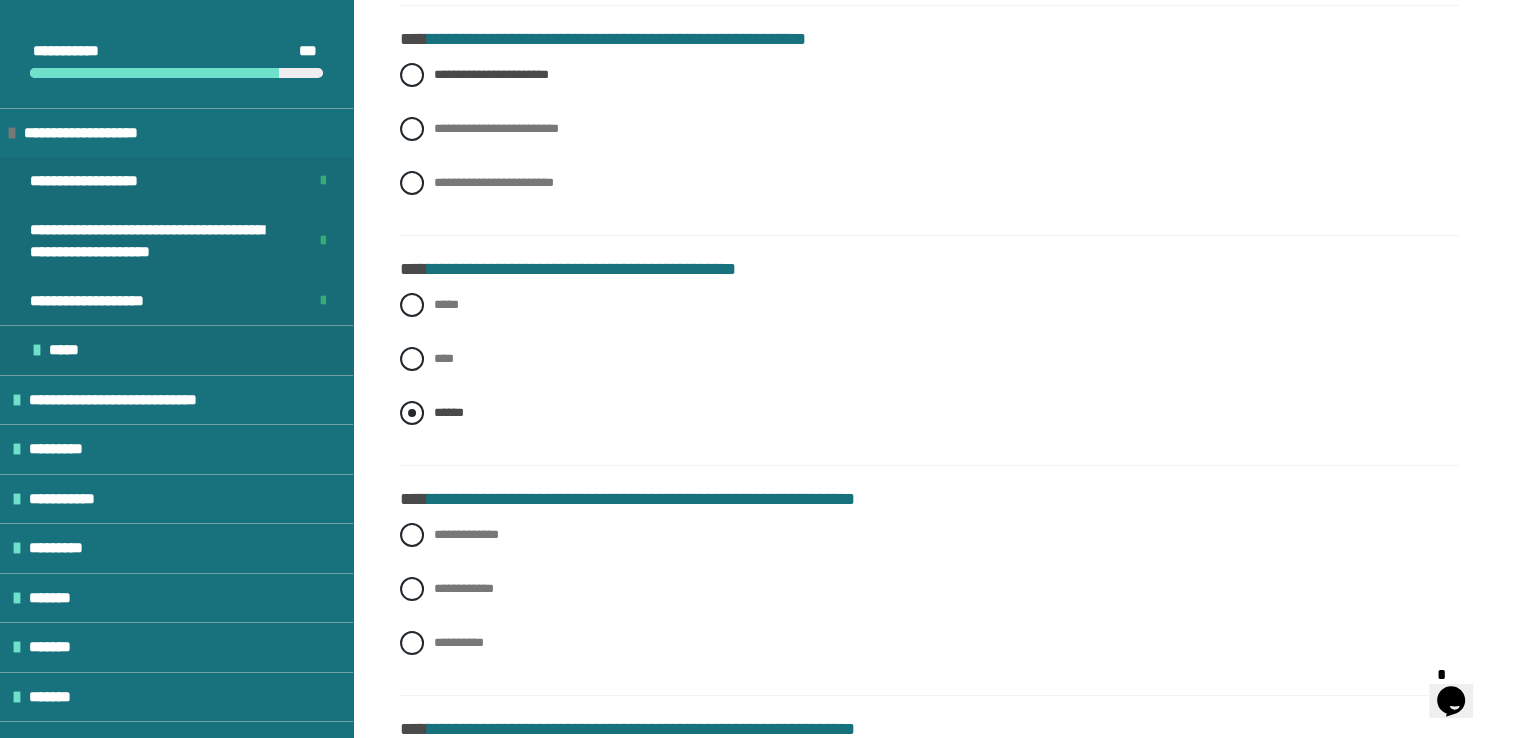 scroll, scrollTop: 7500, scrollLeft: 0, axis: vertical 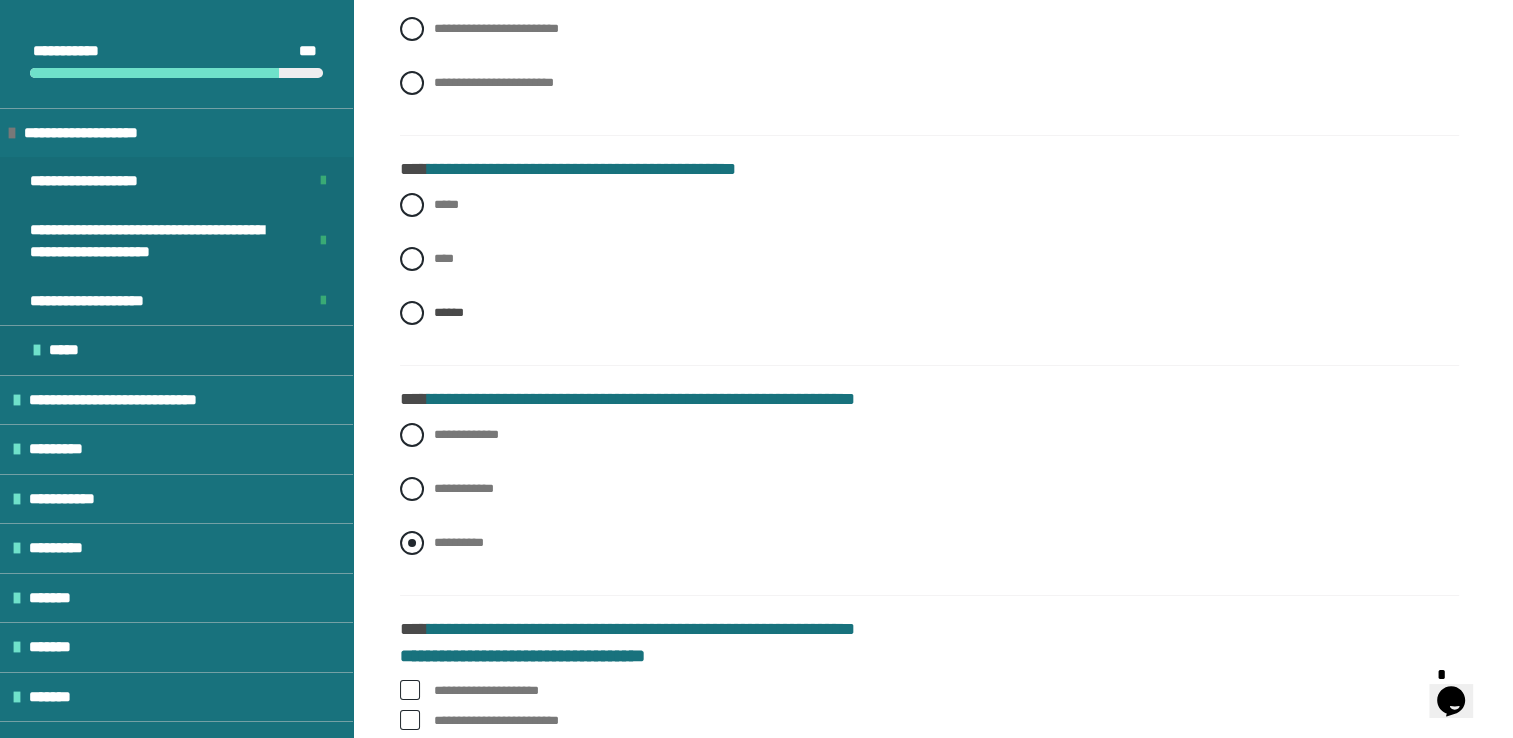 click at bounding box center [412, 543] 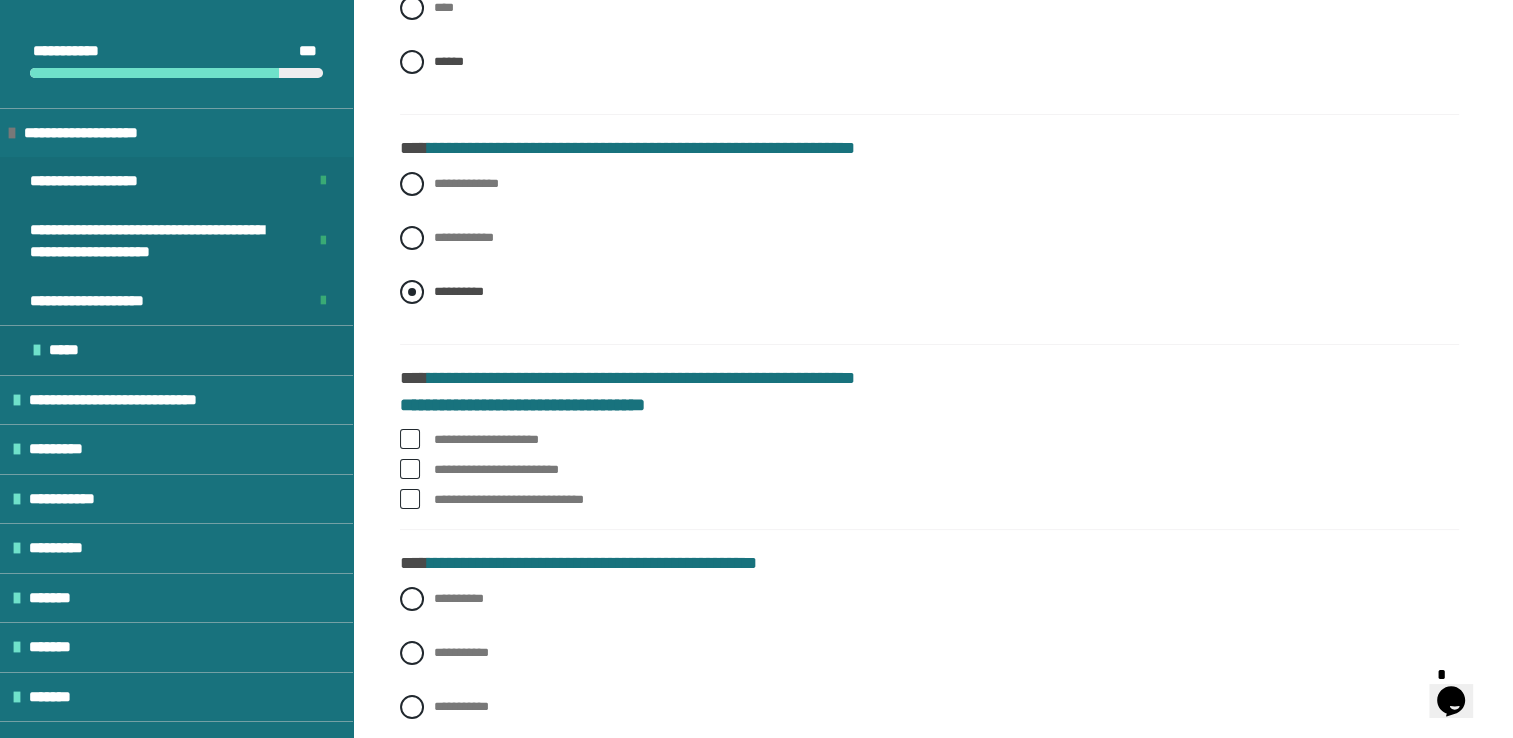 scroll, scrollTop: 7800, scrollLeft: 0, axis: vertical 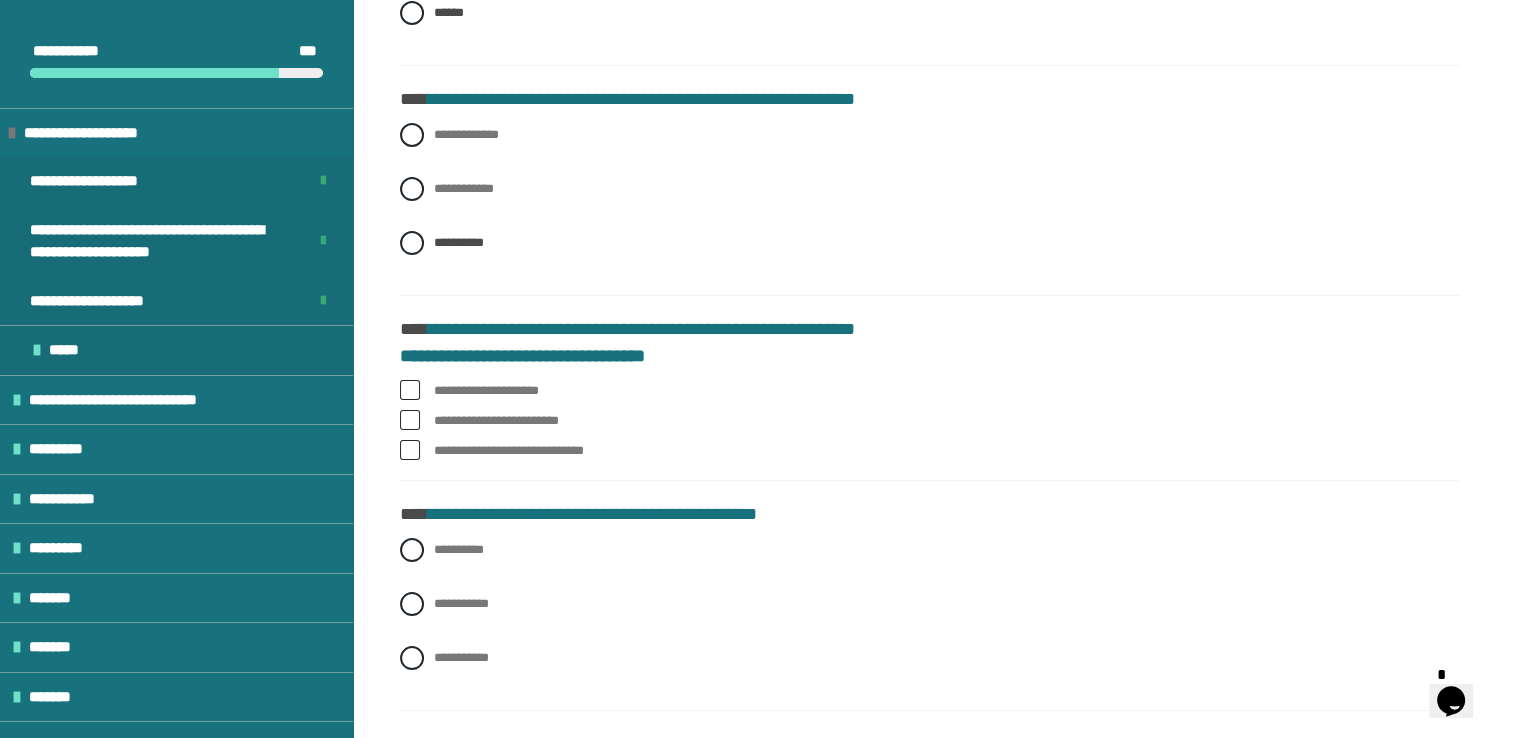 click at bounding box center [410, 390] 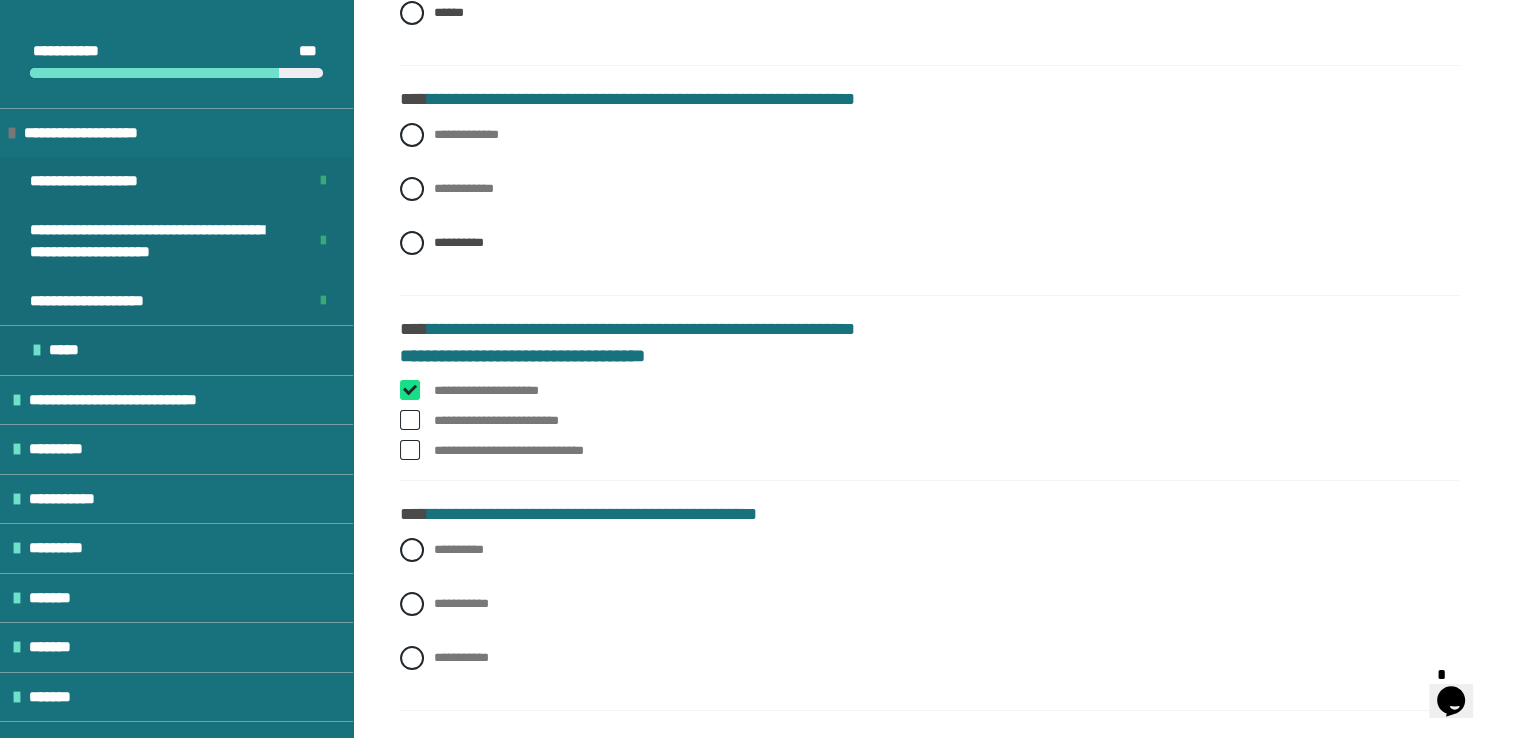 checkbox on "****" 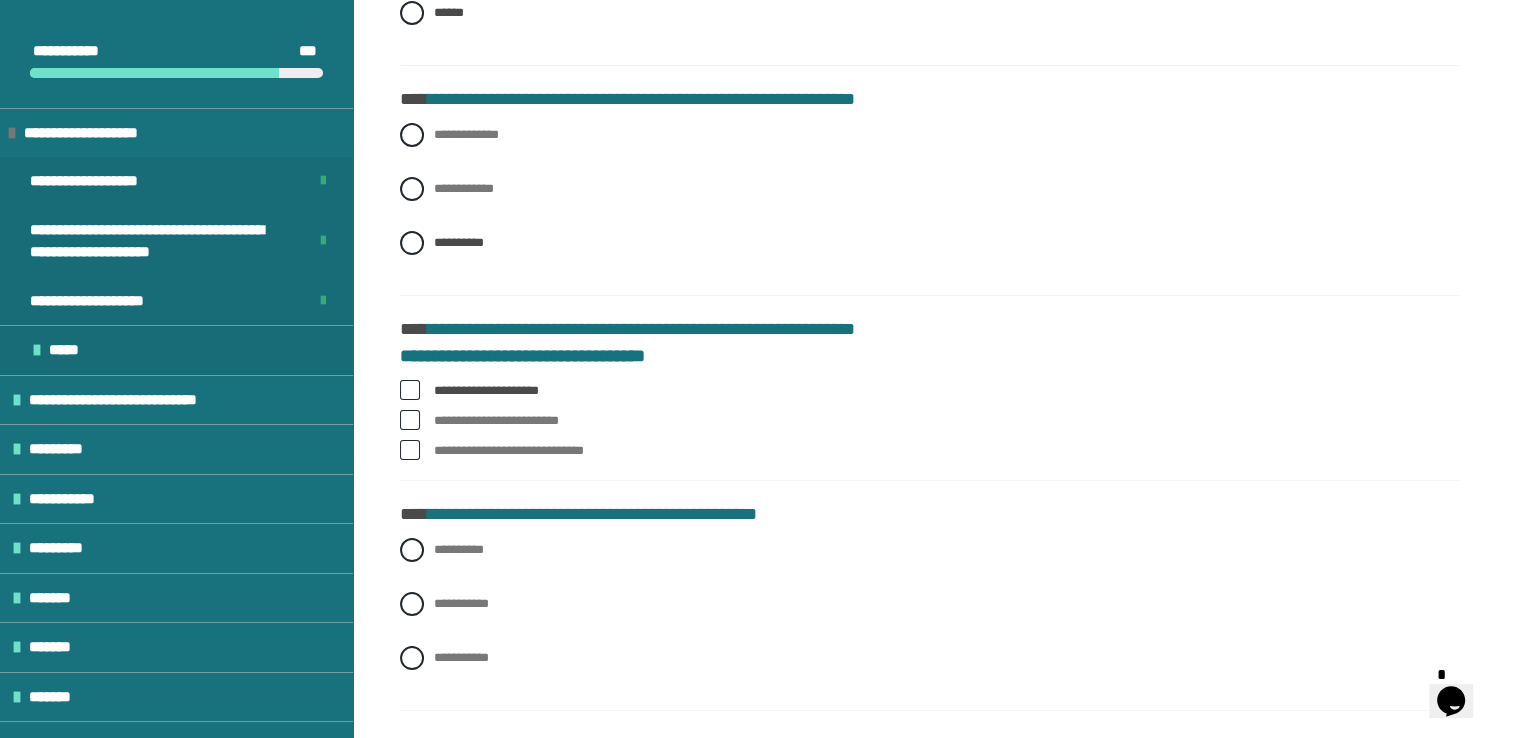 click at bounding box center [410, 450] 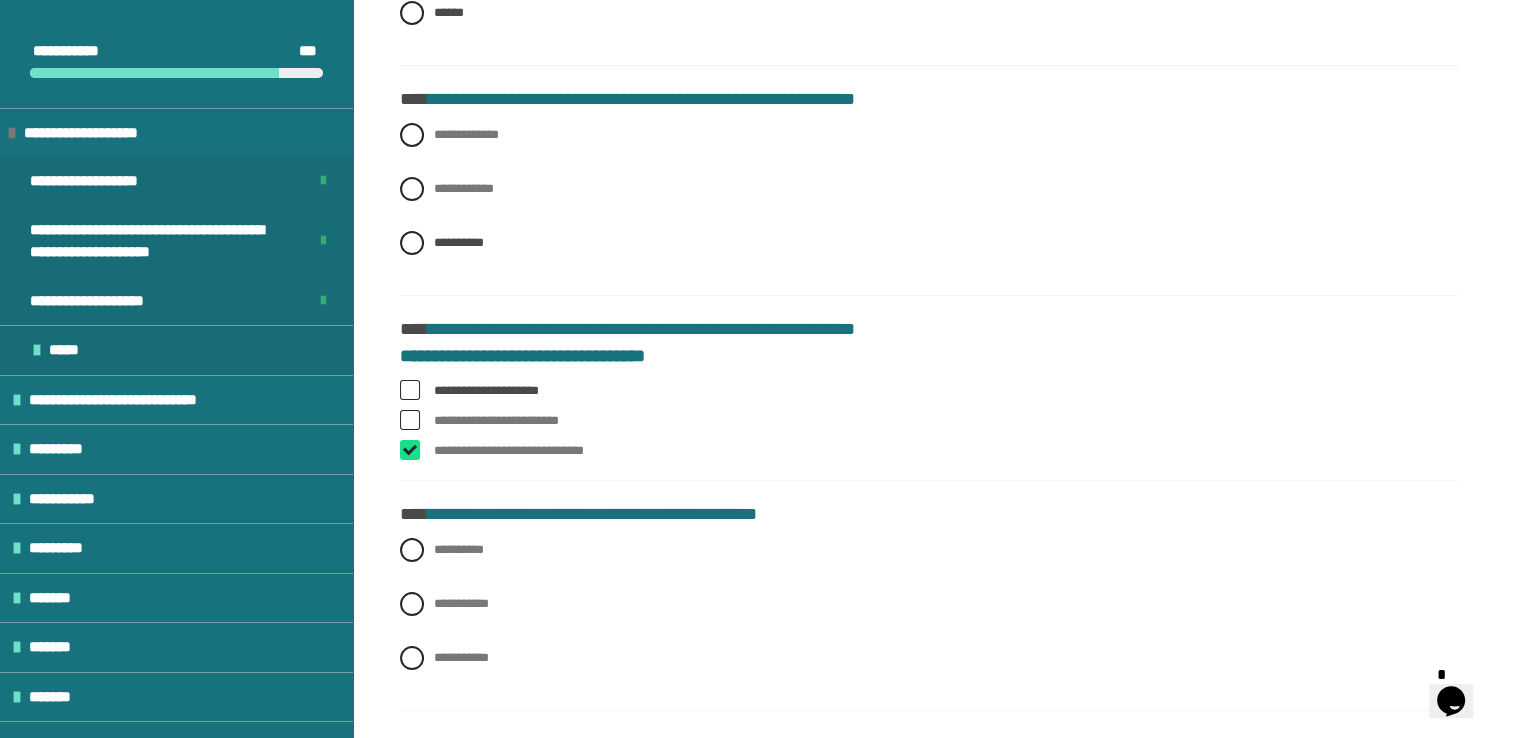 checkbox on "****" 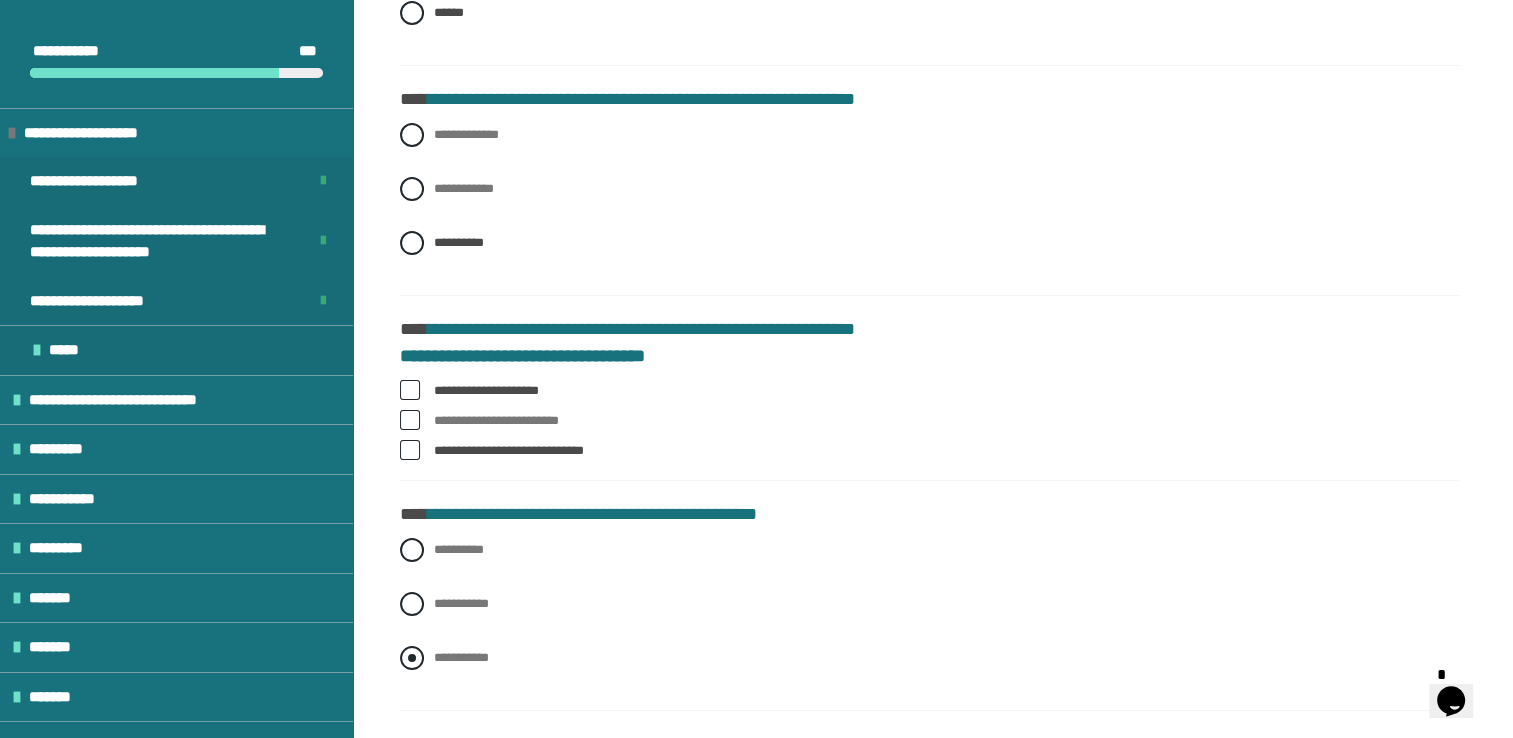 click at bounding box center (412, 658) 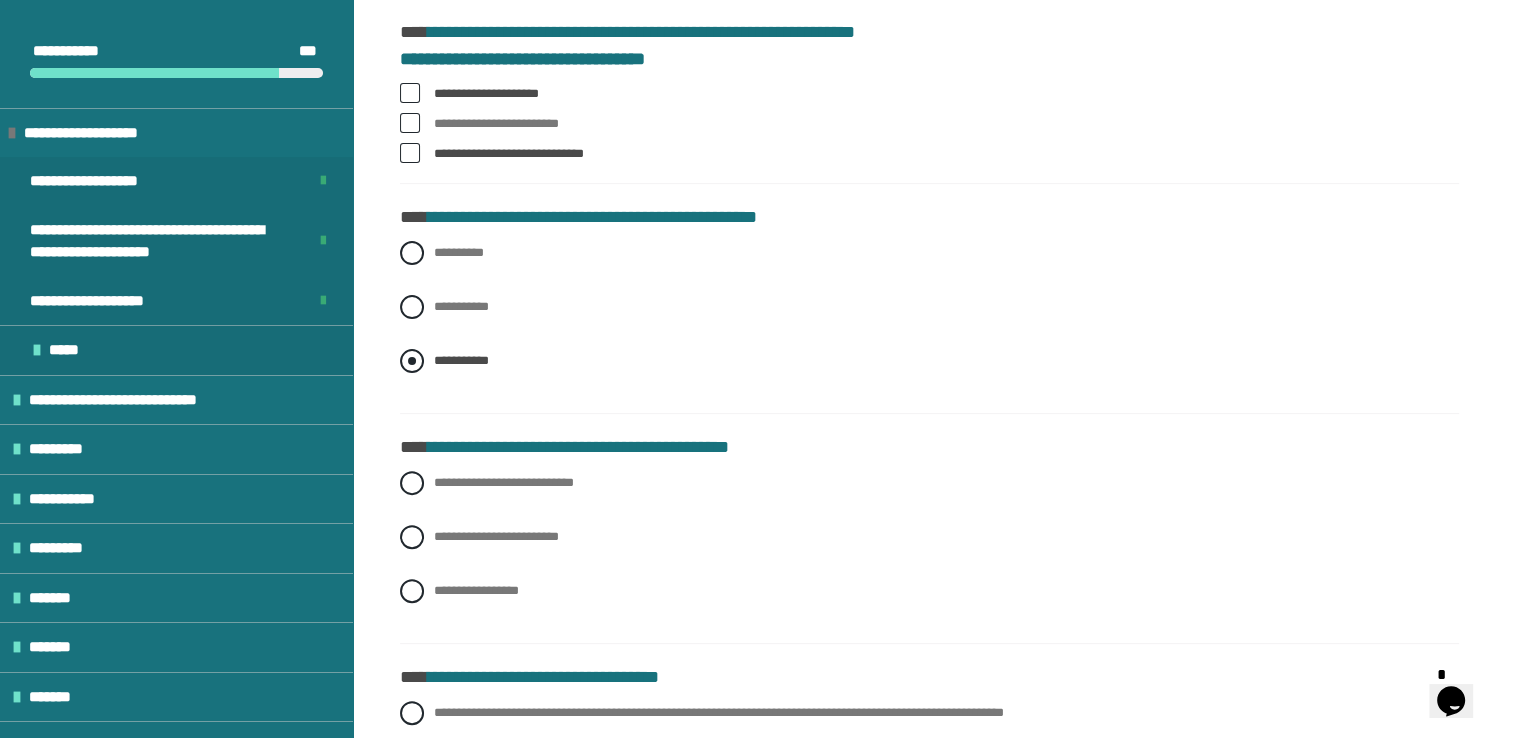 scroll, scrollTop: 8100, scrollLeft: 0, axis: vertical 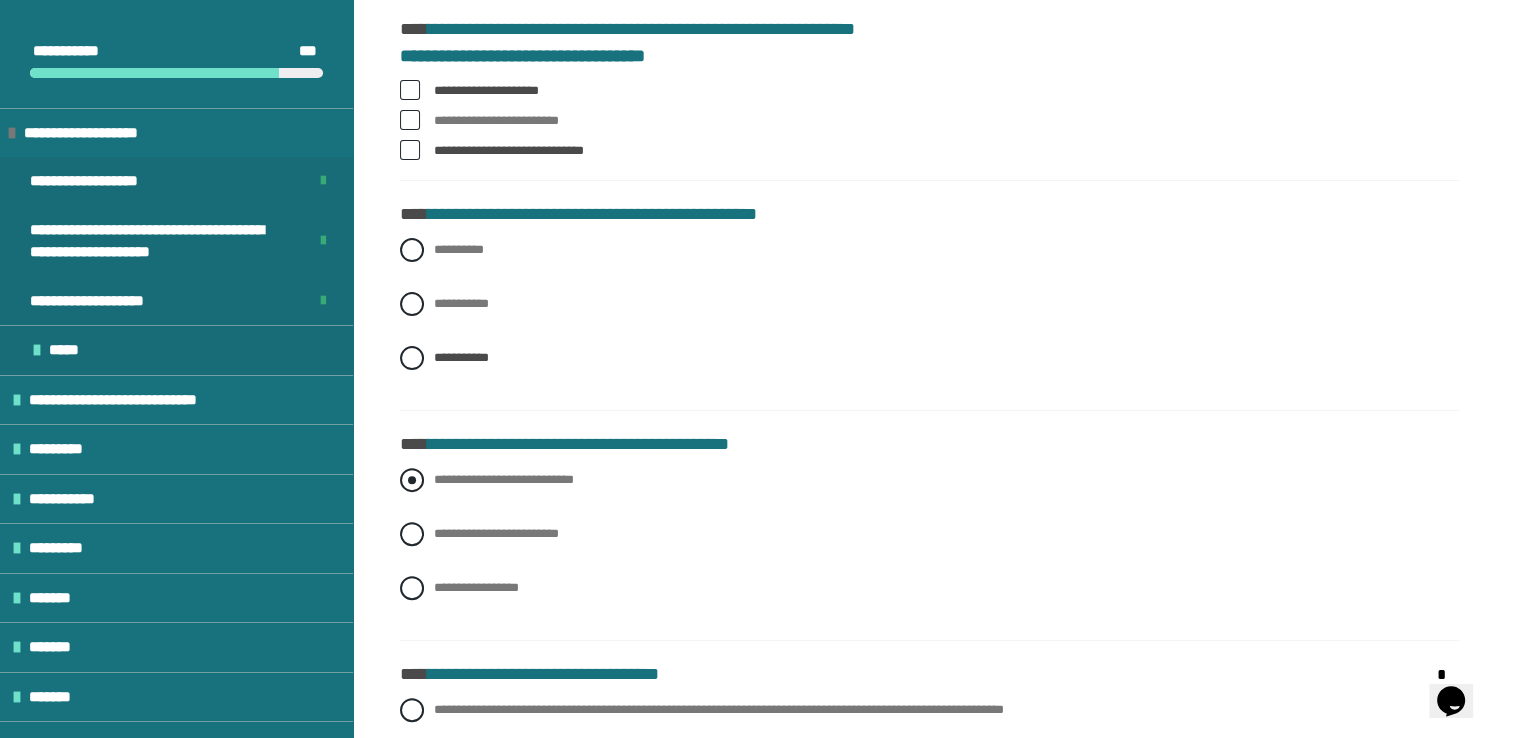 click at bounding box center [412, 480] 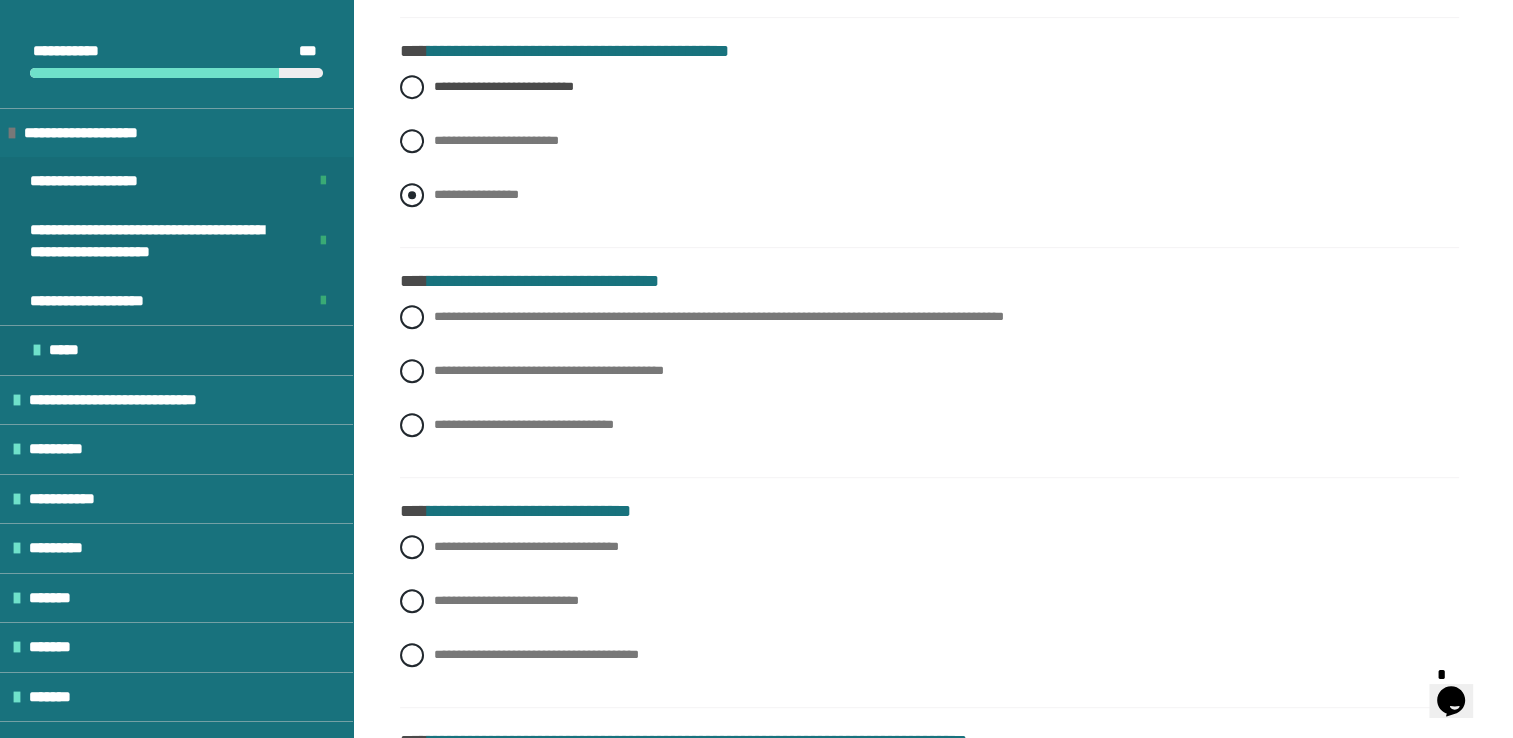 scroll, scrollTop: 8500, scrollLeft: 0, axis: vertical 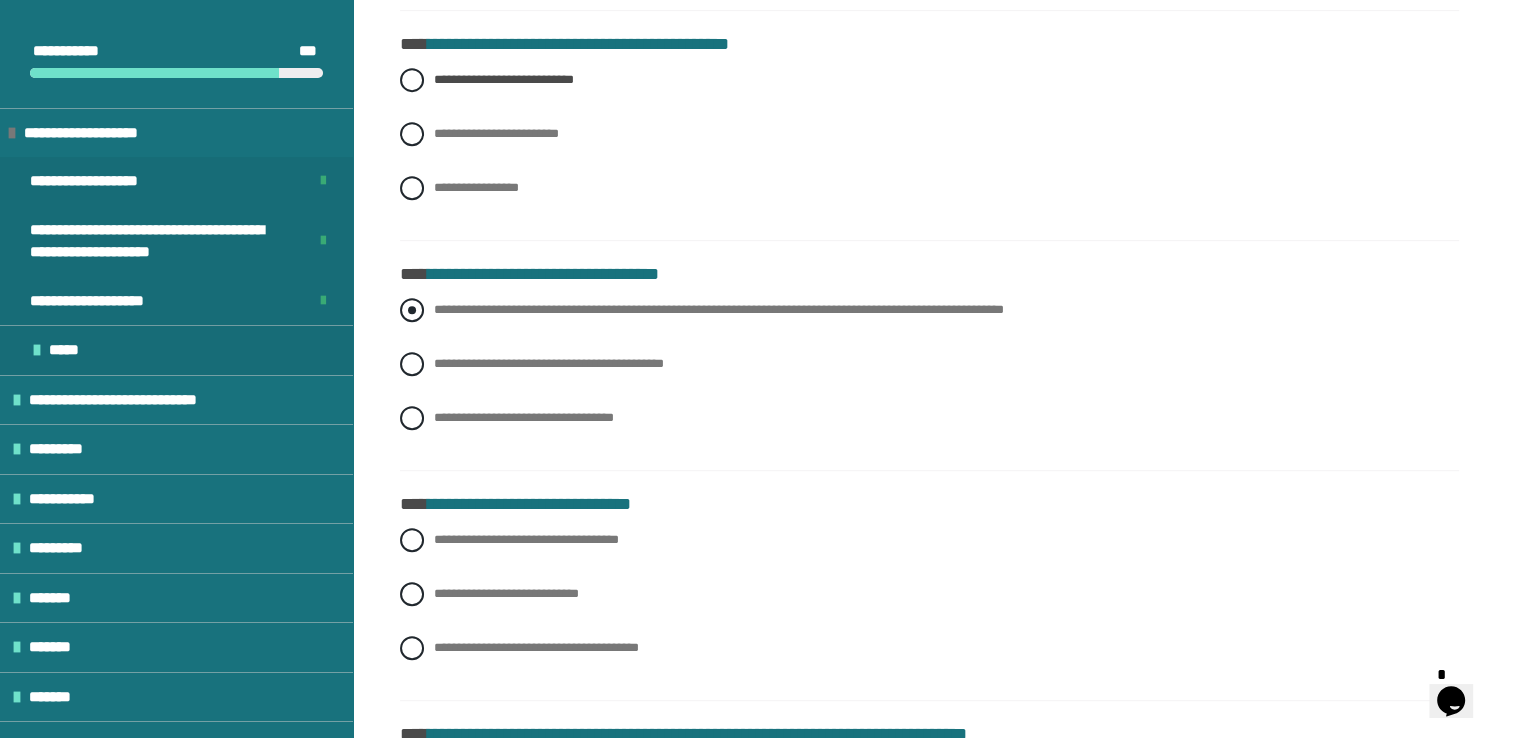 click at bounding box center (412, 310) 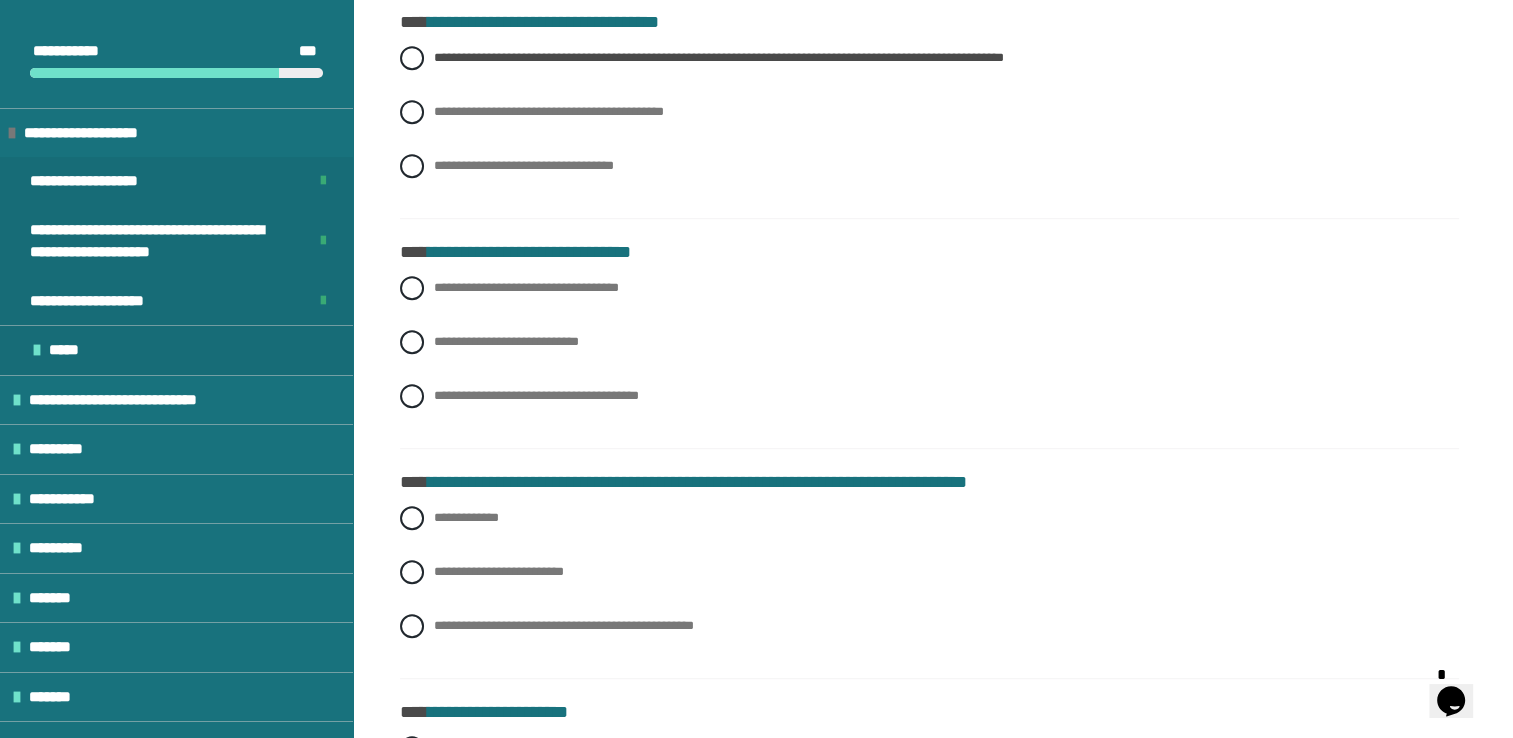 scroll, scrollTop: 8800, scrollLeft: 0, axis: vertical 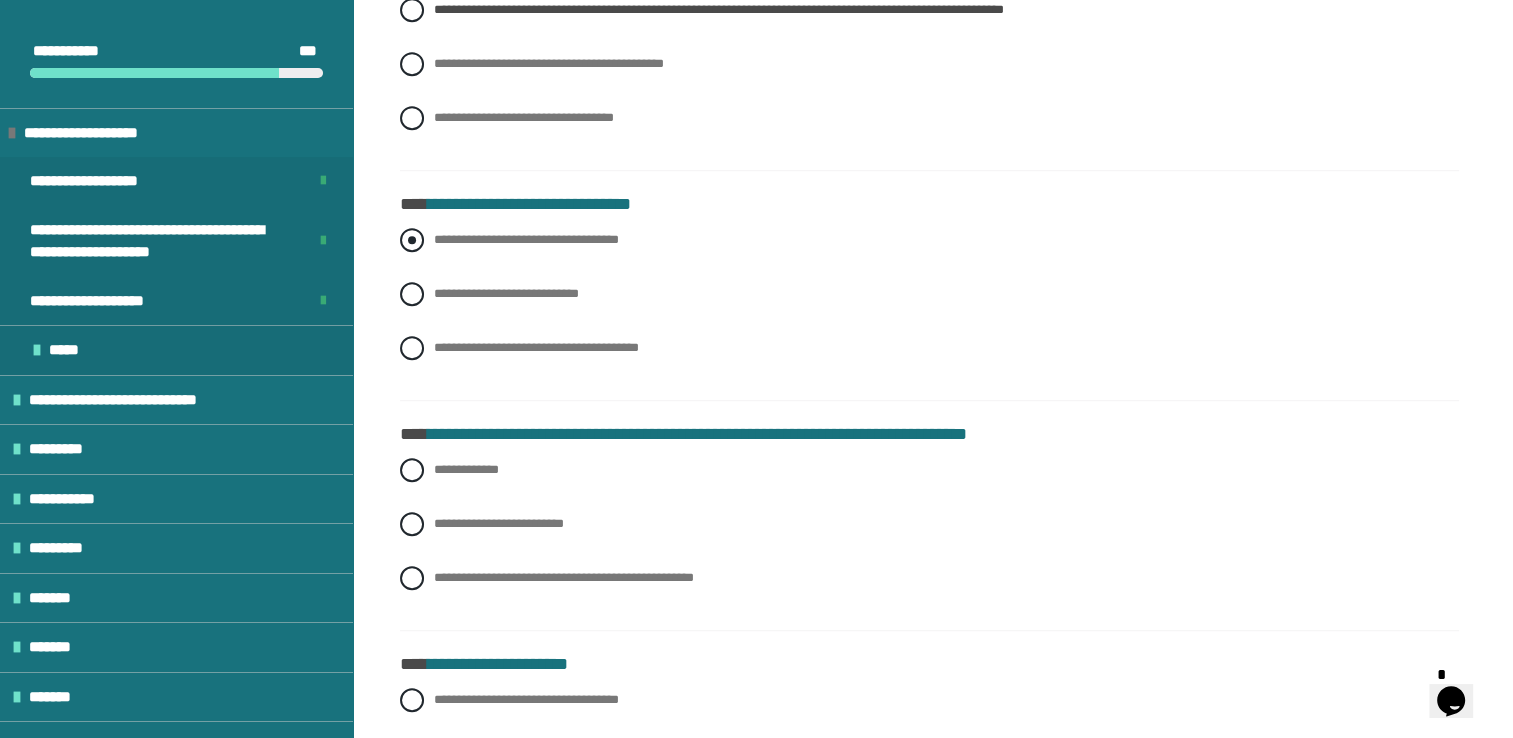 click at bounding box center (412, 240) 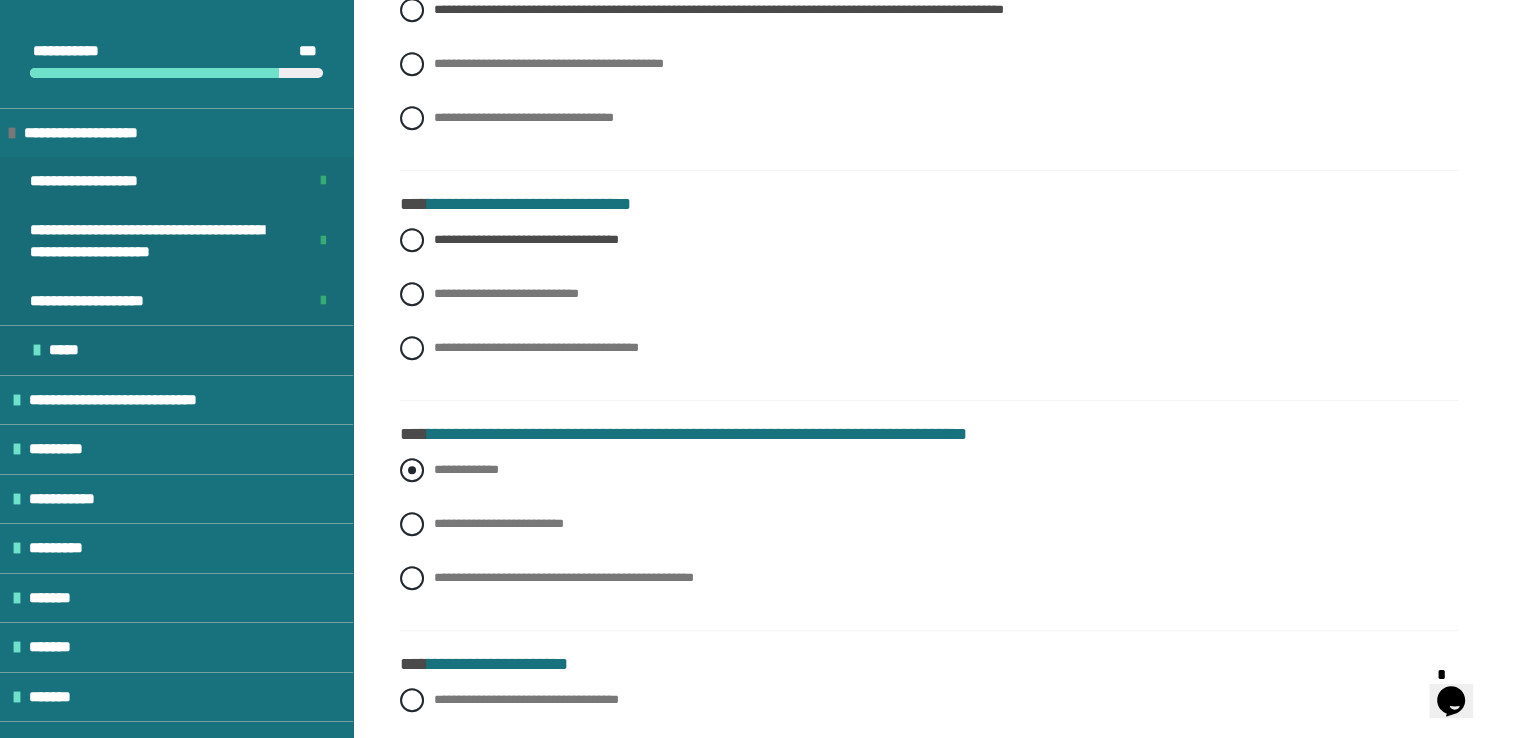 click at bounding box center (412, 470) 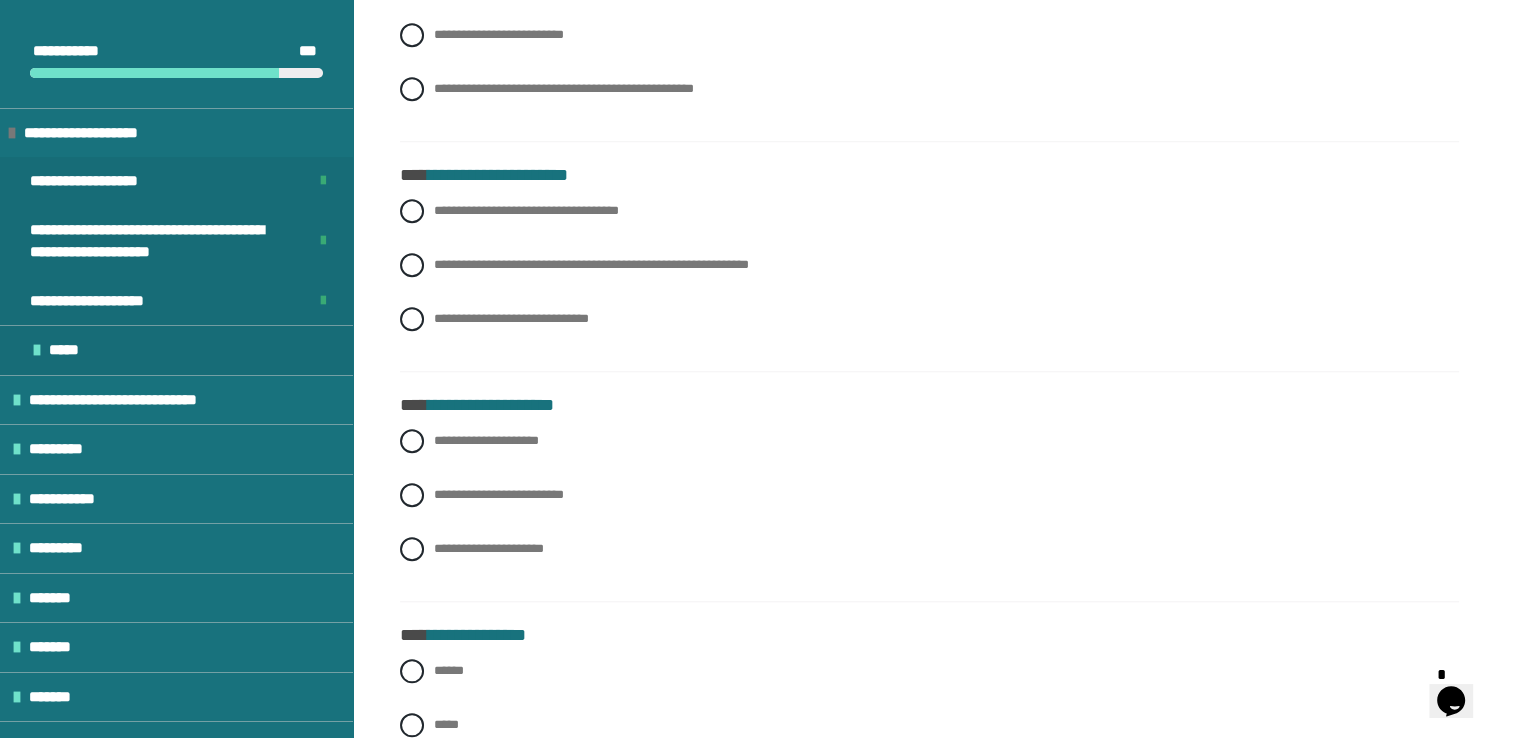 scroll, scrollTop: 9300, scrollLeft: 0, axis: vertical 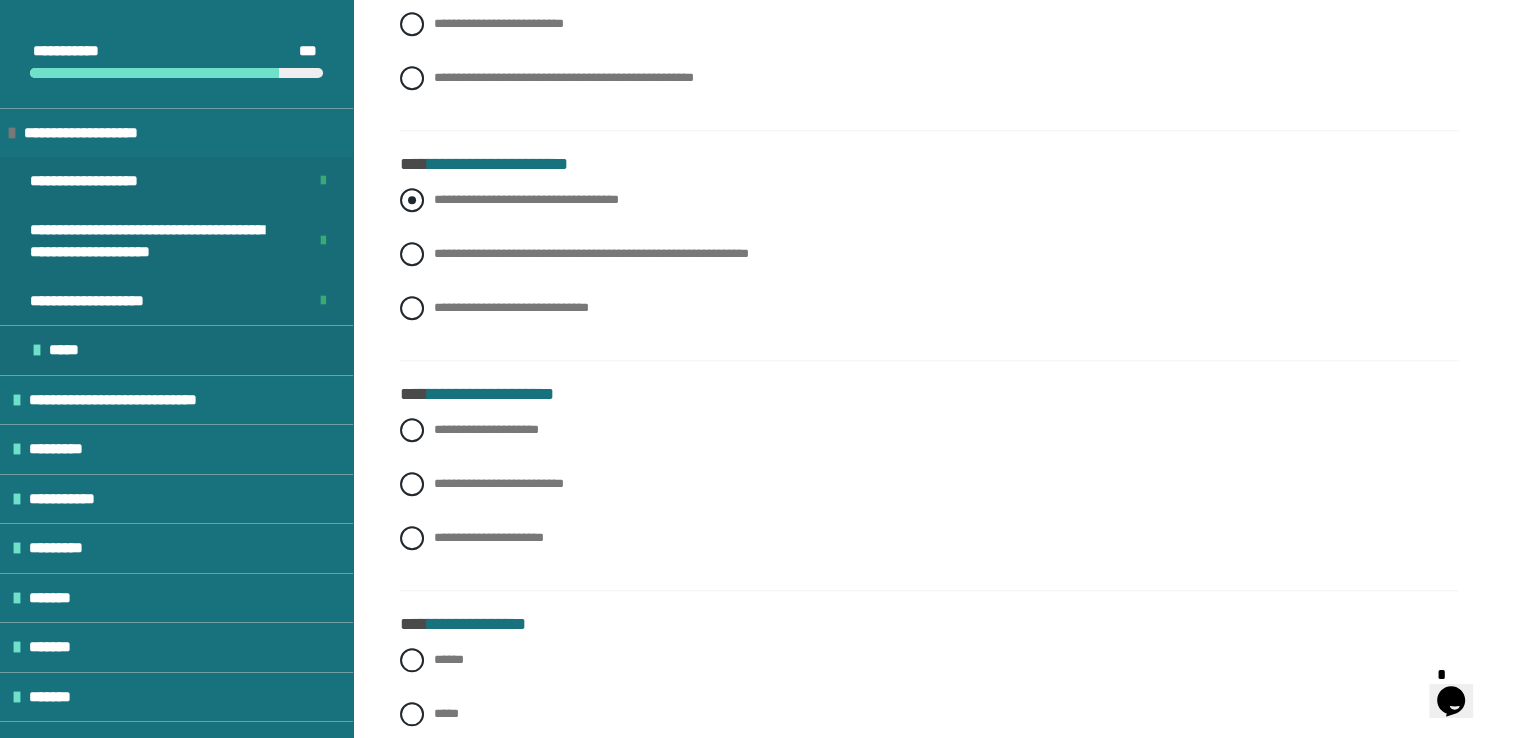 click at bounding box center [412, 200] 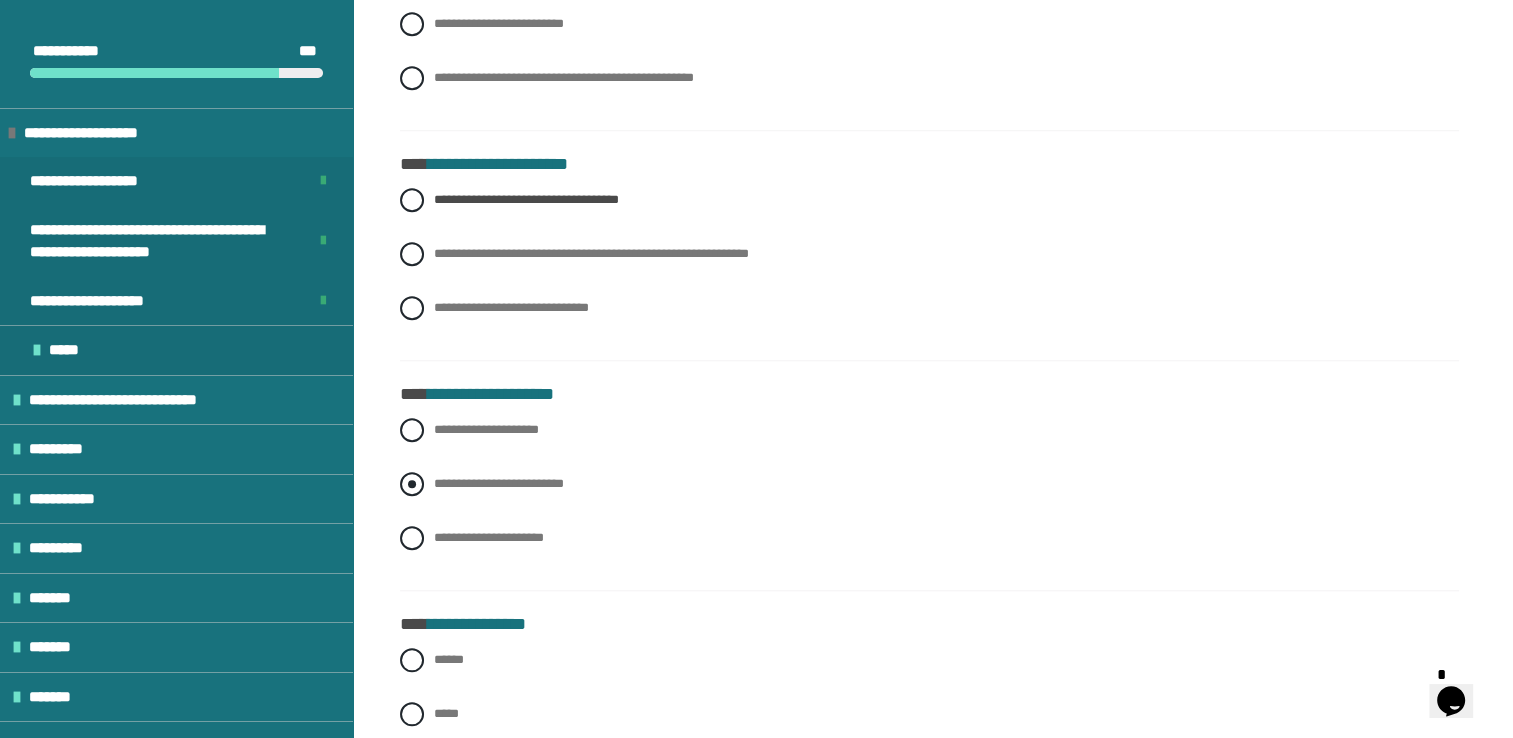 click at bounding box center [412, 484] 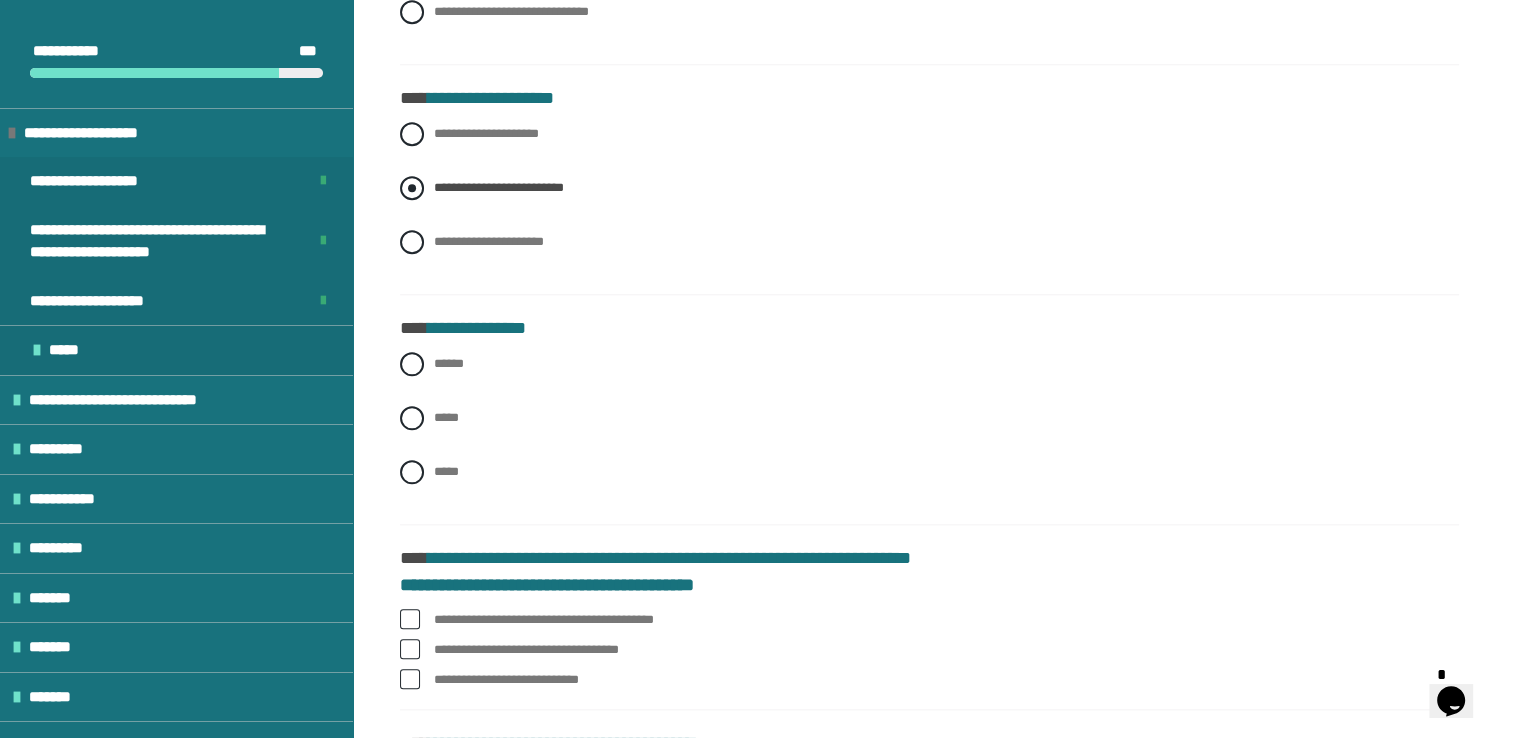scroll, scrollTop: 9600, scrollLeft: 0, axis: vertical 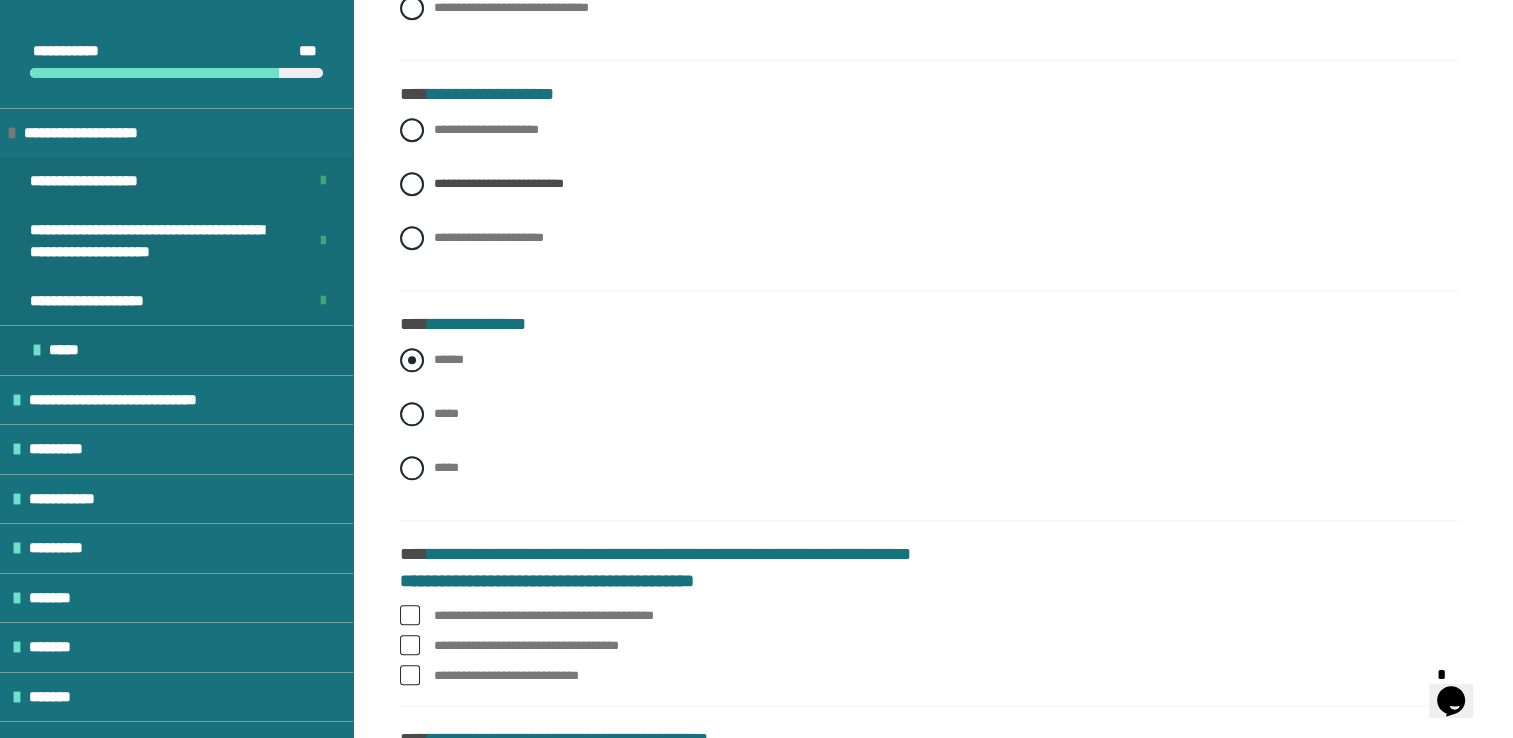 click at bounding box center [412, 360] 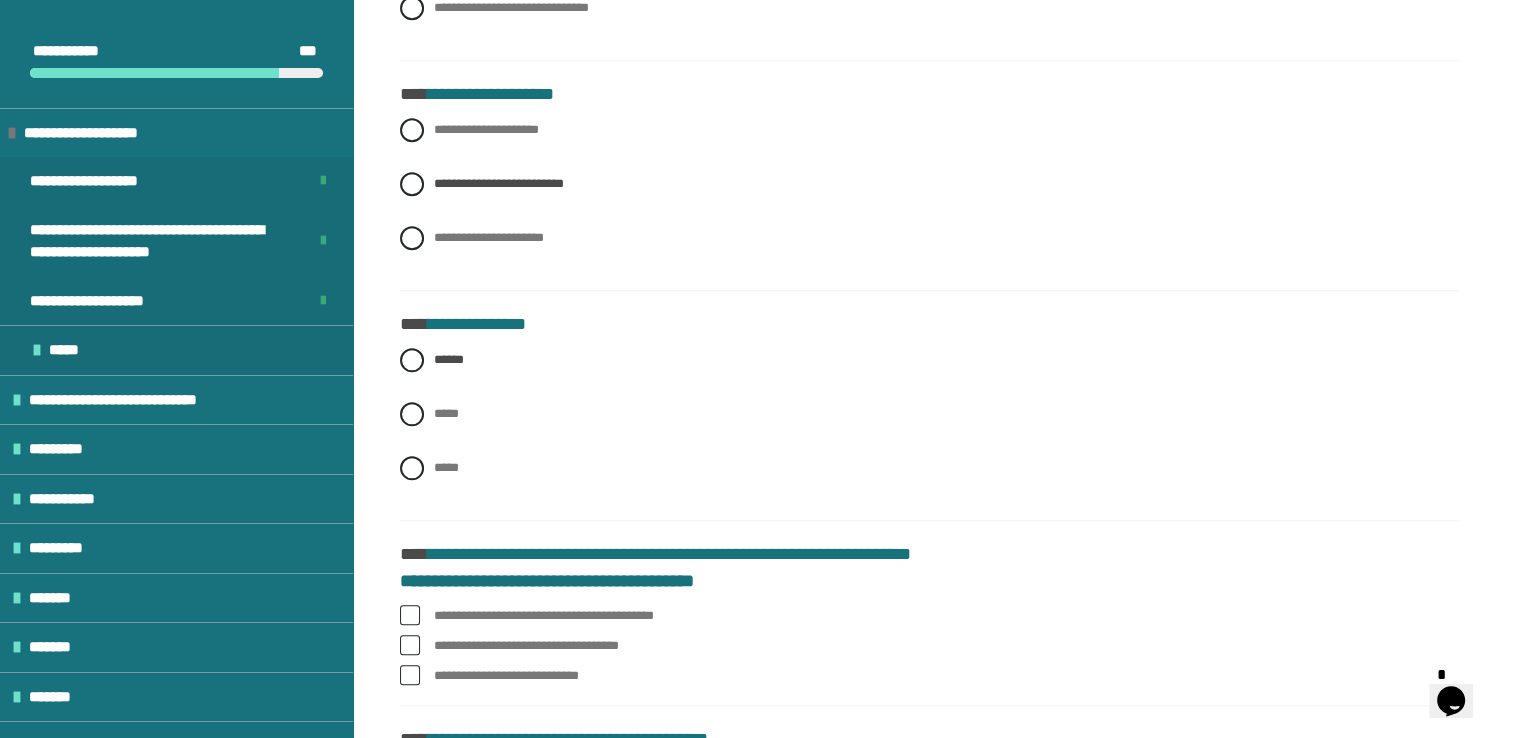 click at bounding box center (410, 615) 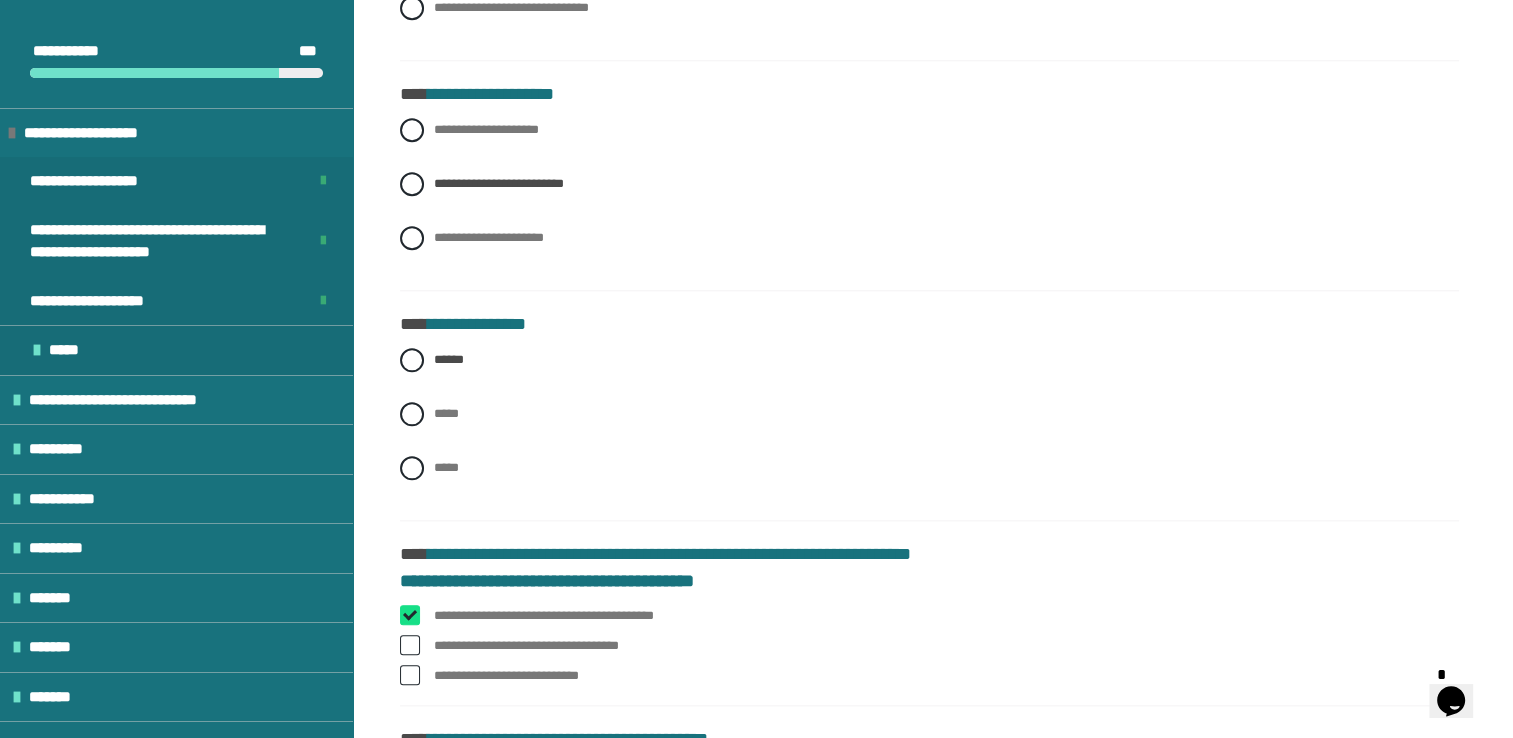 checkbox on "****" 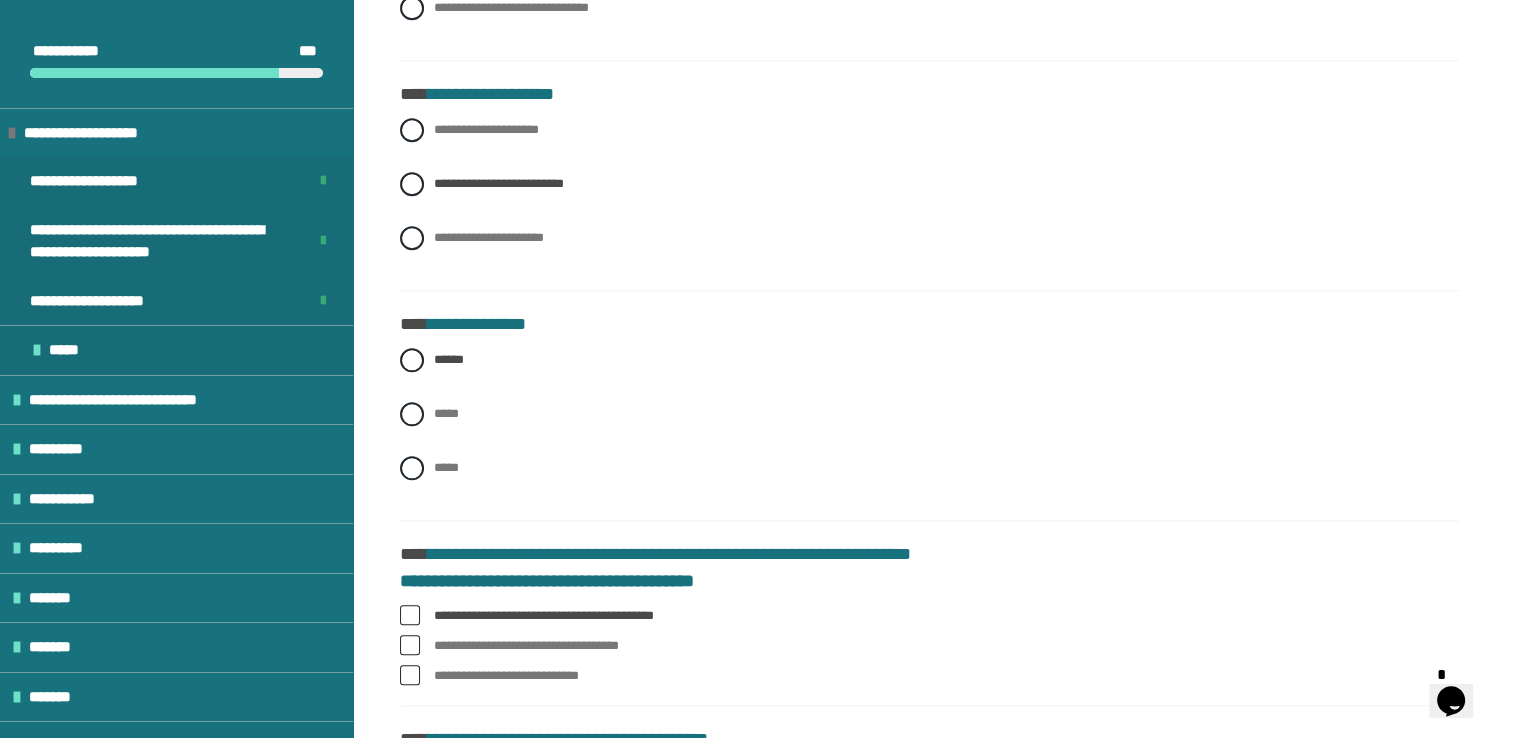 click at bounding box center (410, 645) 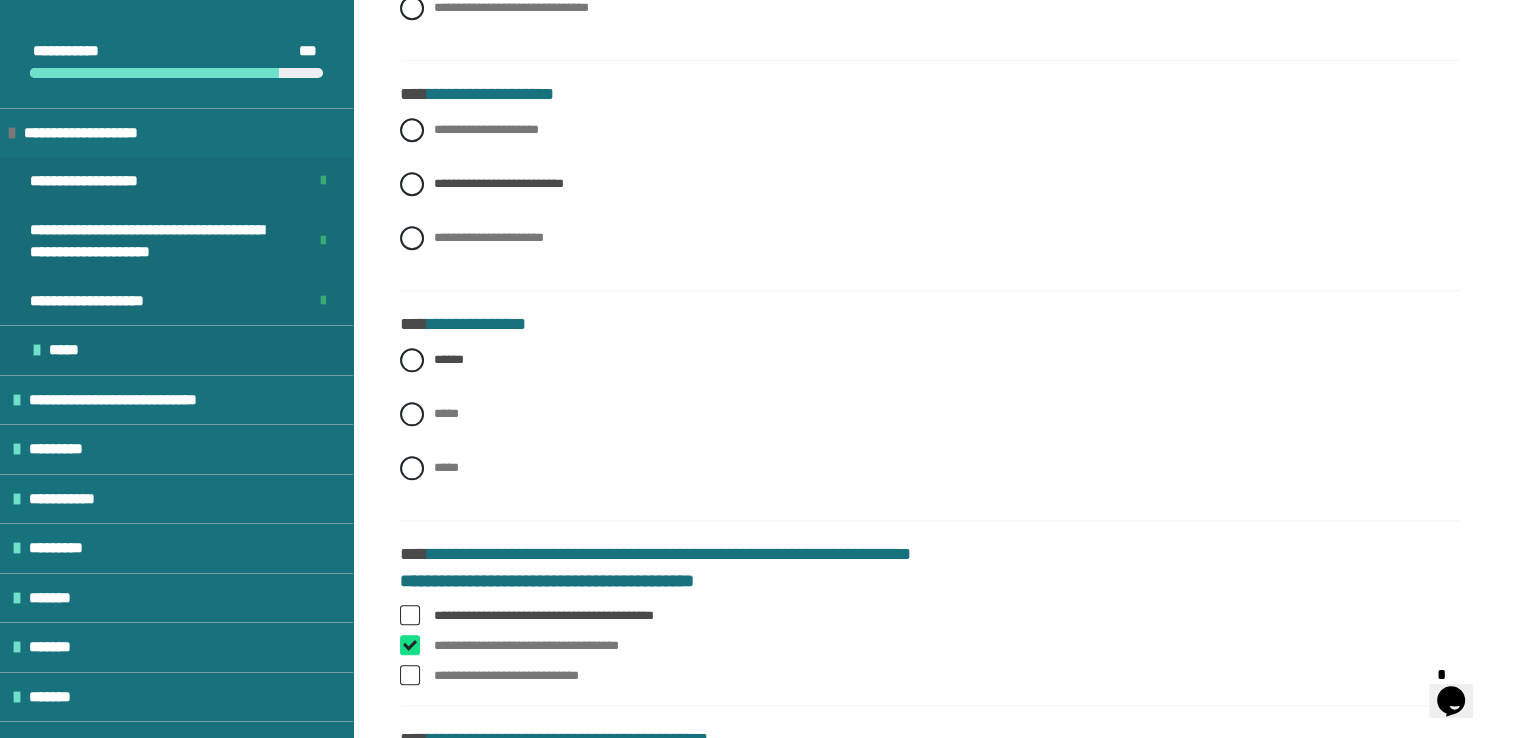 checkbox on "****" 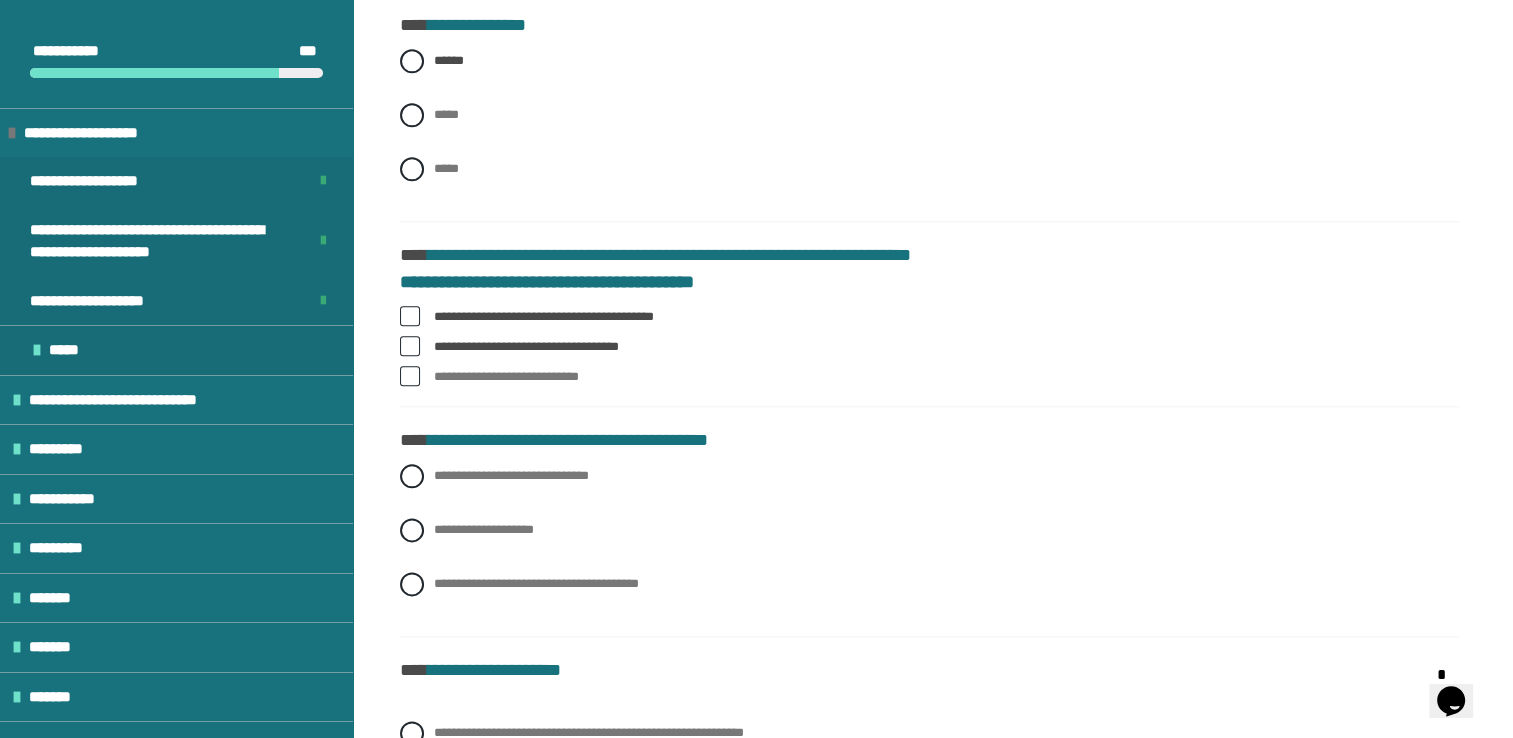 scroll, scrollTop: 9900, scrollLeft: 0, axis: vertical 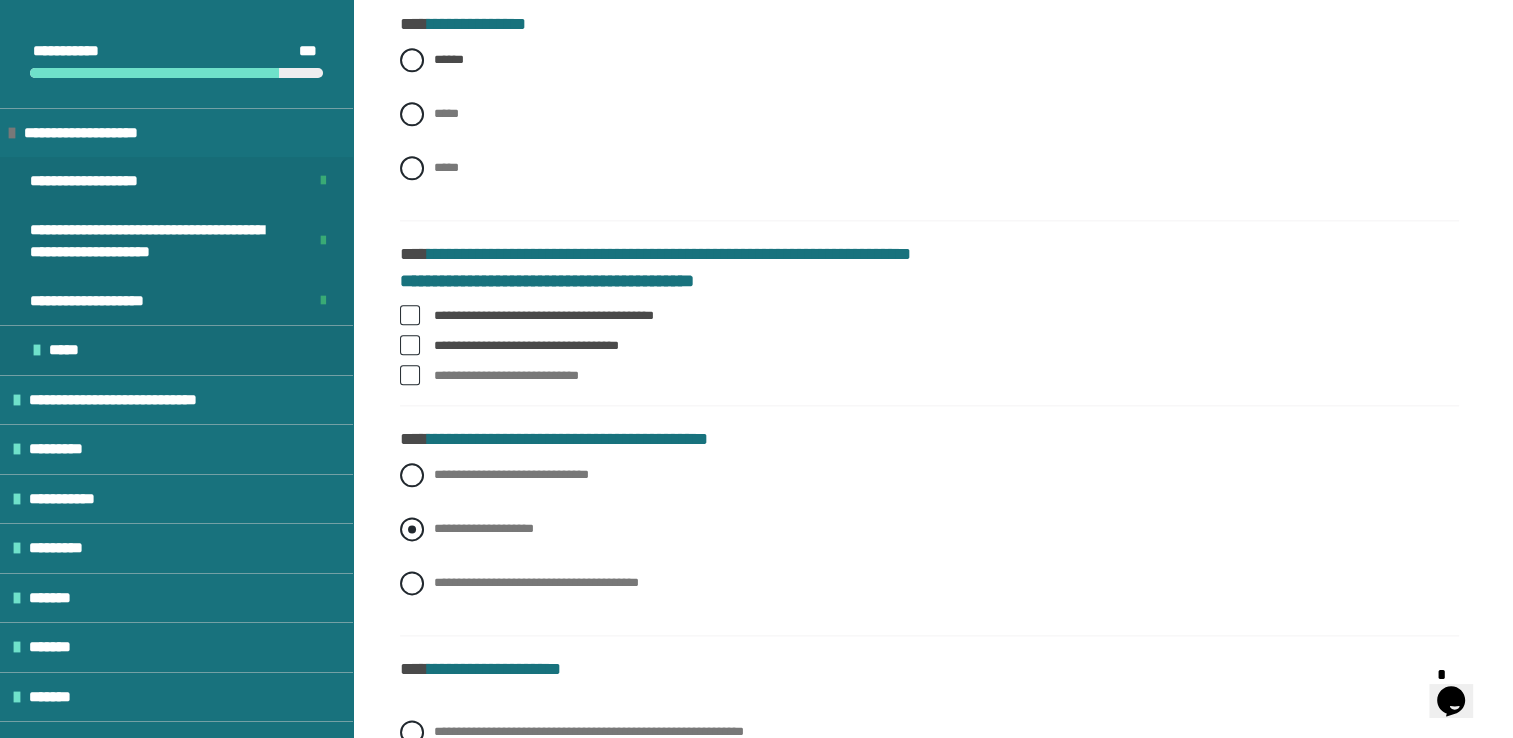click at bounding box center (412, 529) 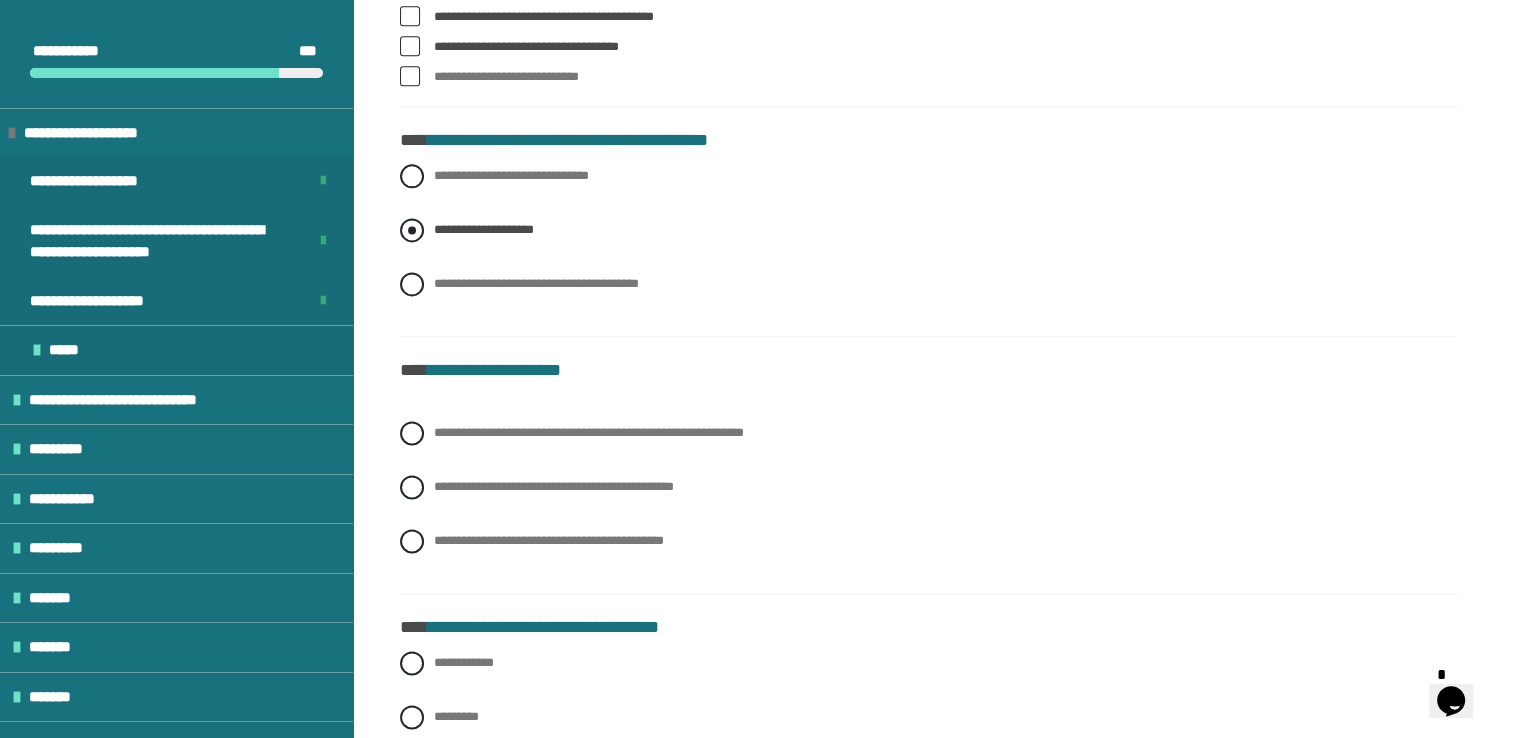 scroll, scrollTop: 10200, scrollLeft: 0, axis: vertical 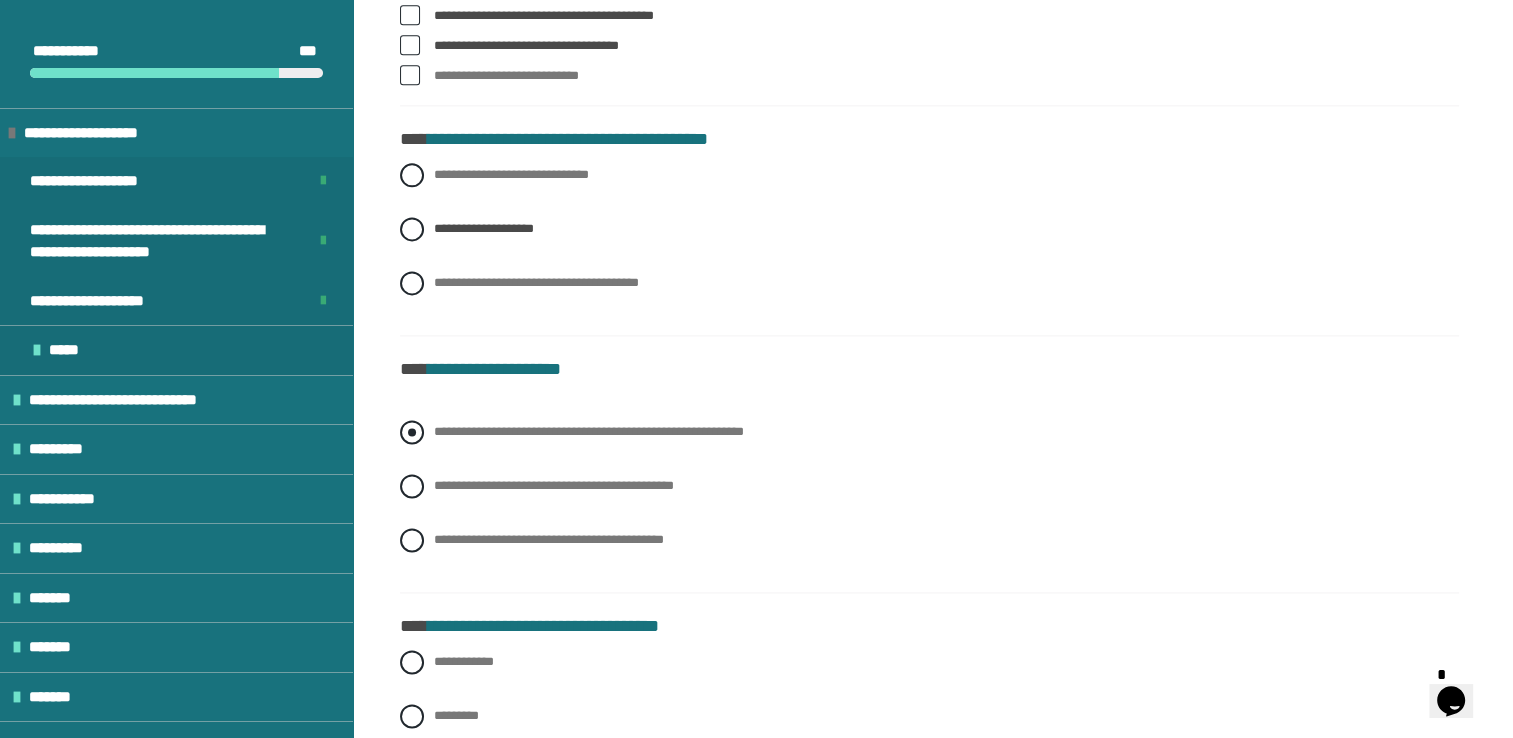 click at bounding box center (412, 432) 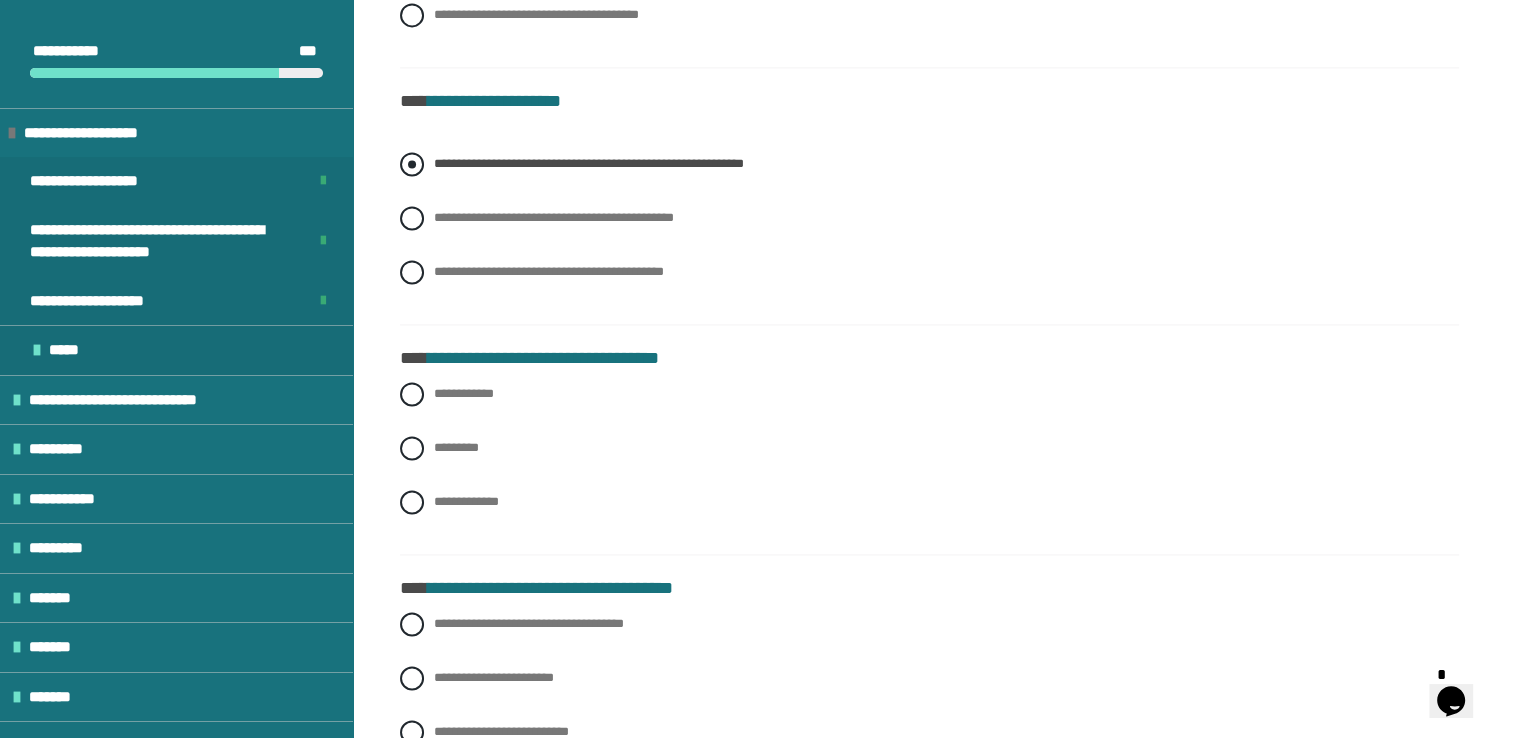 scroll, scrollTop: 10500, scrollLeft: 0, axis: vertical 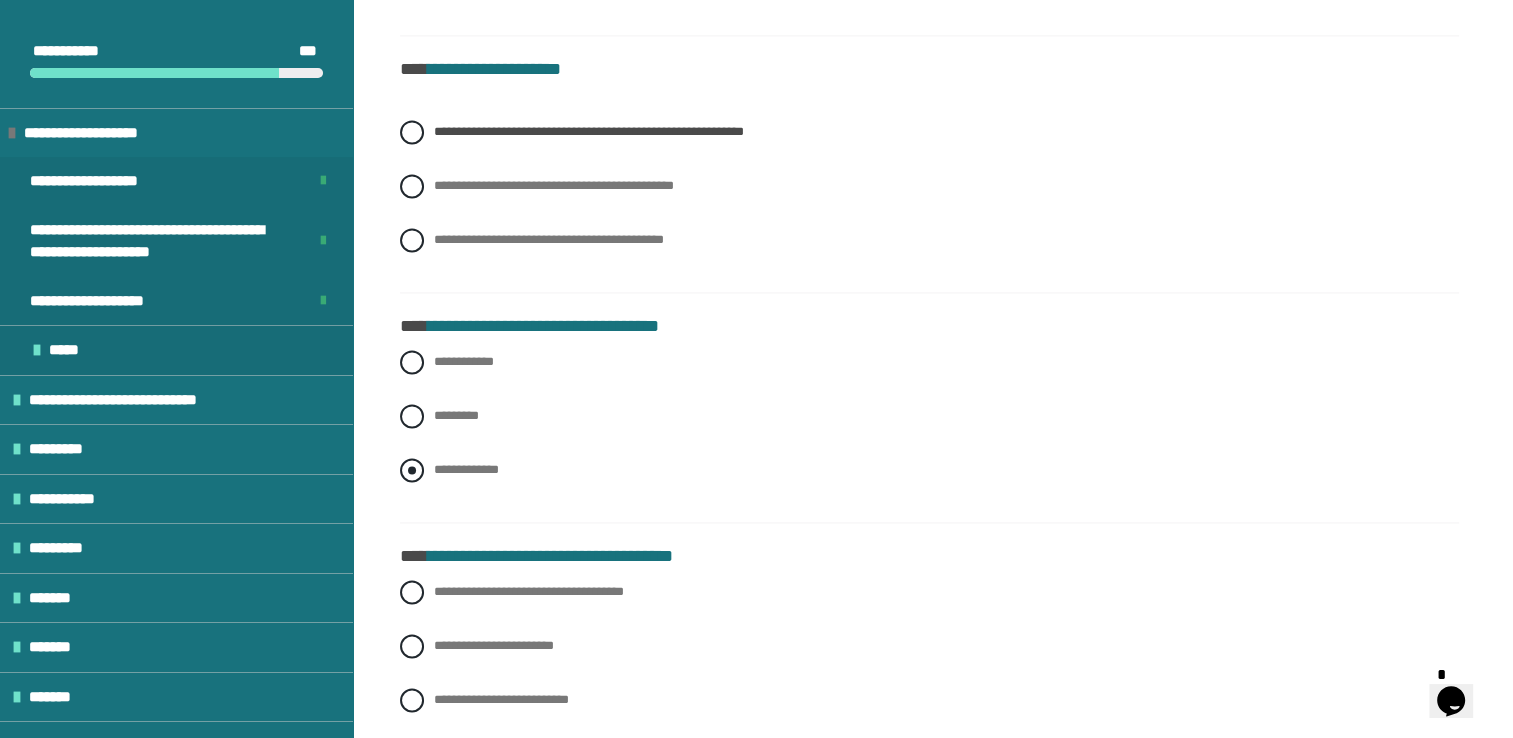 click at bounding box center (412, 470) 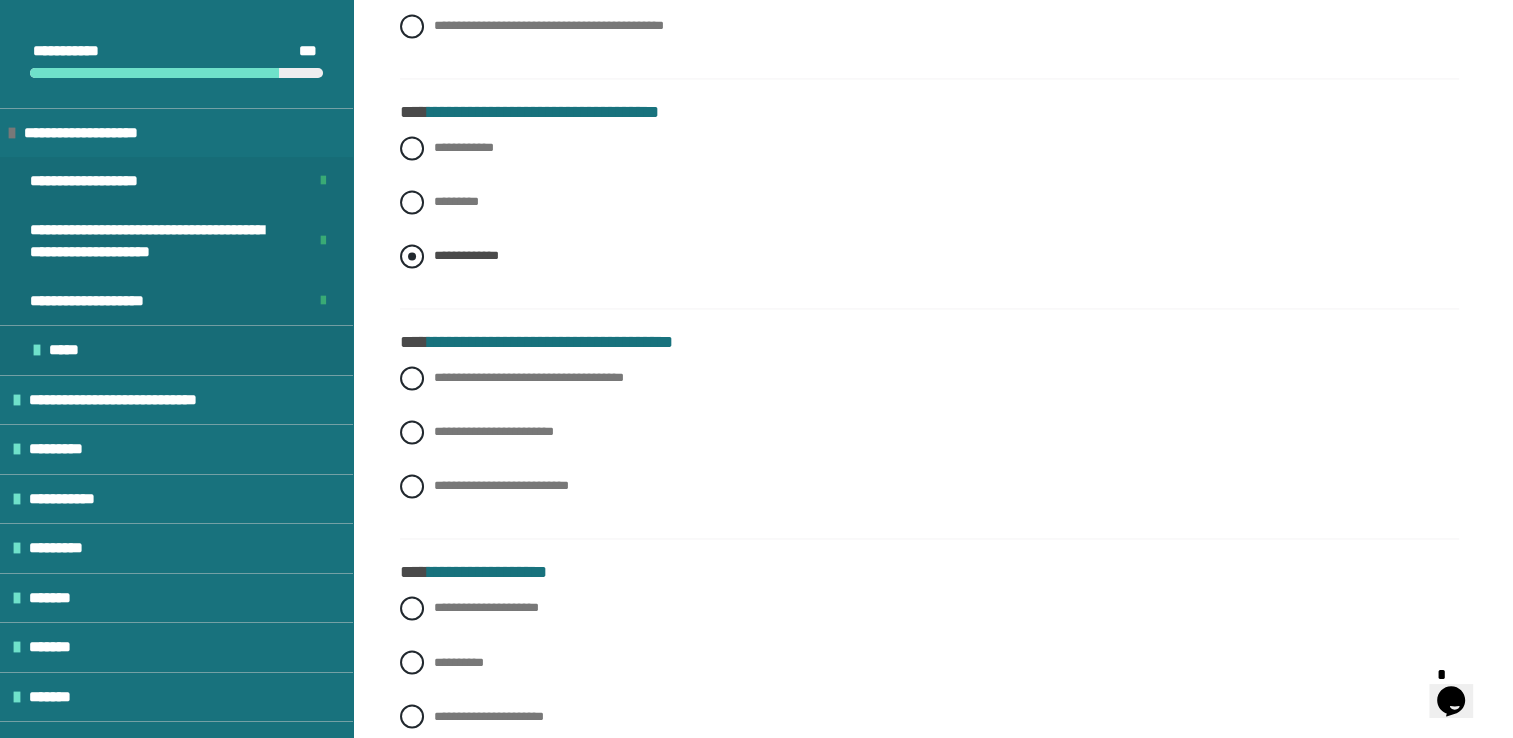 scroll, scrollTop: 10800, scrollLeft: 0, axis: vertical 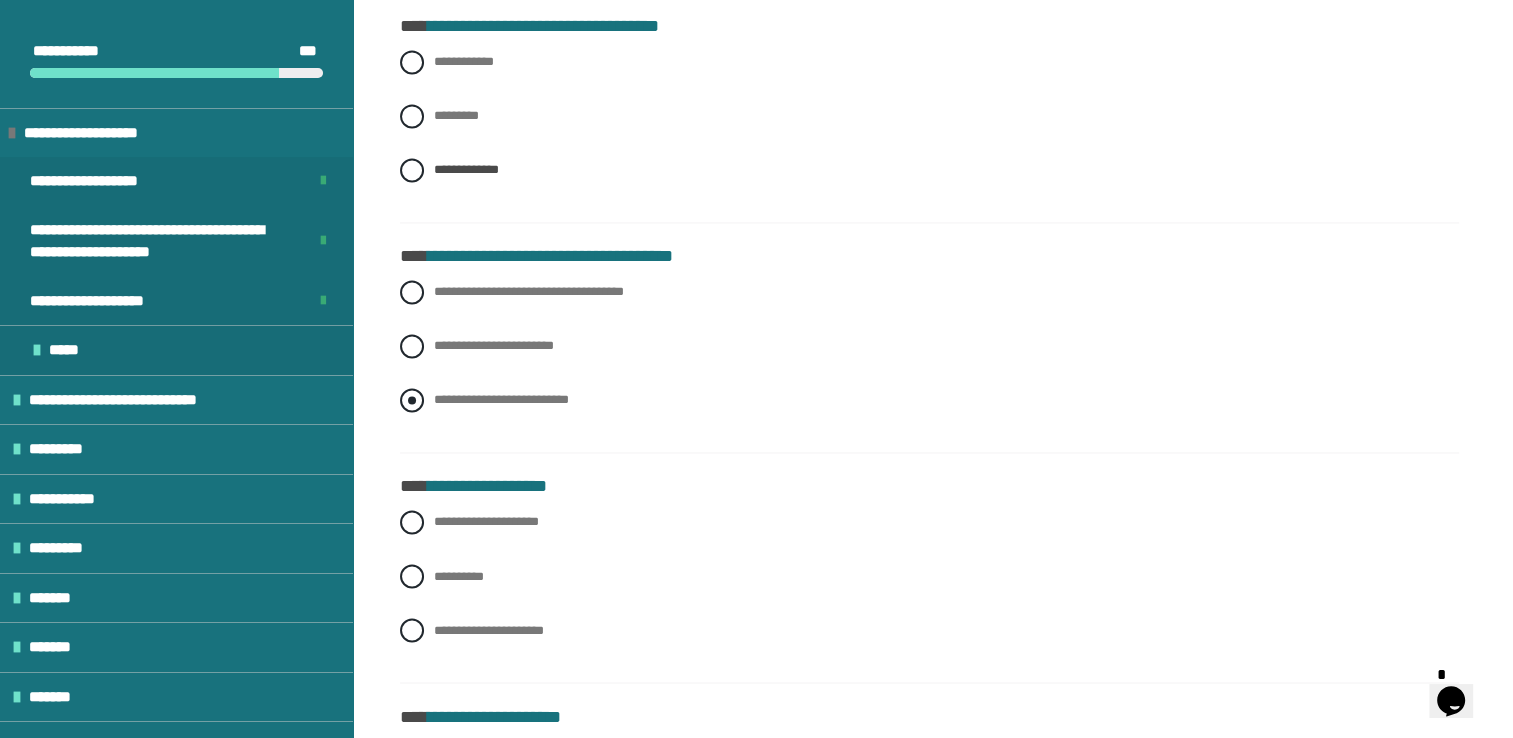 click at bounding box center [412, 400] 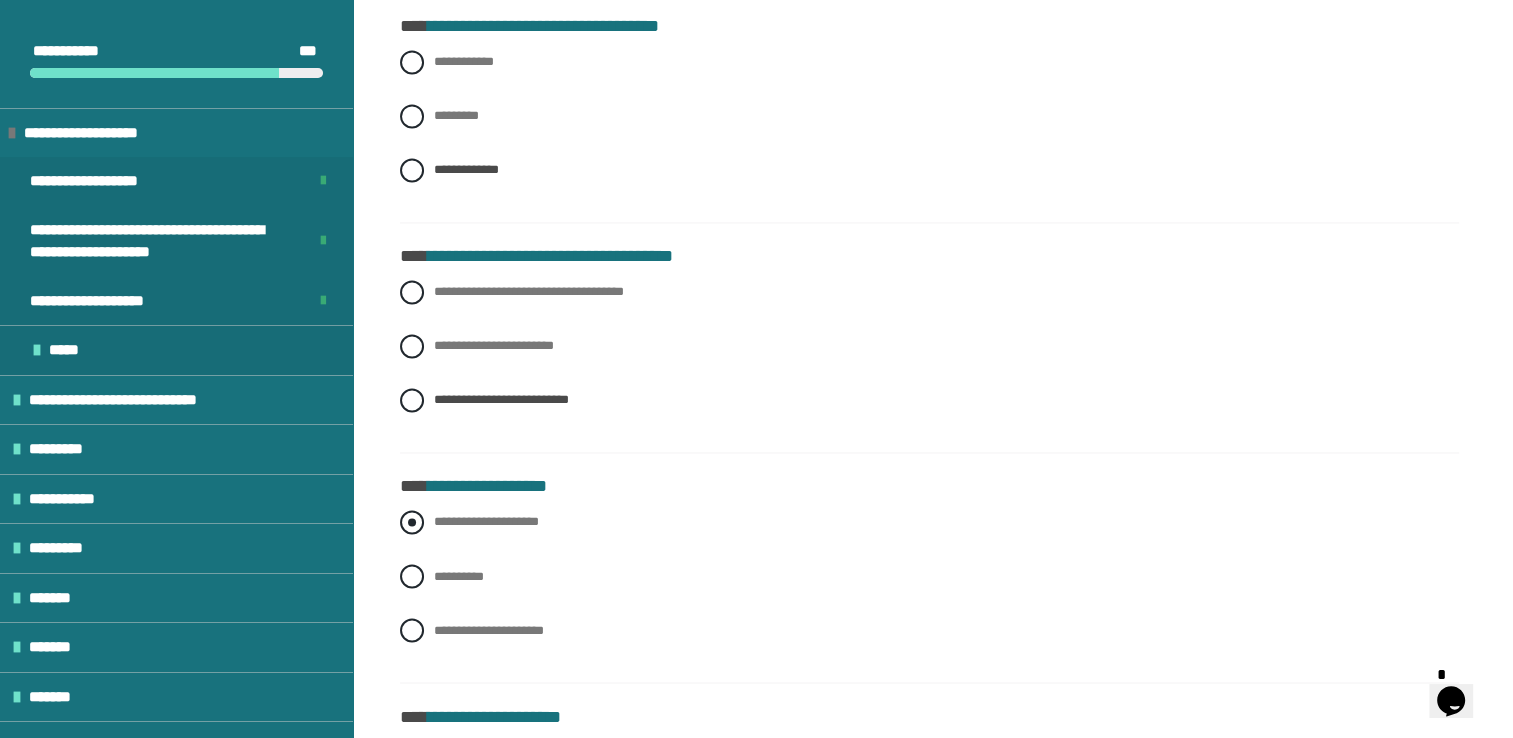 click at bounding box center [412, 522] 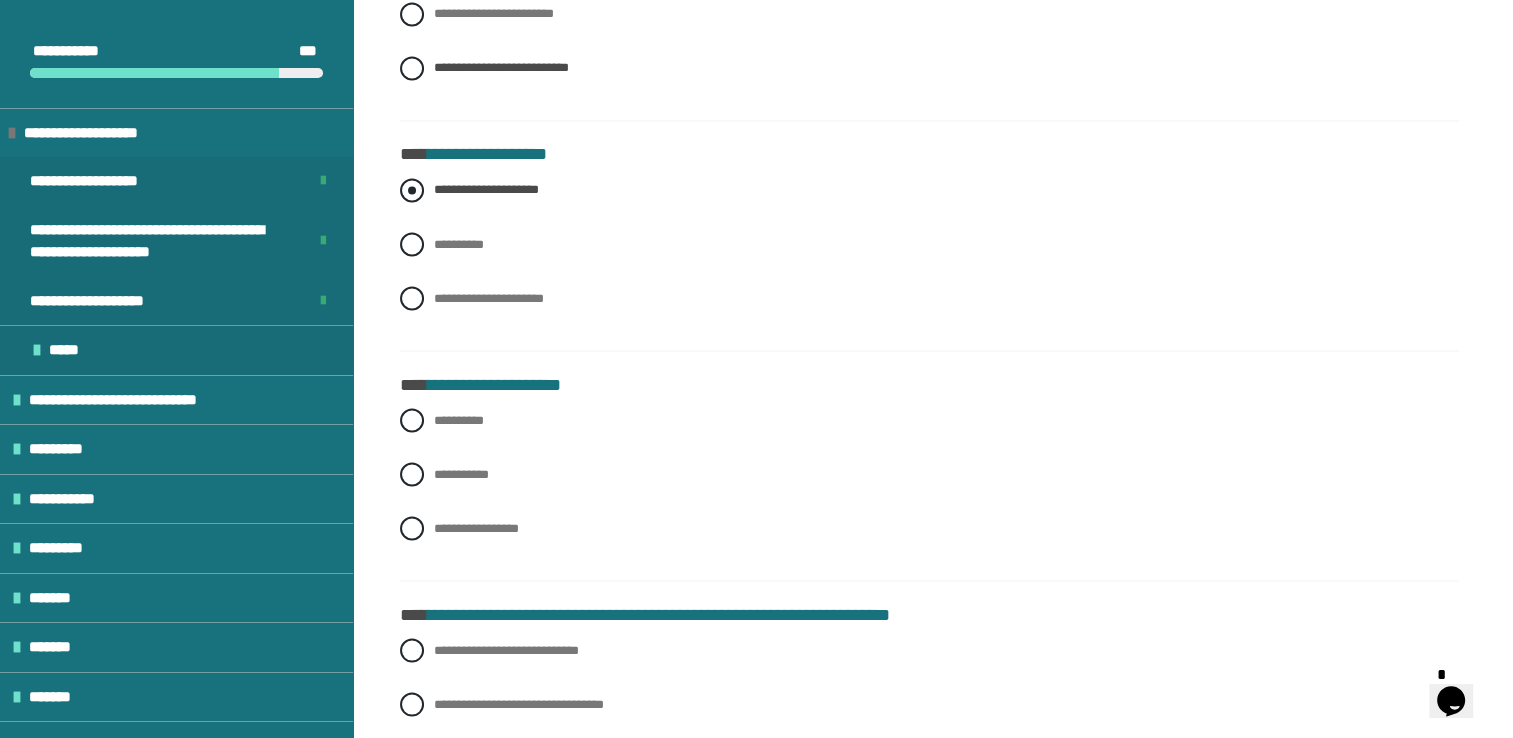 scroll, scrollTop: 11200, scrollLeft: 0, axis: vertical 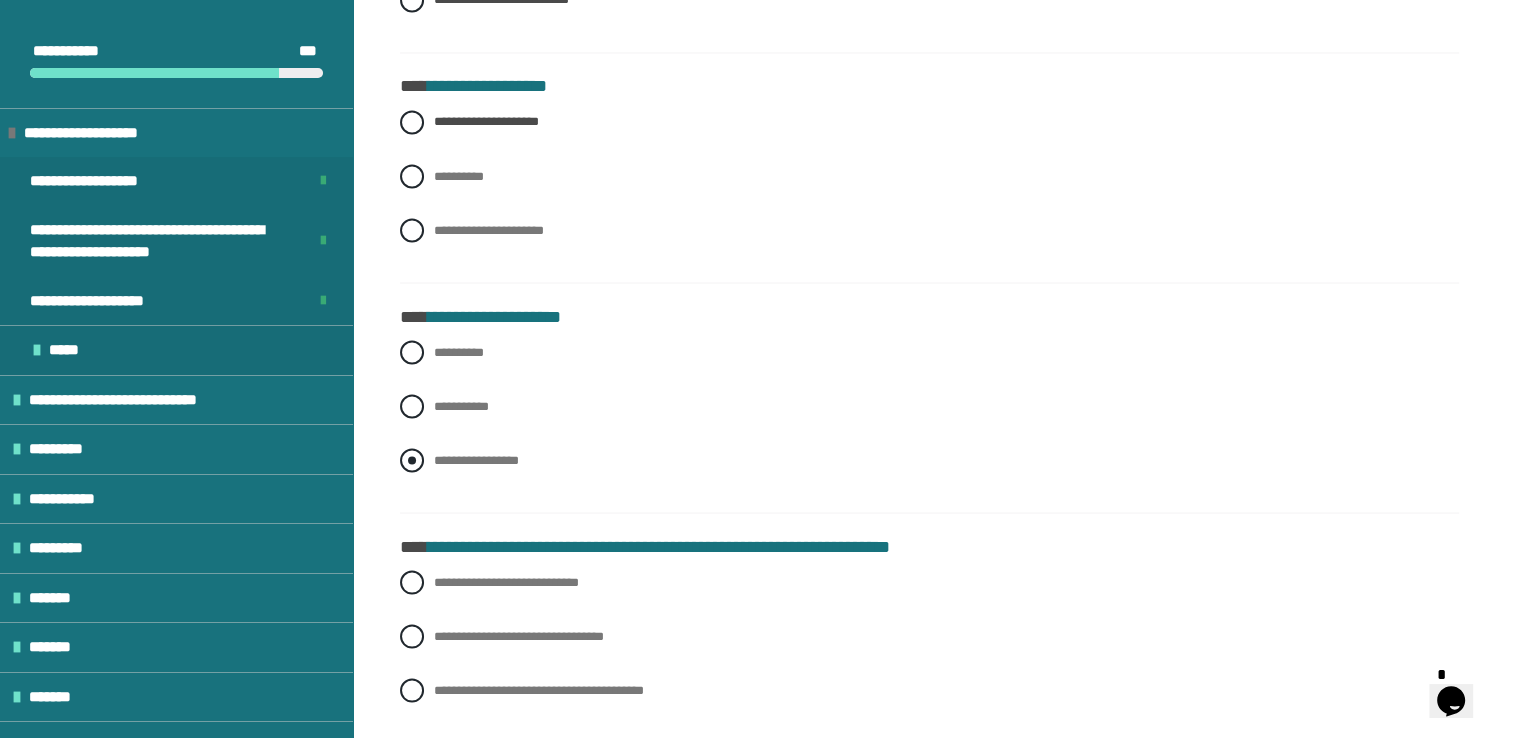 click at bounding box center [412, 460] 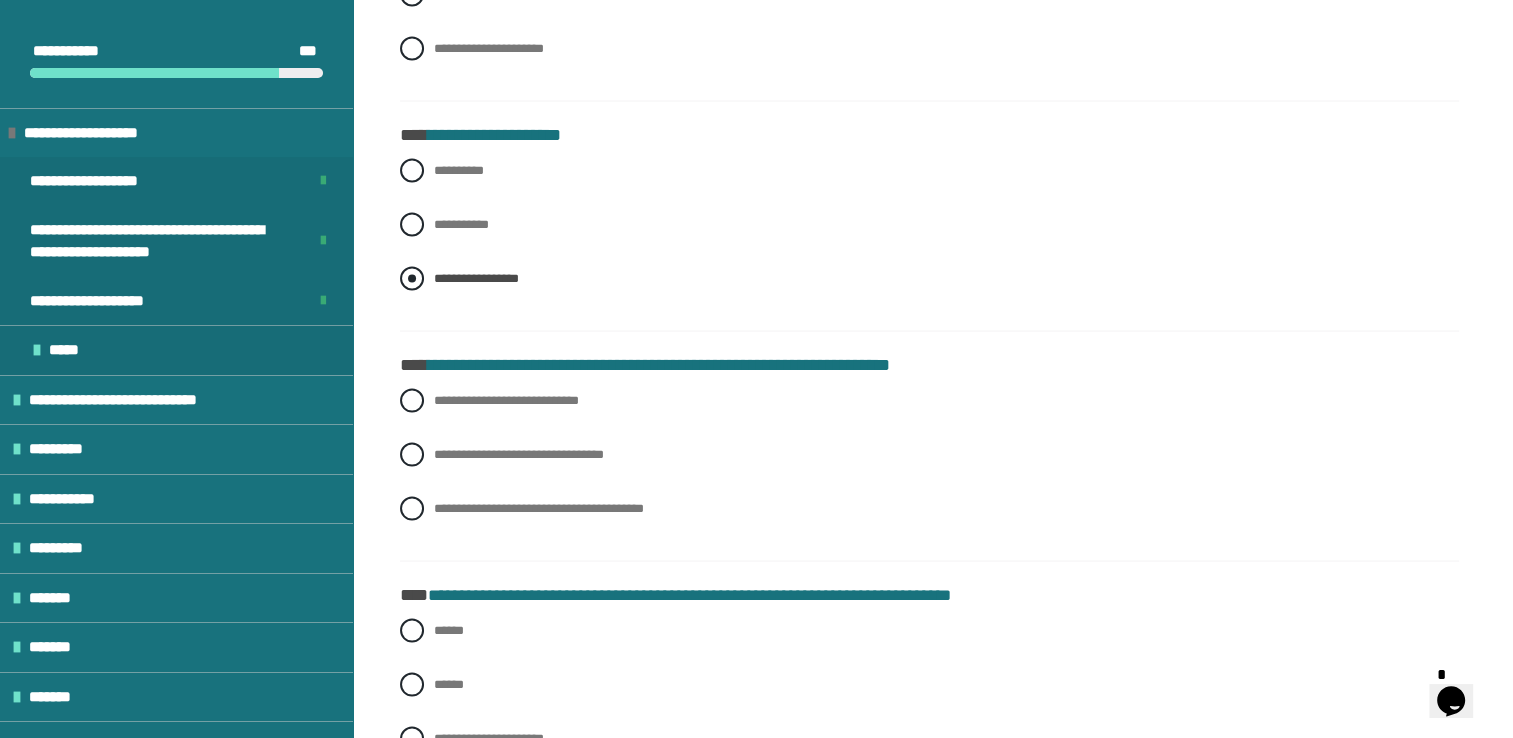 scroll, scrollTop: 11400, scrollLeft: 0, axis: vertical 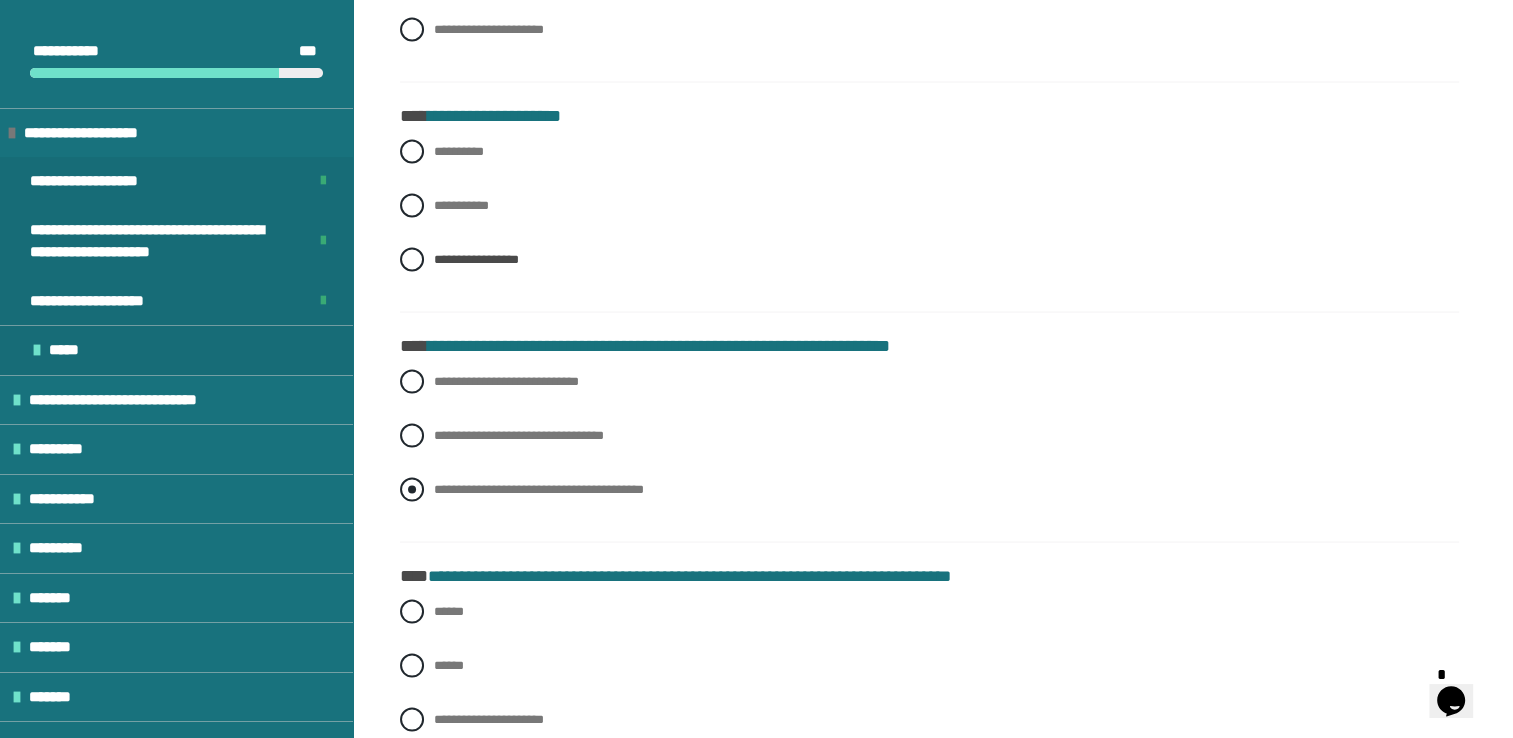 click at bounding box center (412, 490) 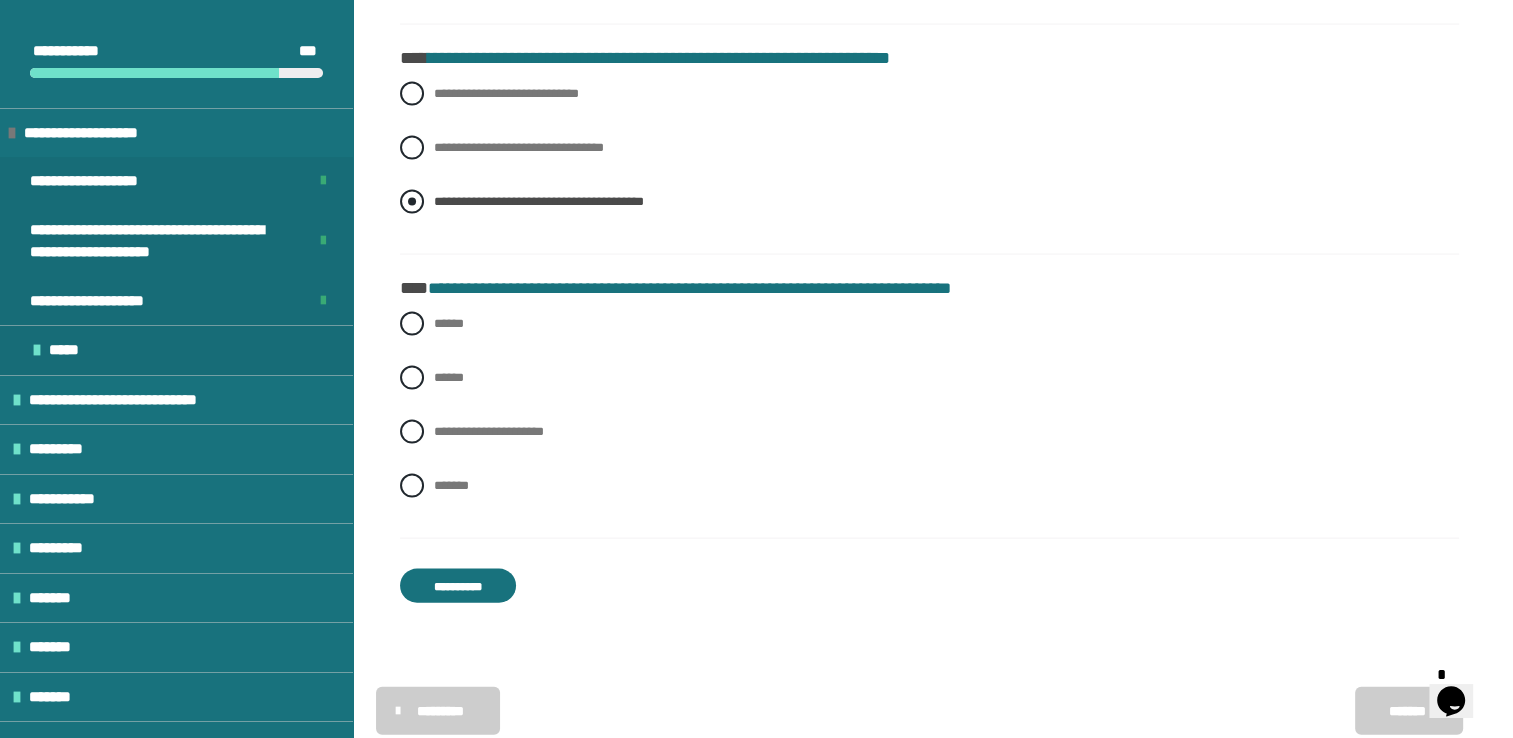 scroll, scrollTop: 11700, scrollLeft: 0, axis: vertical 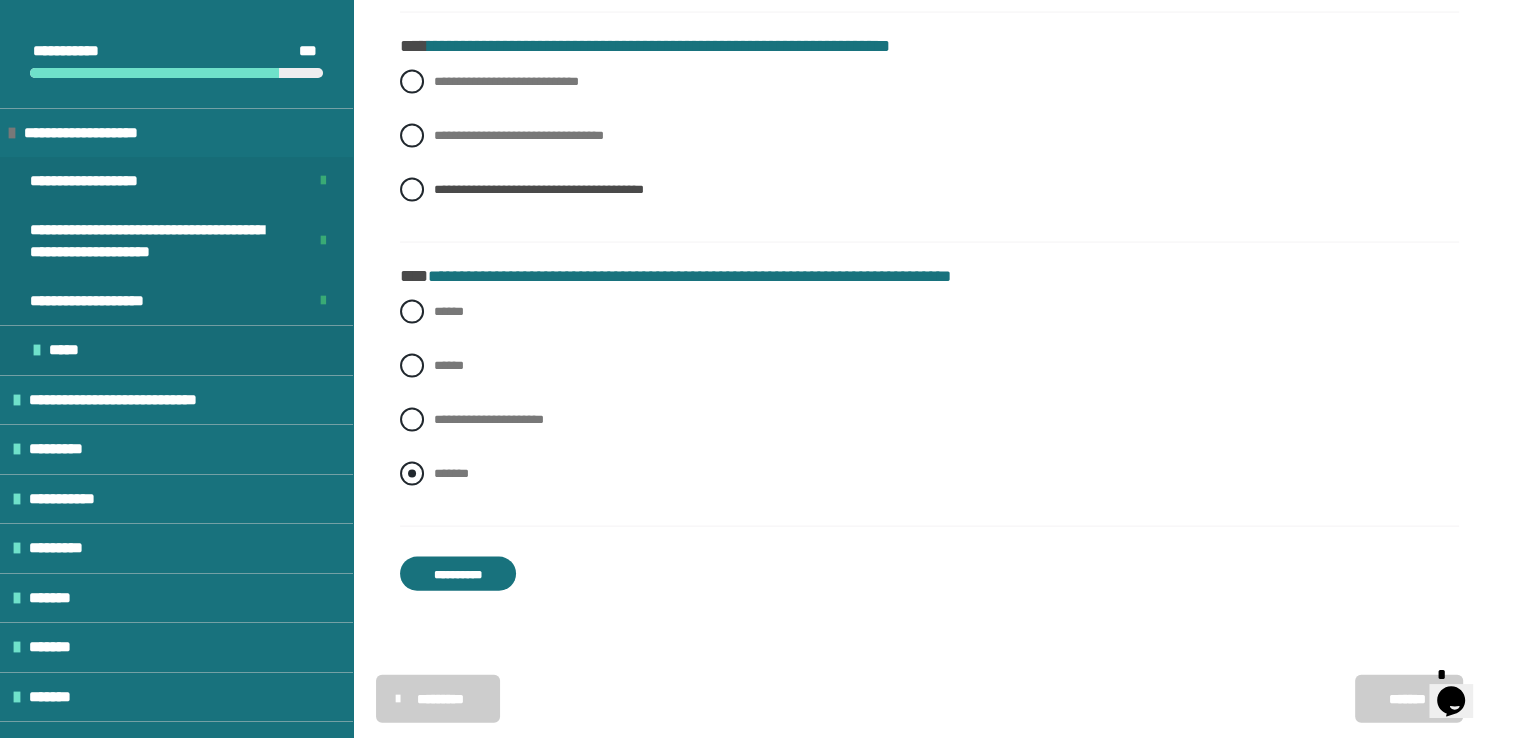 click at bounding box center [412, 474] 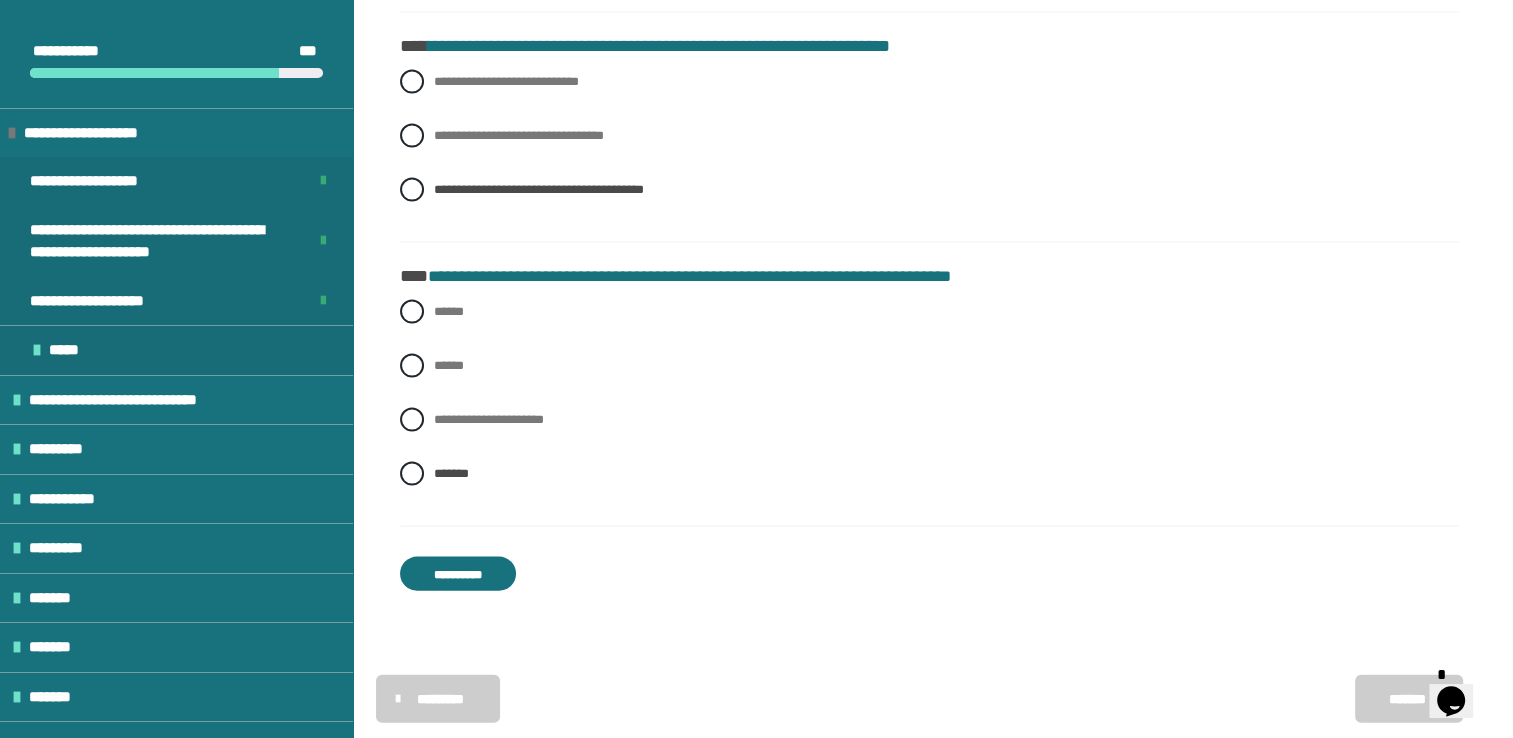 click on "**********" at bounding box center (458, 574) 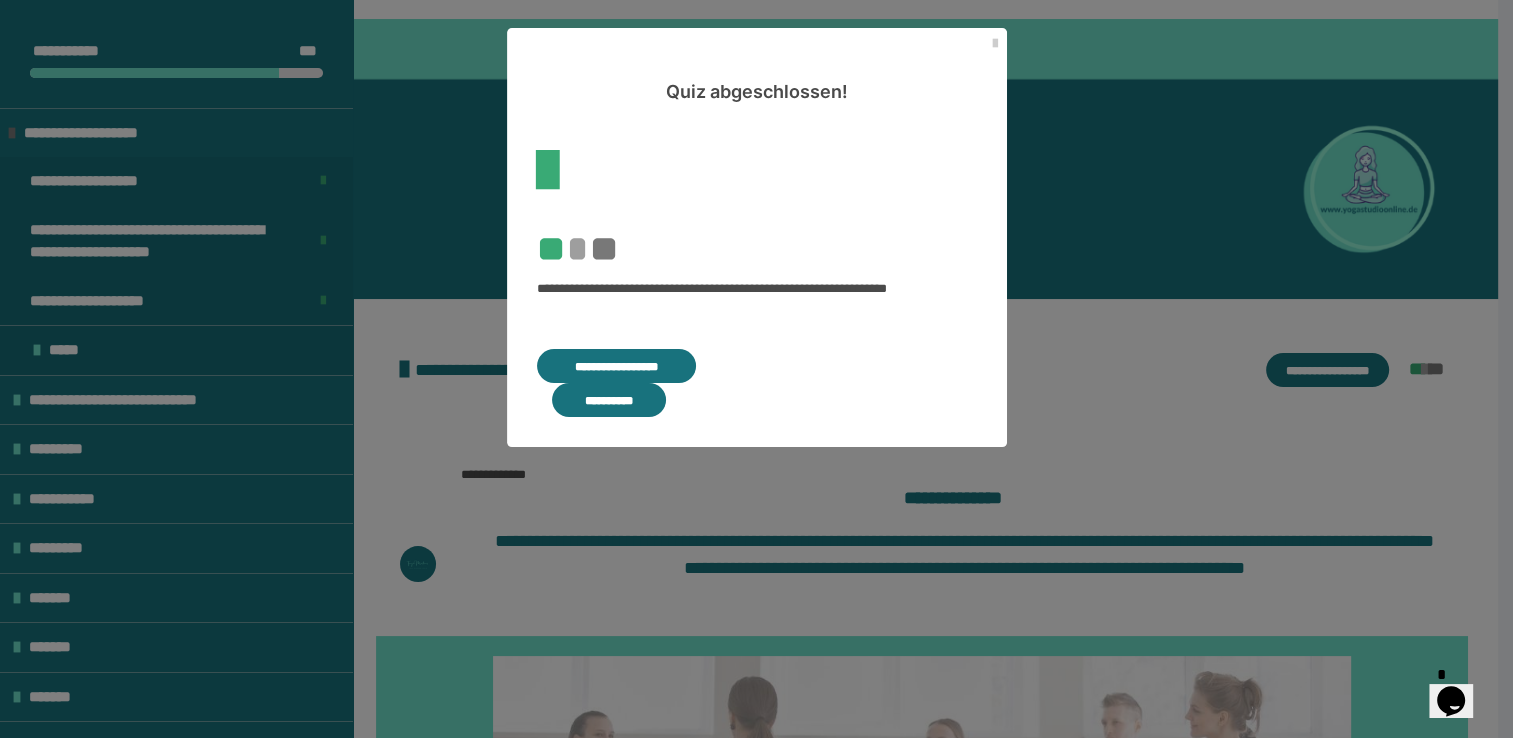 scroll, scrollTop: 1173, scrollLeft: 0, axis: vertical 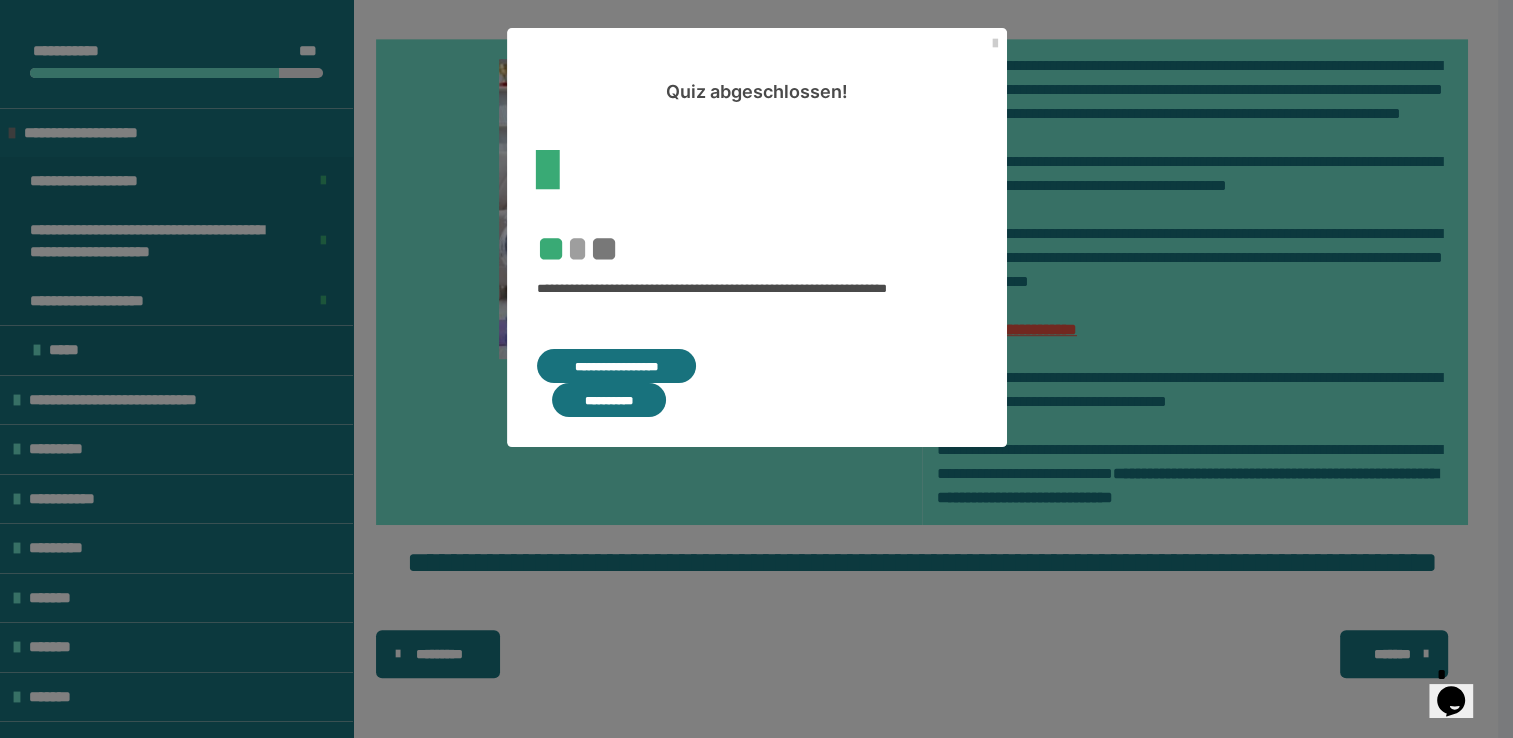 click on "**********" at bounding box center (609, 400) 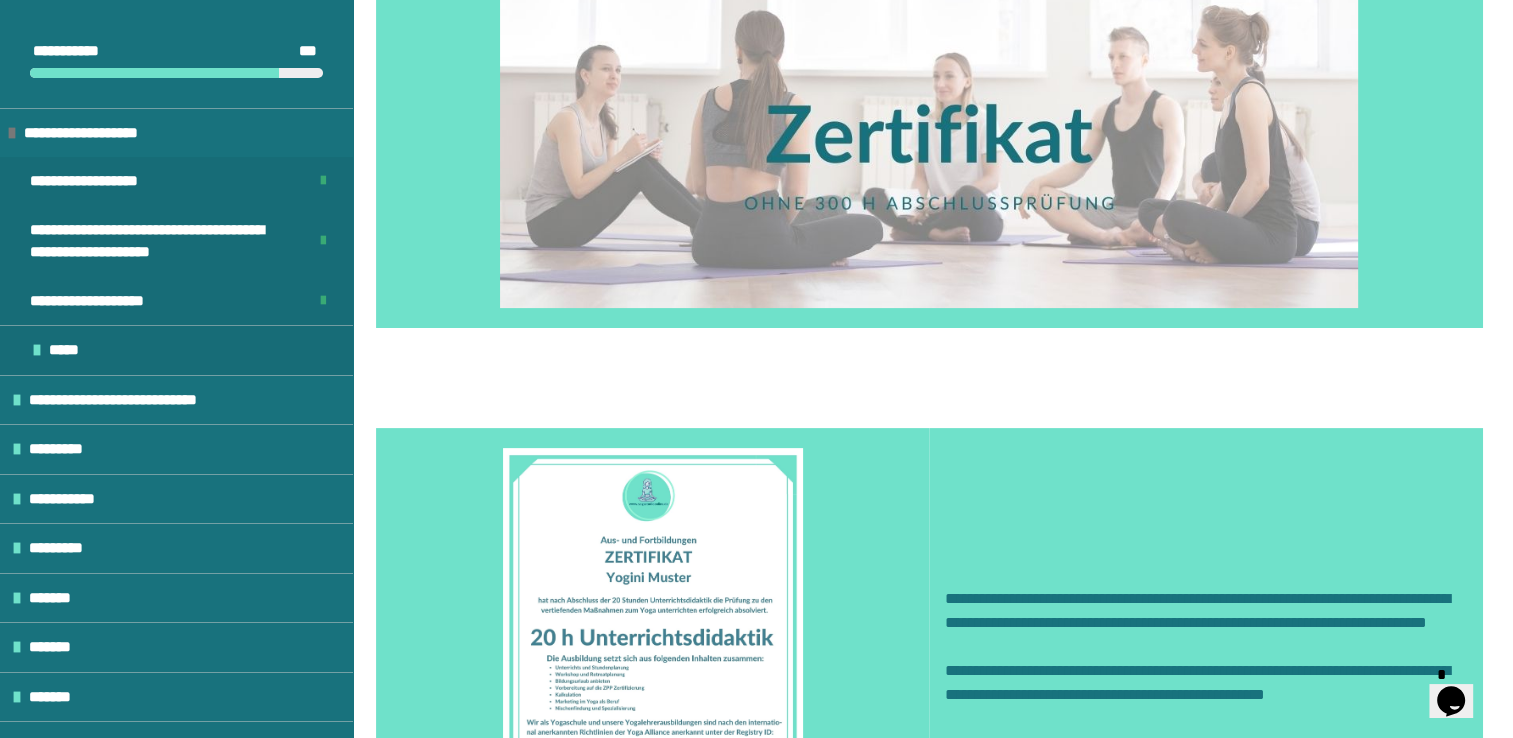 scroll, scrollTop: 722, scrollLeft: 0, axis: vertical 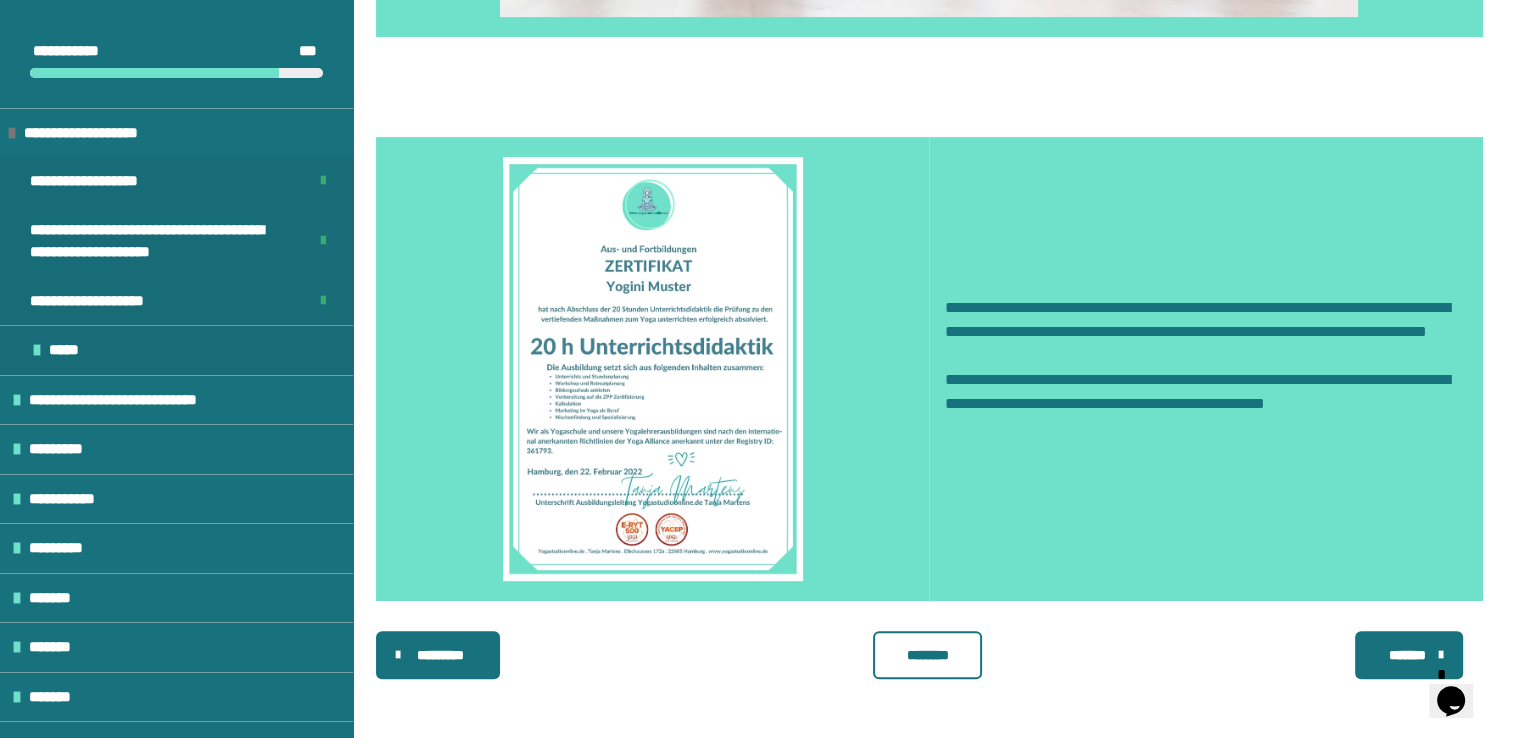 click on "********" at bounding box center [928, 655] 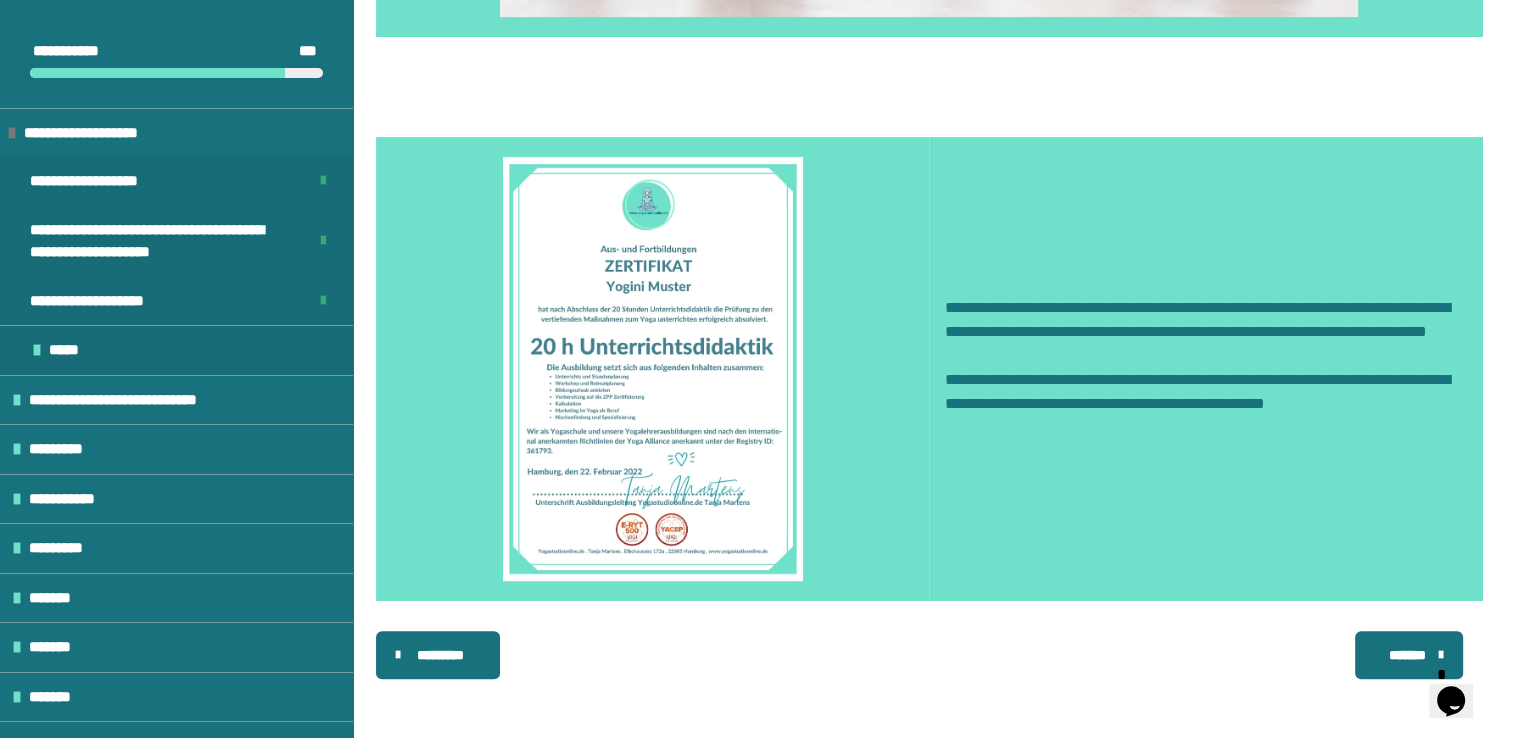 click on "*******" at bounding box center (1409, 655) 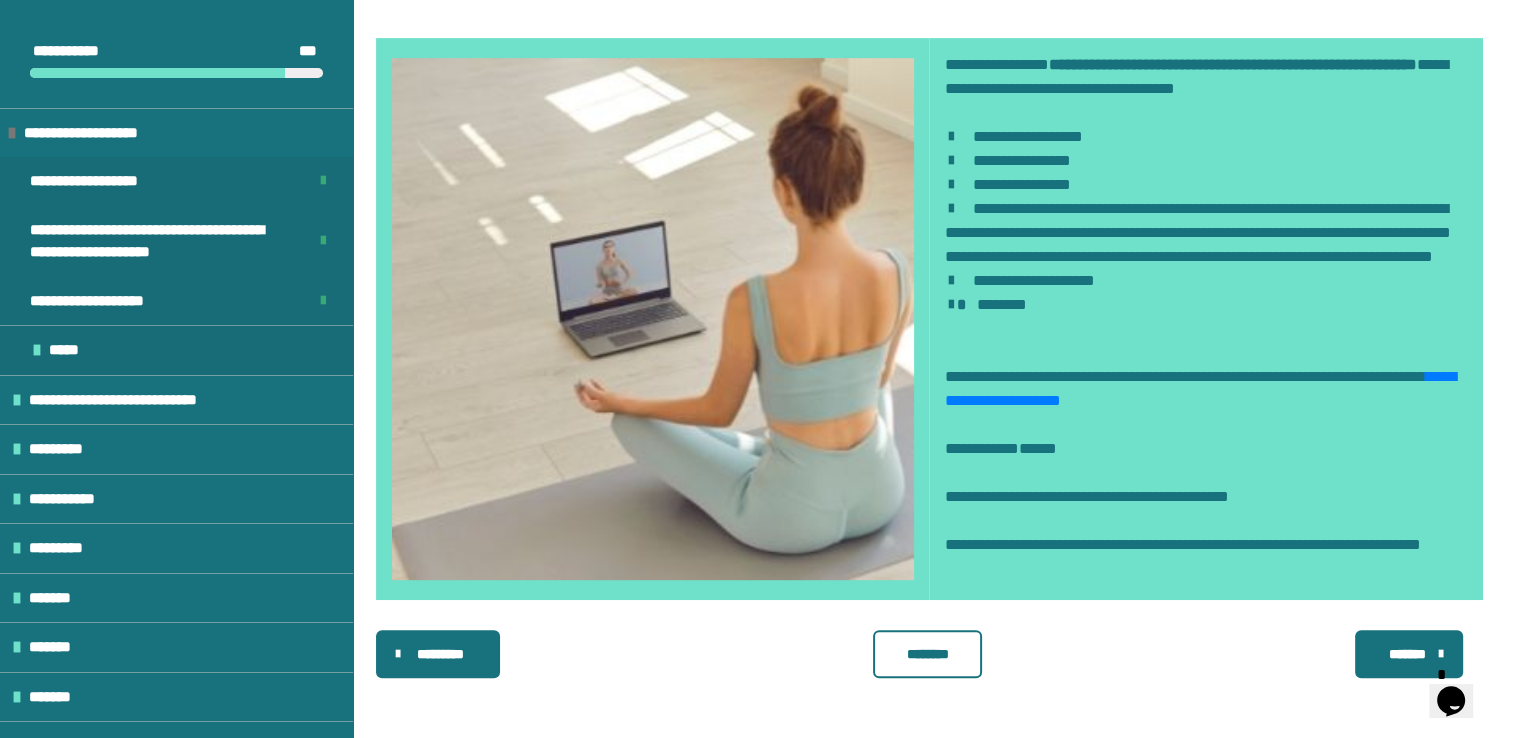 scroll, scrollTop: 848, scrollLeft: 0, axis: vertical 